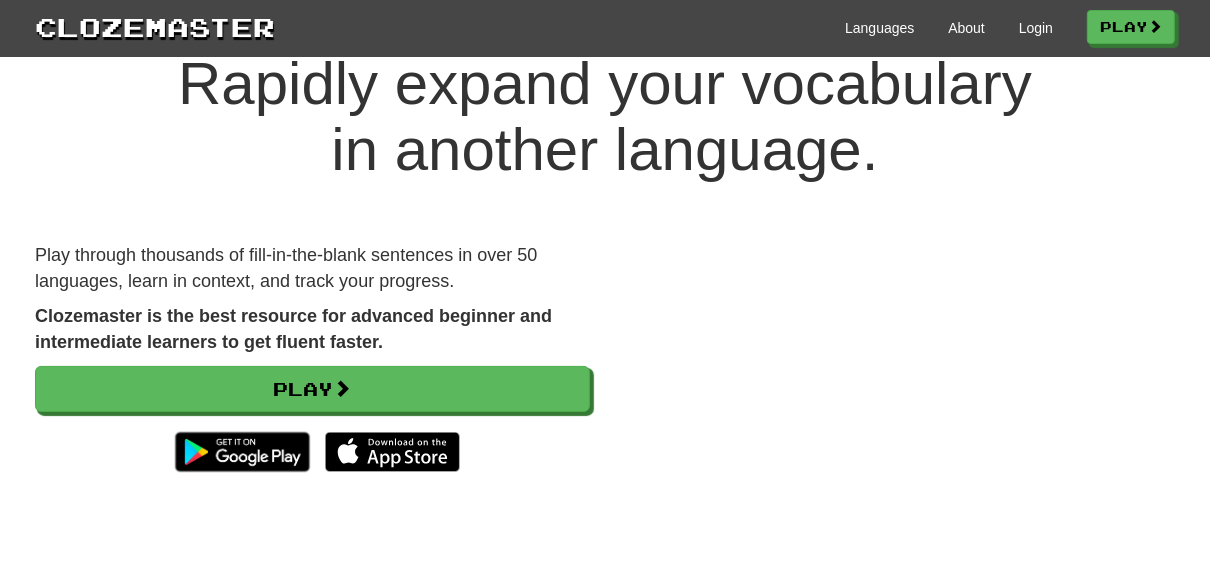 scroll, scrollTop: 0, scrollLeft: 0, axis: both 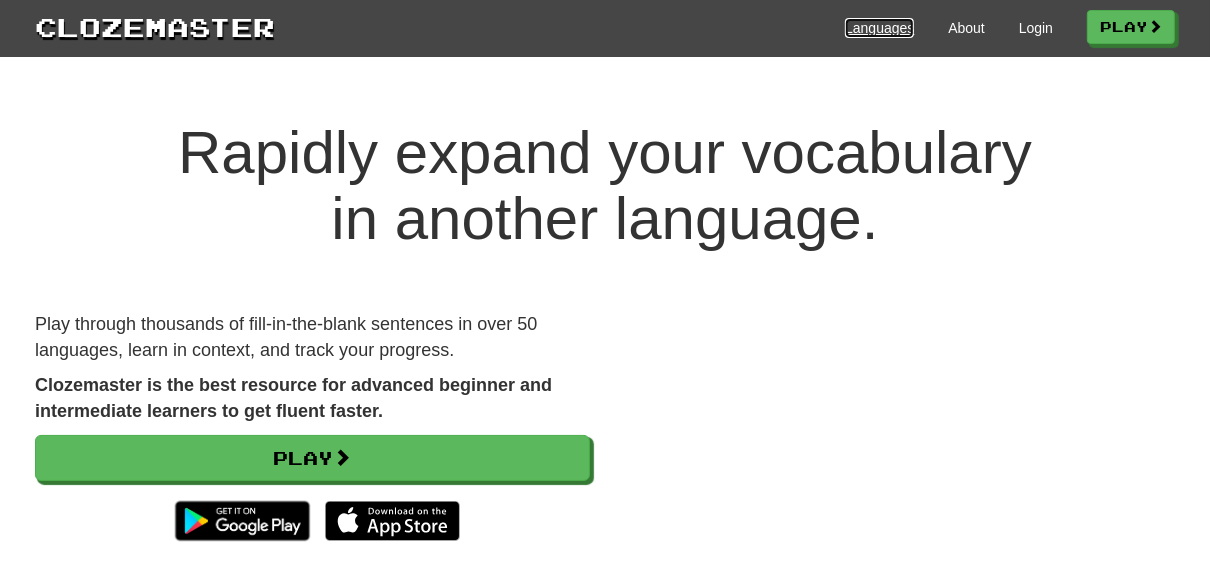 click on "Languages" at bounding box center [879, 28] 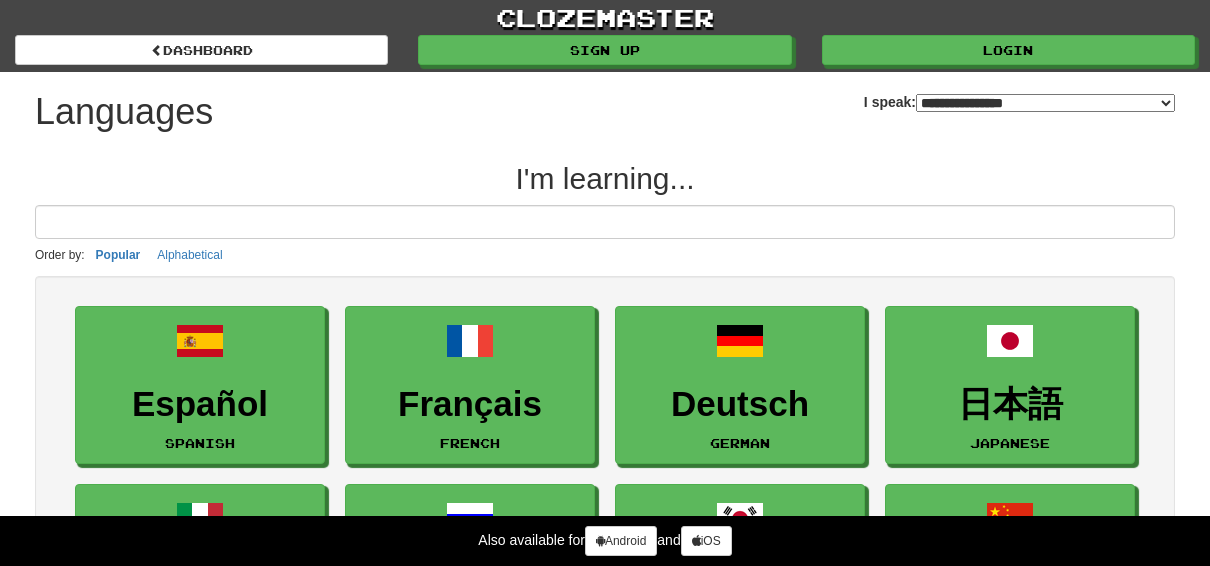 select on "*******" 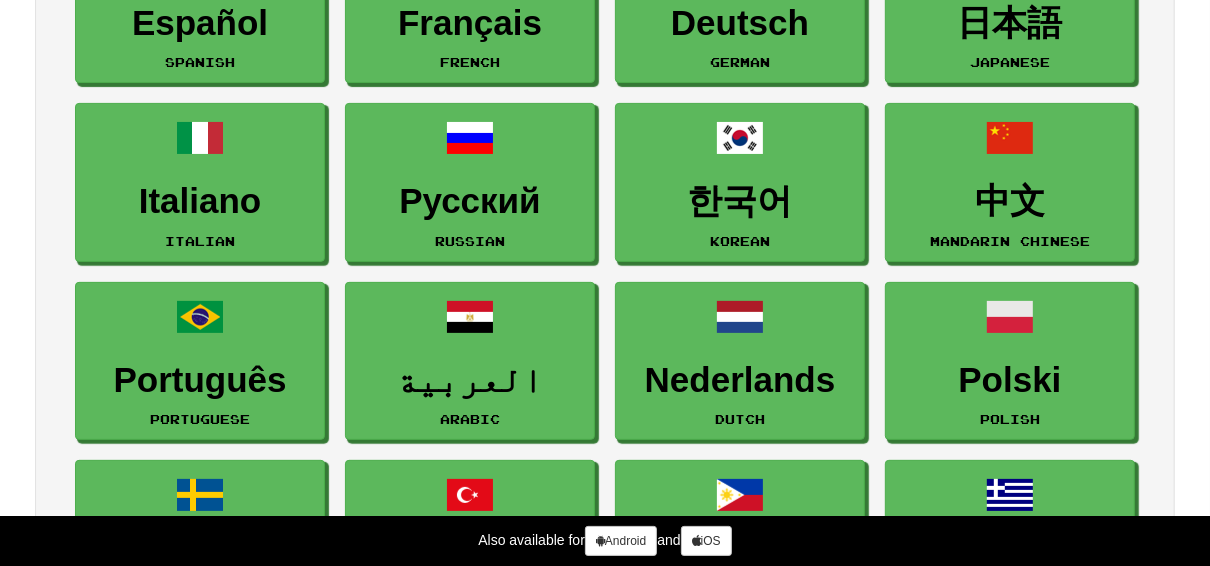 scroll, scrollTop: 400, scrollLeft: 0, axis: vertical 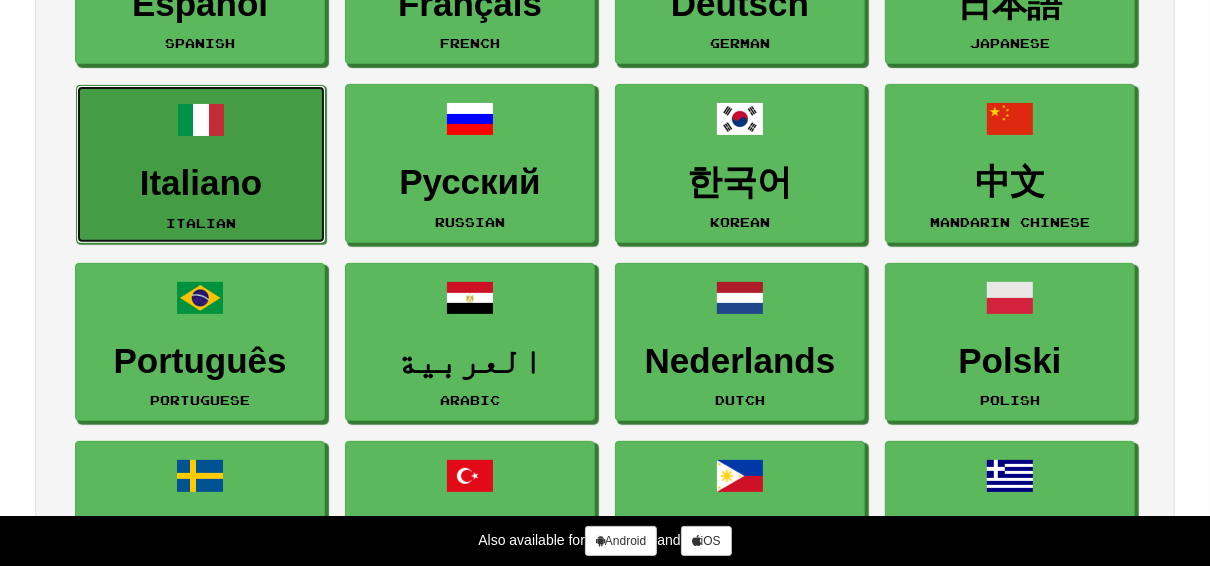 click on "Italiano" at bounding box center (201, 183) 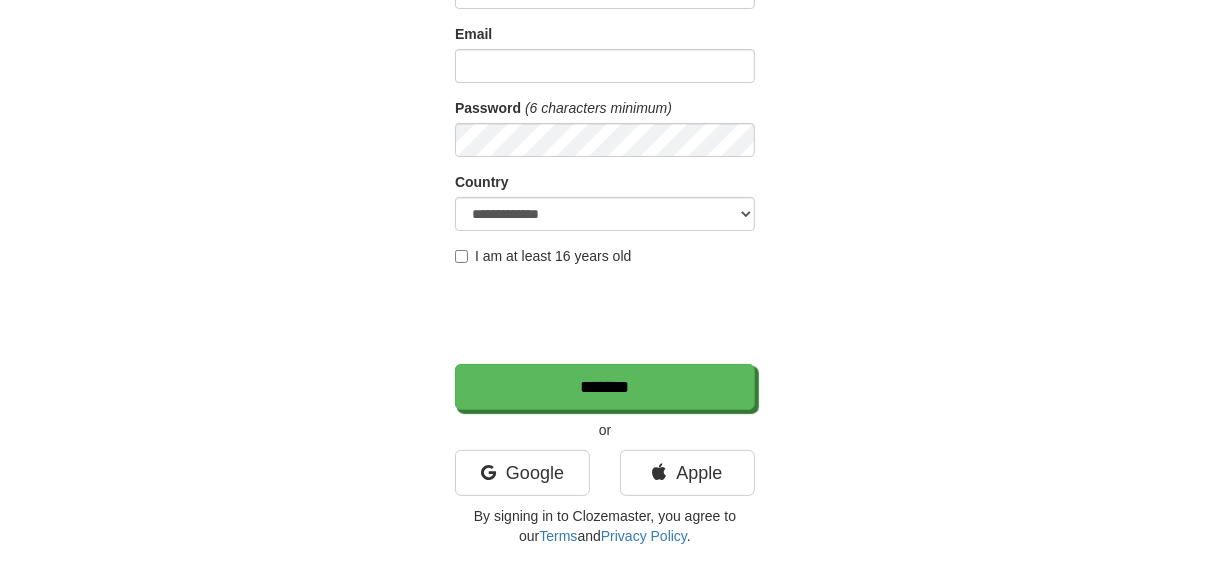 scroll, scrollTop: 240, scrollLeft: 0, axis: vertical 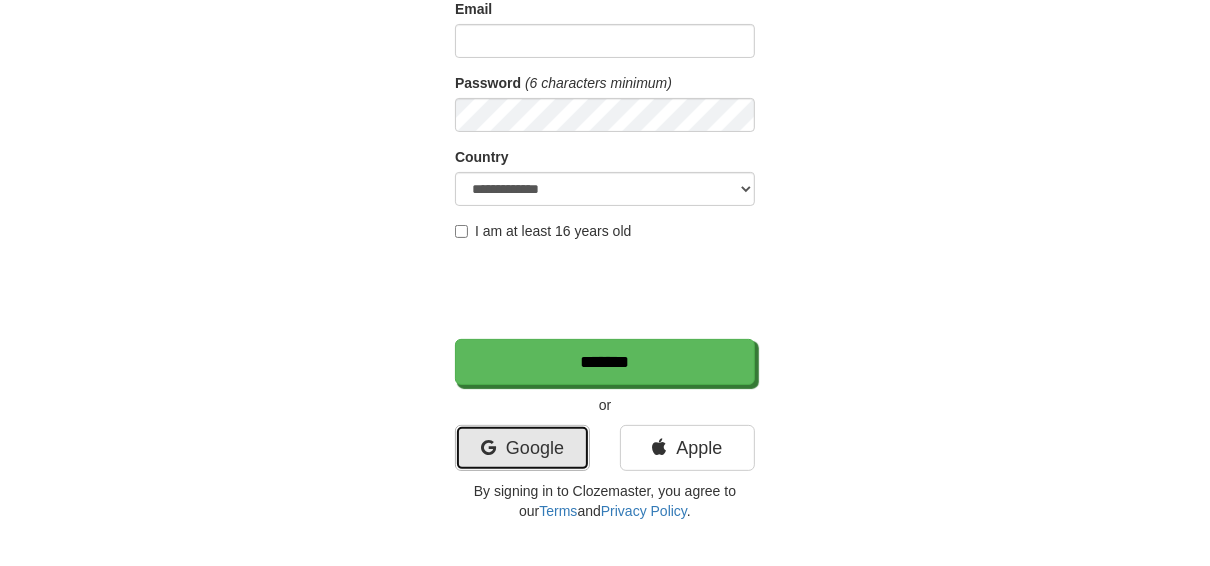click on "Google" at bounding box center [522, 448] 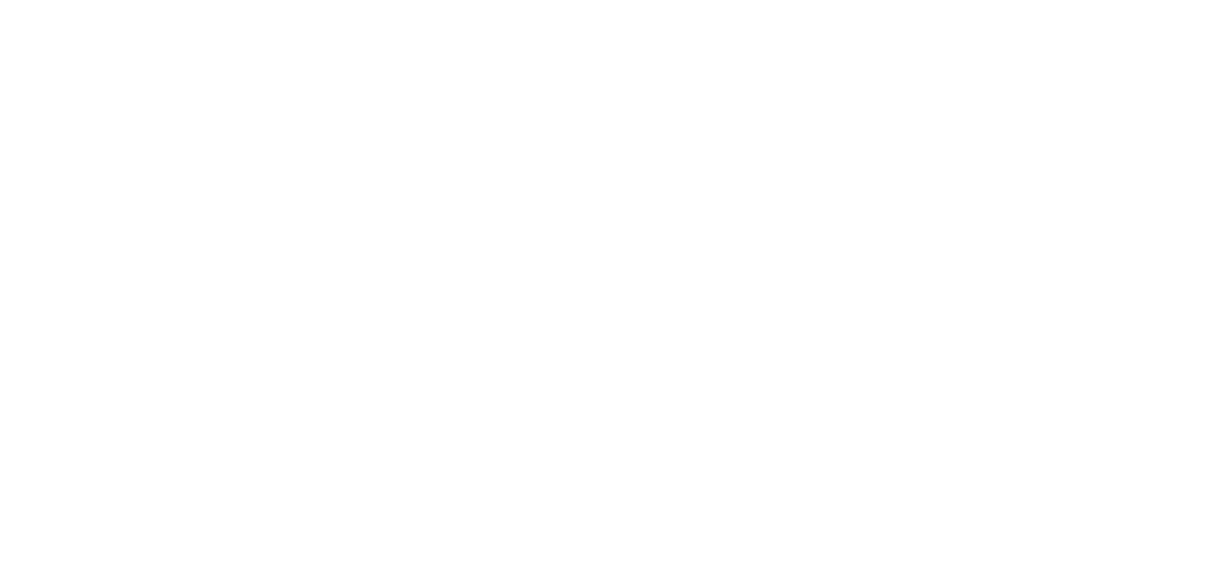 scroll, scrollTop: 0, scrollLeft: 0, axis: both 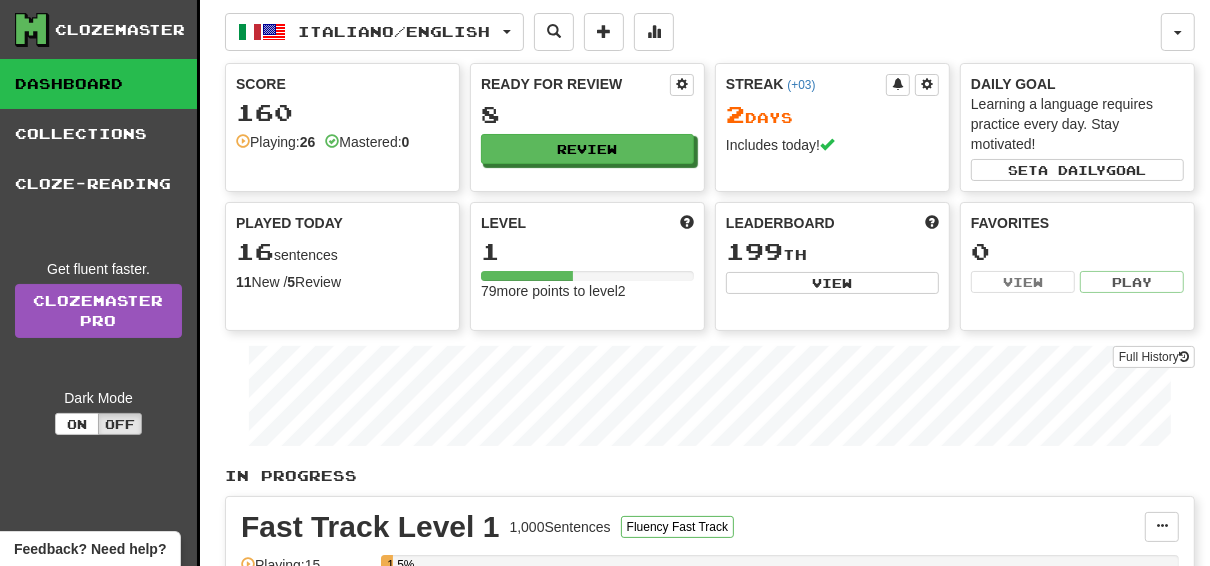click on "Level 1 79  more points to level  2" at bounding box center [587, 257] 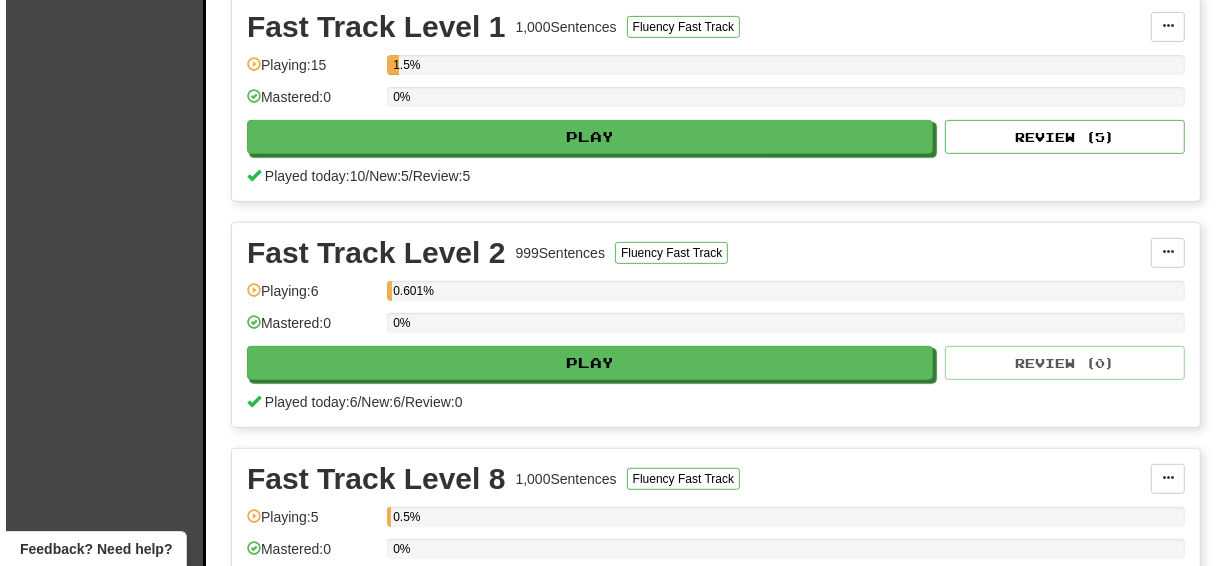 scroll, scrollTop: 560, scrollLeft: 0, axis: vertical 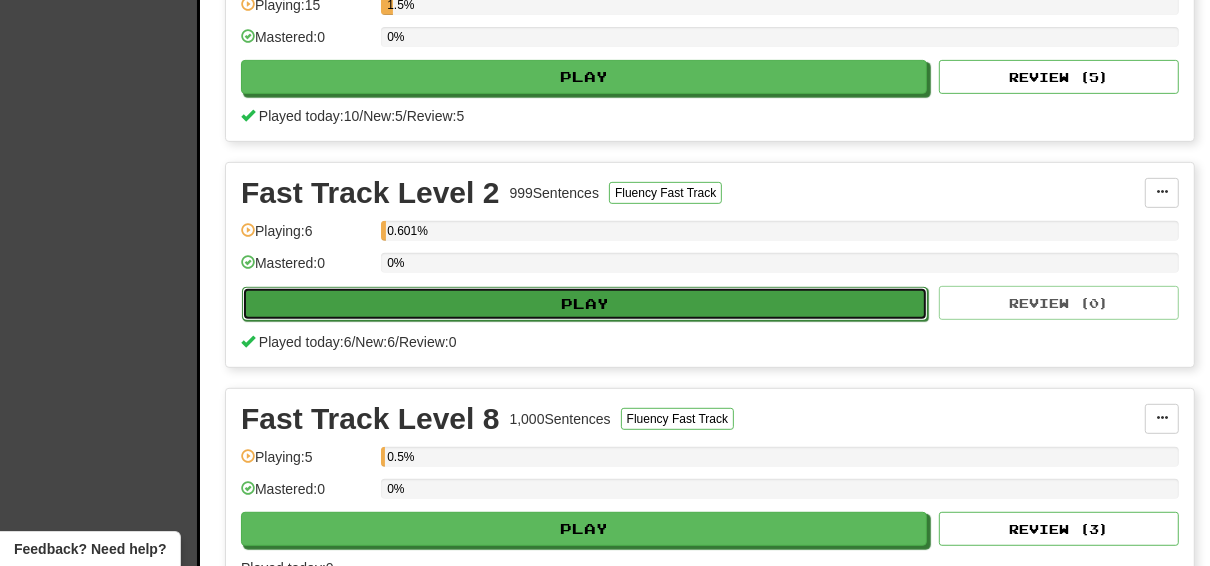 click on "Play" at bounding box center [585, 304] 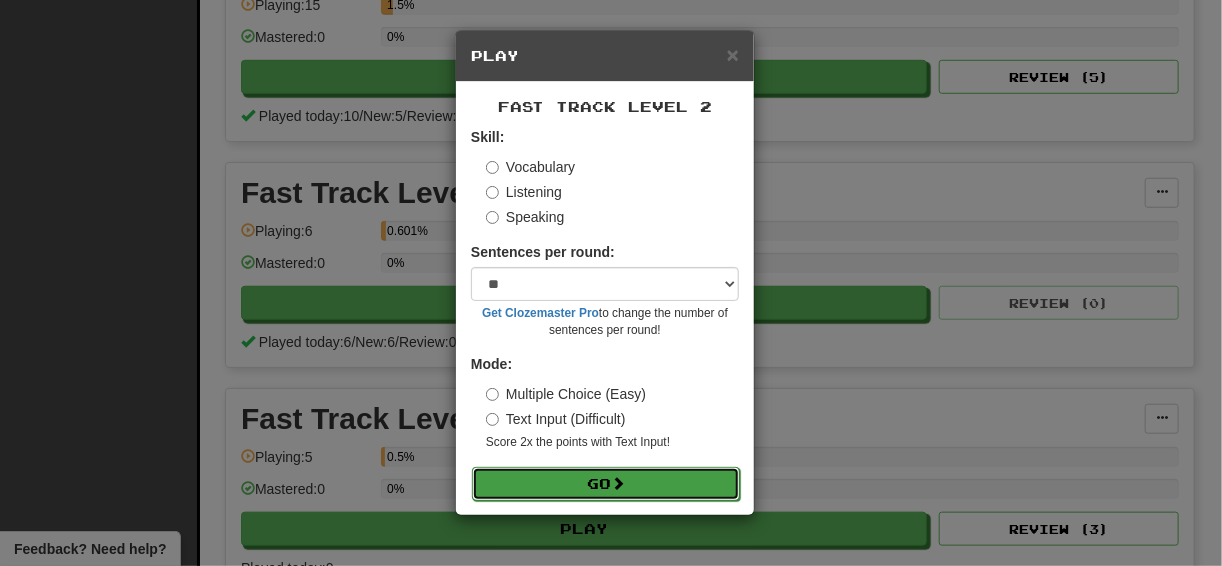 click on "Go" at bounding box center [606, 484] 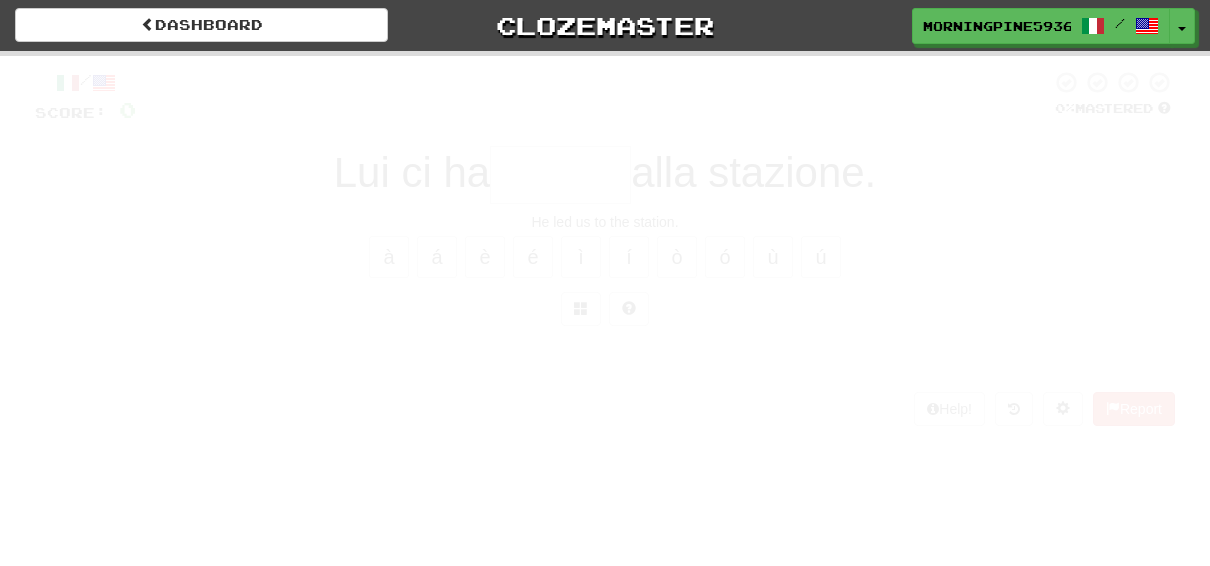 scroll, scrollTop: 0, scrollLeft: 0, axis: both 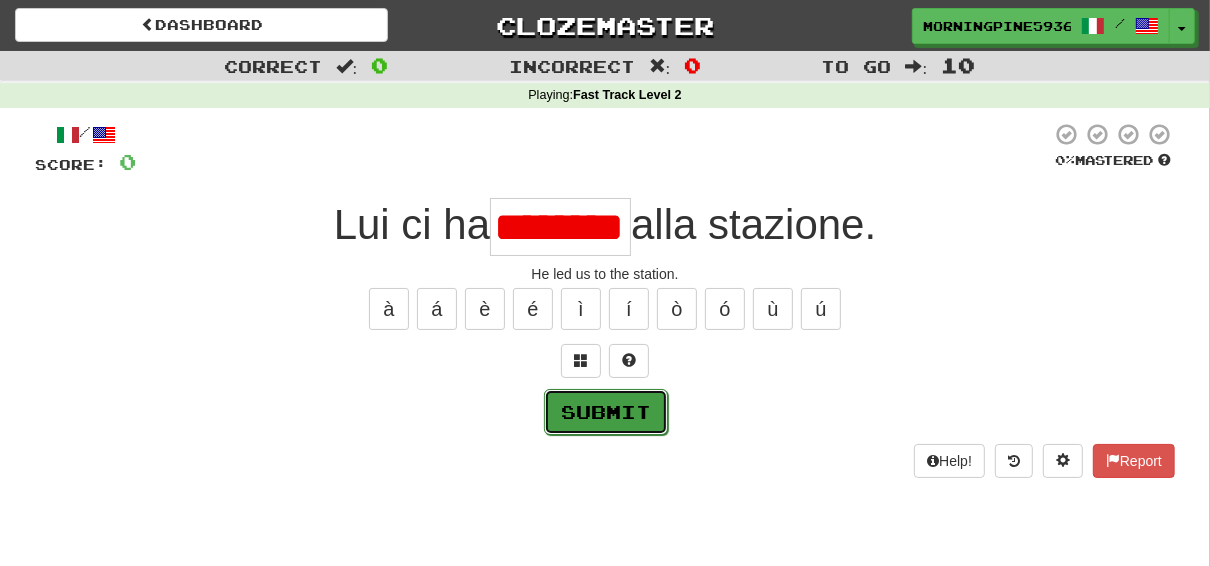 click on "Submit" at bounding box center (606, 412) 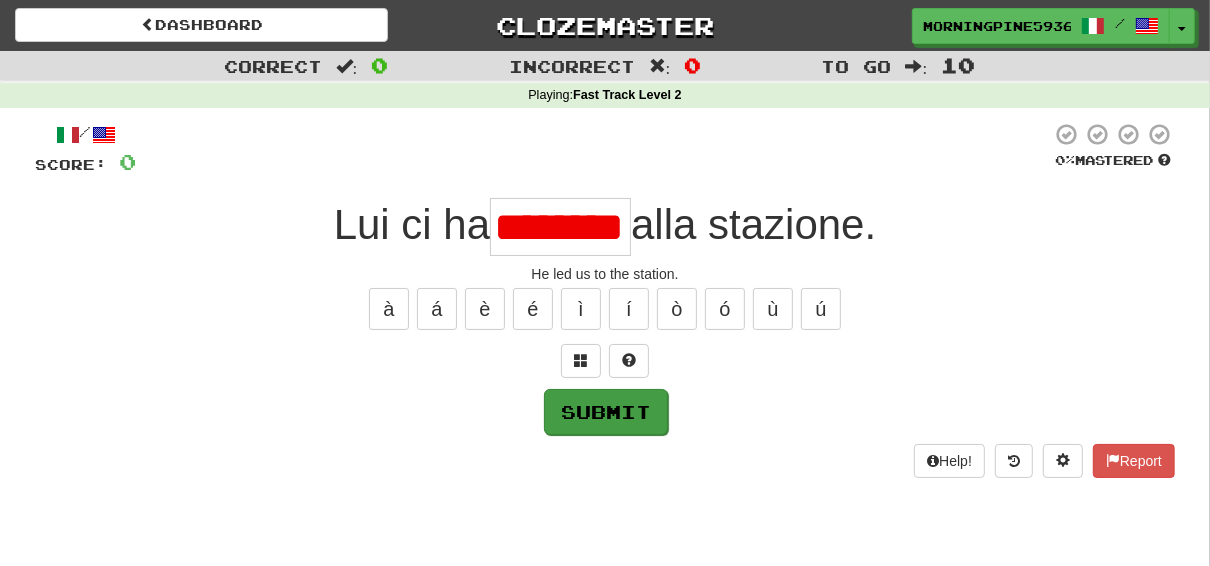 type on "*******" 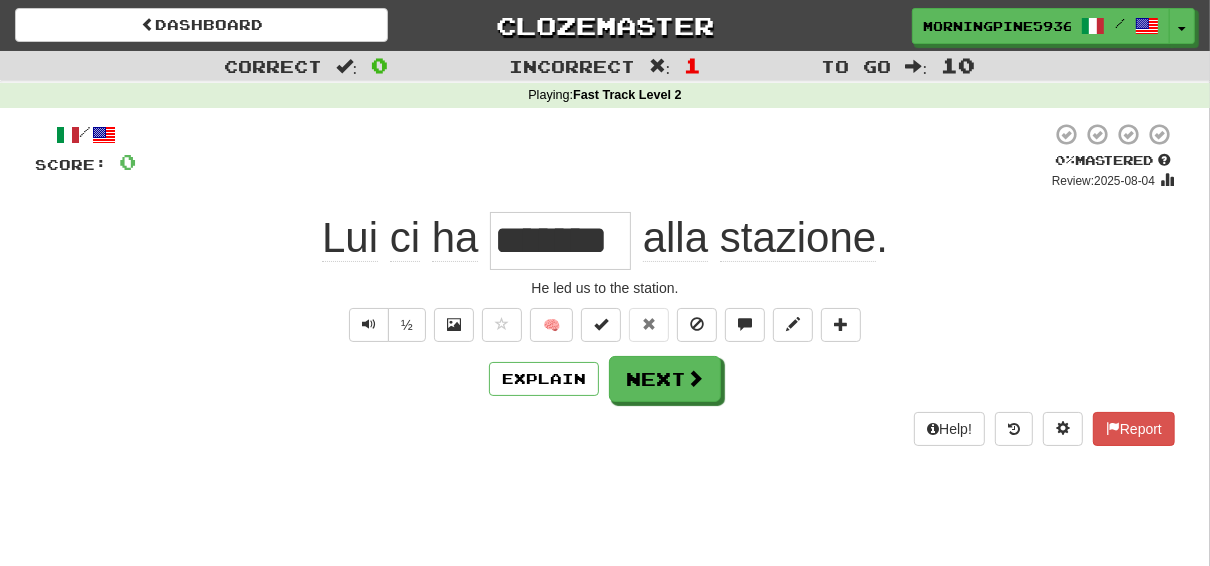 click on "Dashboard
Clozemaster
MorningPine5936
/
Toggle Dropdown
Dashboard
Leaderboard
Activity Feed
Notifications
Profile
Discussions
English
/
Türkçe
Streak:
0
Review:
1
Points Today: 0
Italiano
/
English
Streak:
2
Review:
8
Points Today: 84
Languages
Account
Logout
MorningPine5936
/
Toggle Dropdown
Dashboard
Leaderboard
Activity Feed
Notifications
Profile
Discussions
English
/
Türkçe
Streak:
0
Review:
1
Points Today: 0
Italiano
/
English
Streak:
2
Review:
8
Points Today: 84
Languages
Account
Logout
clozemaster
Correct   :   0" at bounding box center [605, 283] 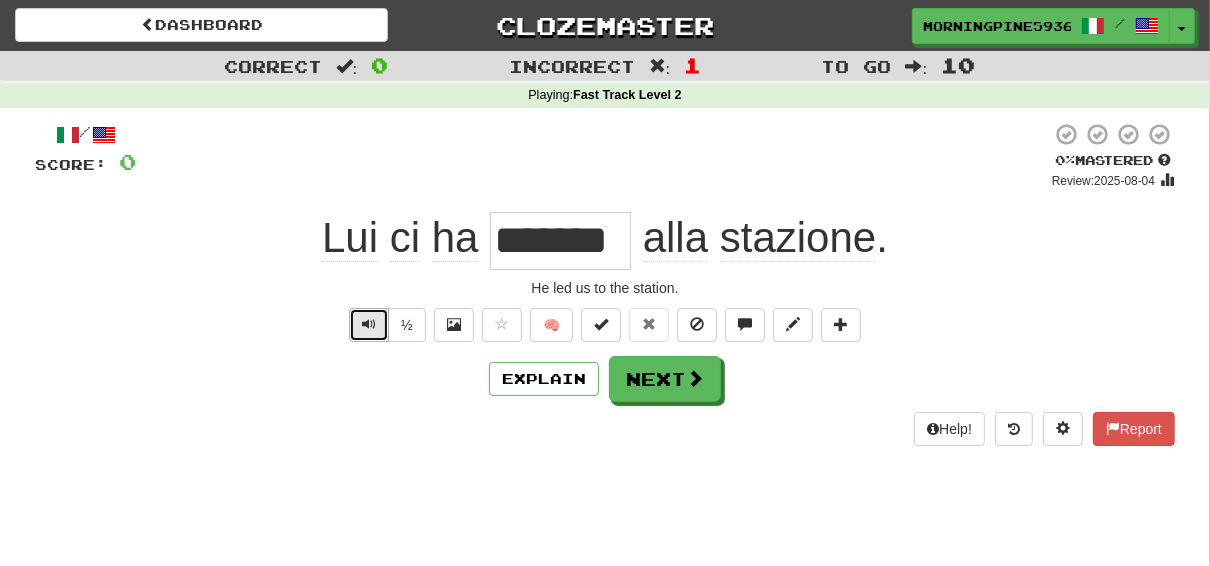 click at bounding box center [369, 324] 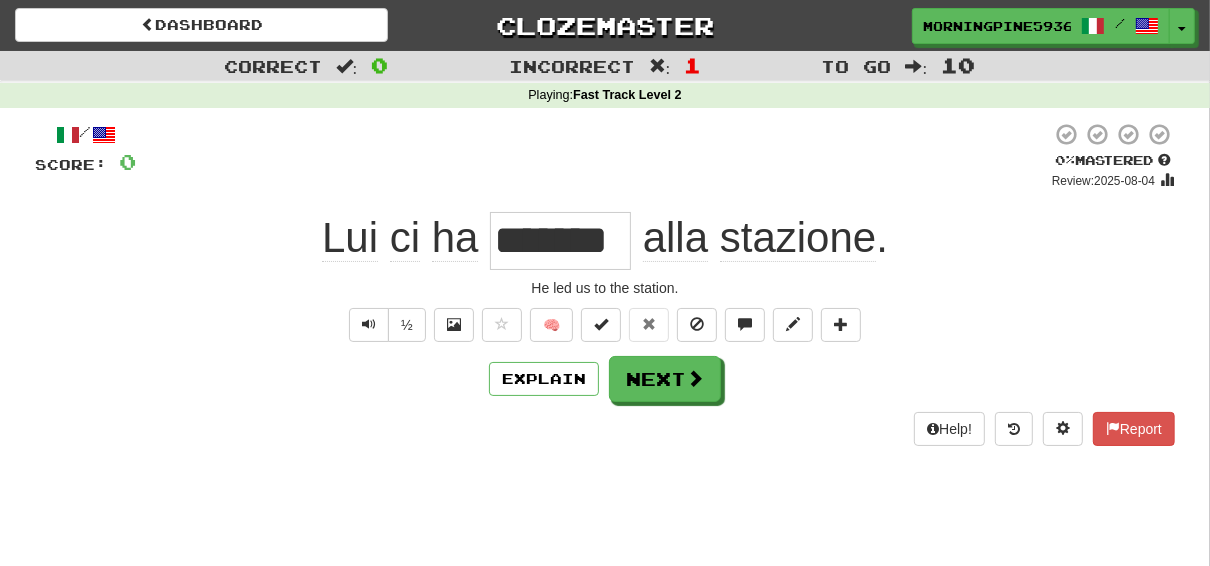click on "*******" at bounding box center (560, 241) 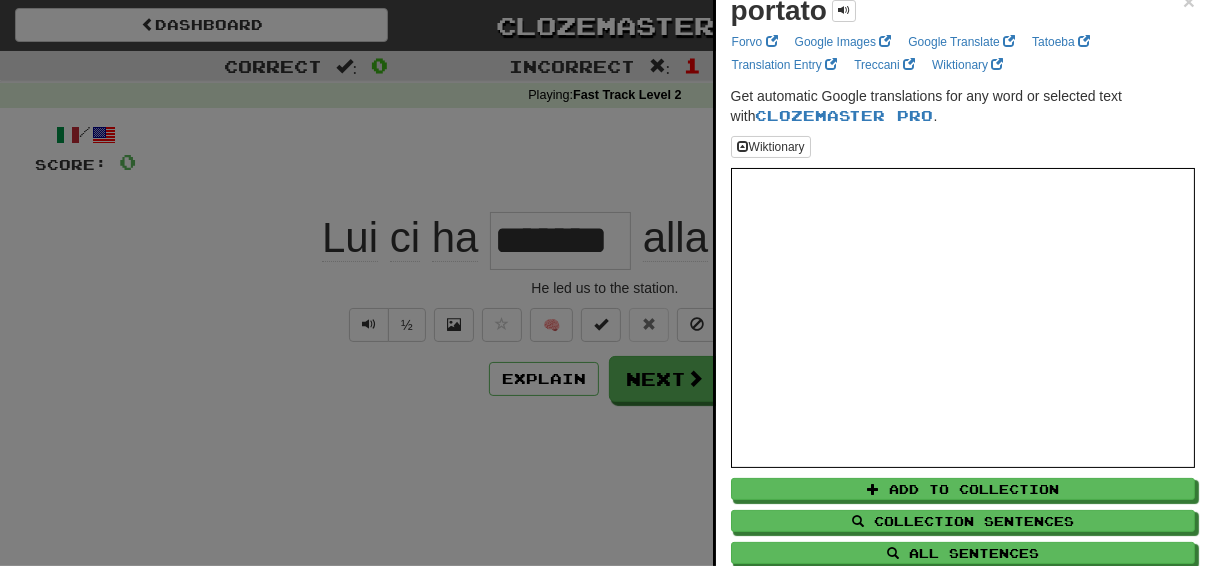 scroll, scrollTop: 0, scrollLeft: 0, axis: both 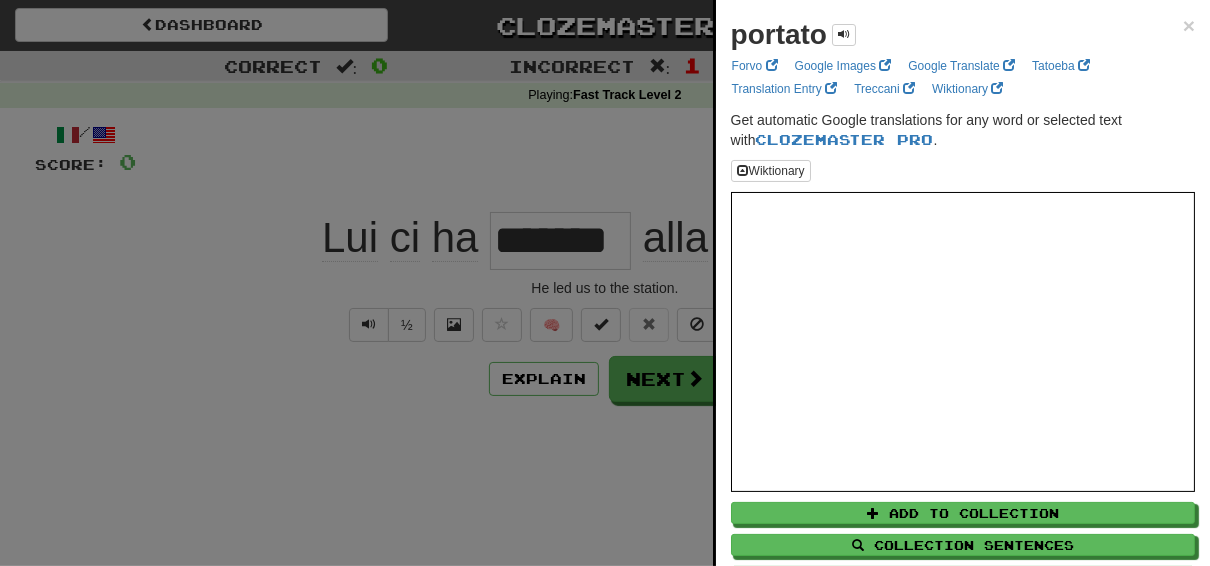 click at bounding box center [605, 283] 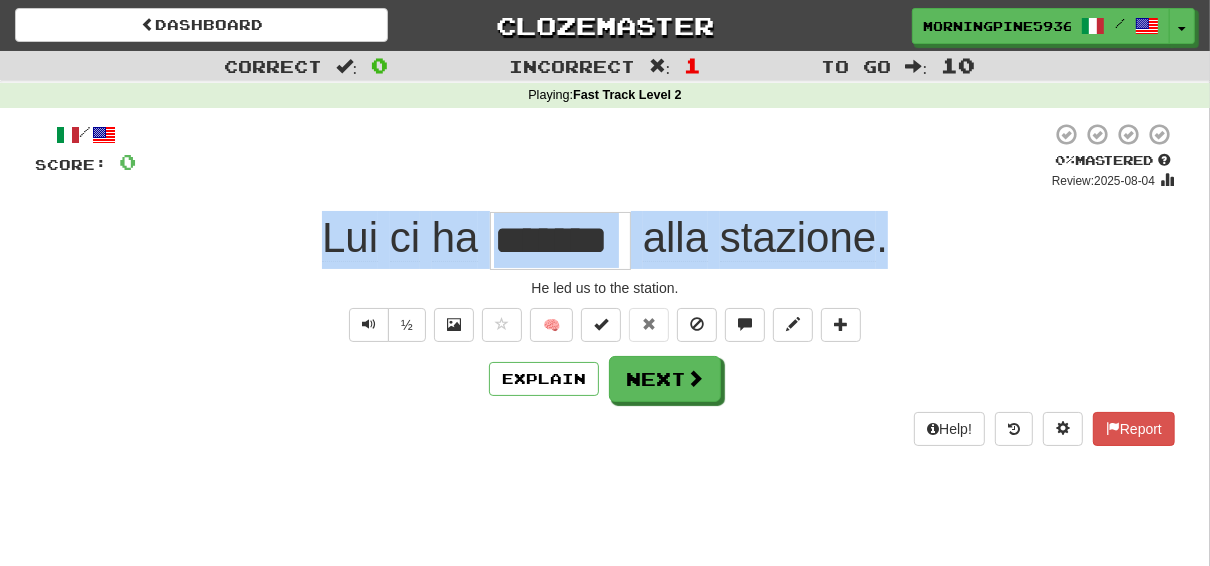 drag, startPoint x: 318, startPoint y: 232, endPoint x: 1042, endPoint y: 254, distance: 724.33417 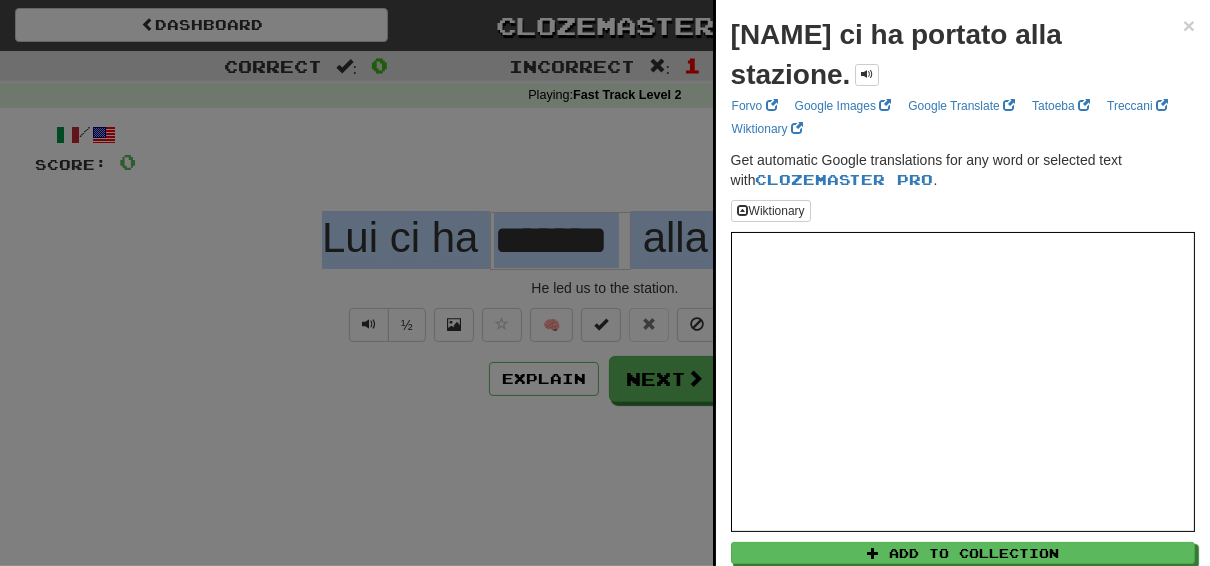 scroll, scrollTop: 74, scrollLeft: 0, axis: vertical 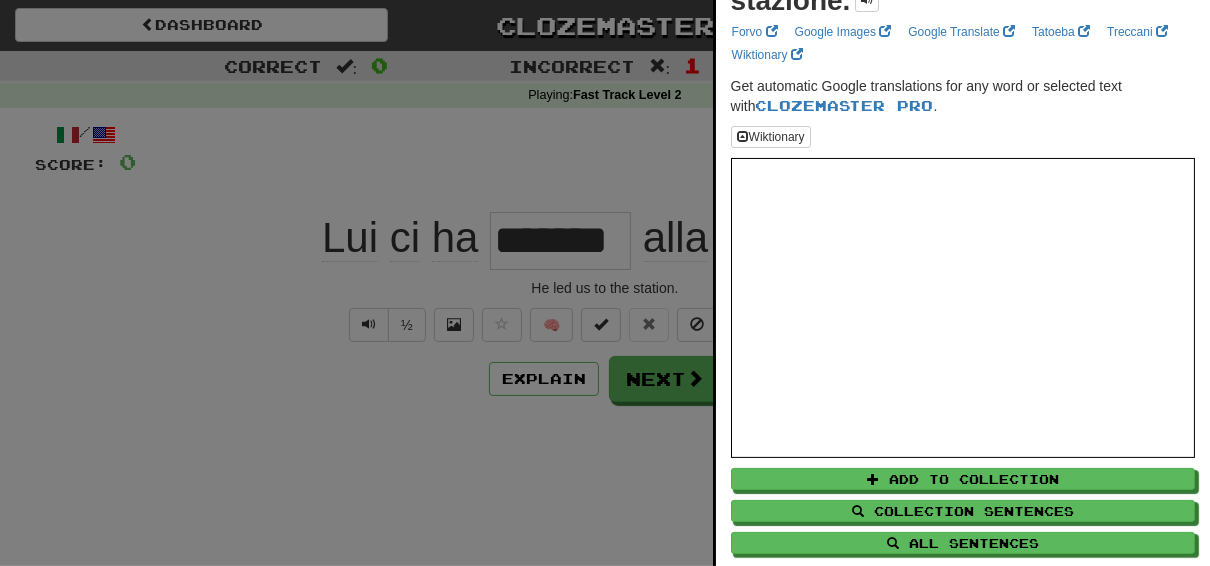 click at bounding box center (605, 283) 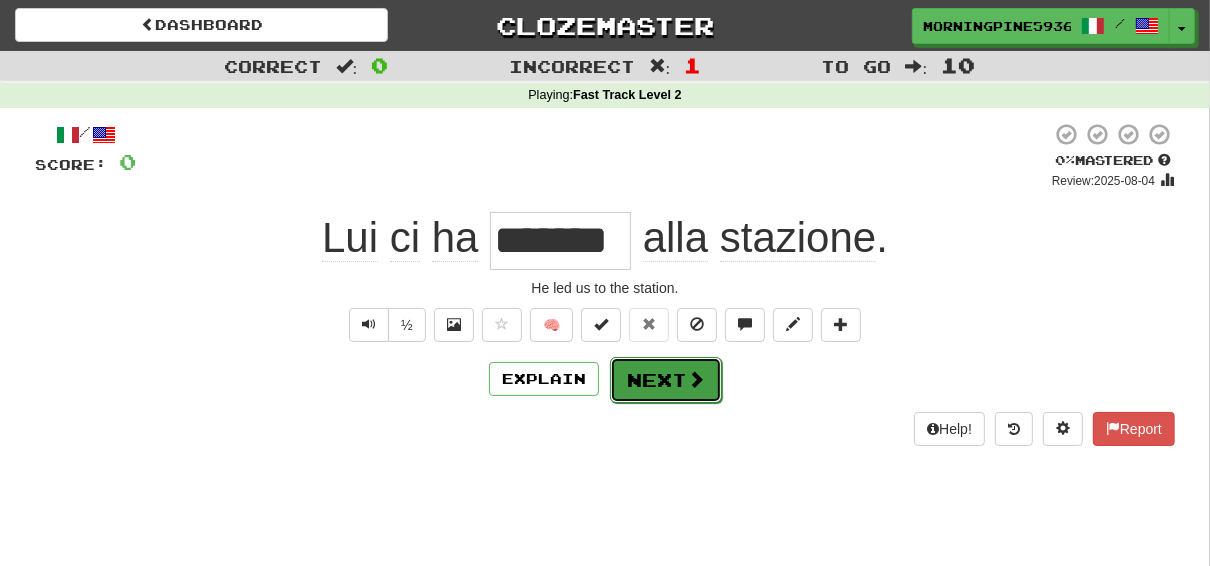 click on "Next" at bounding box center (666, 380) 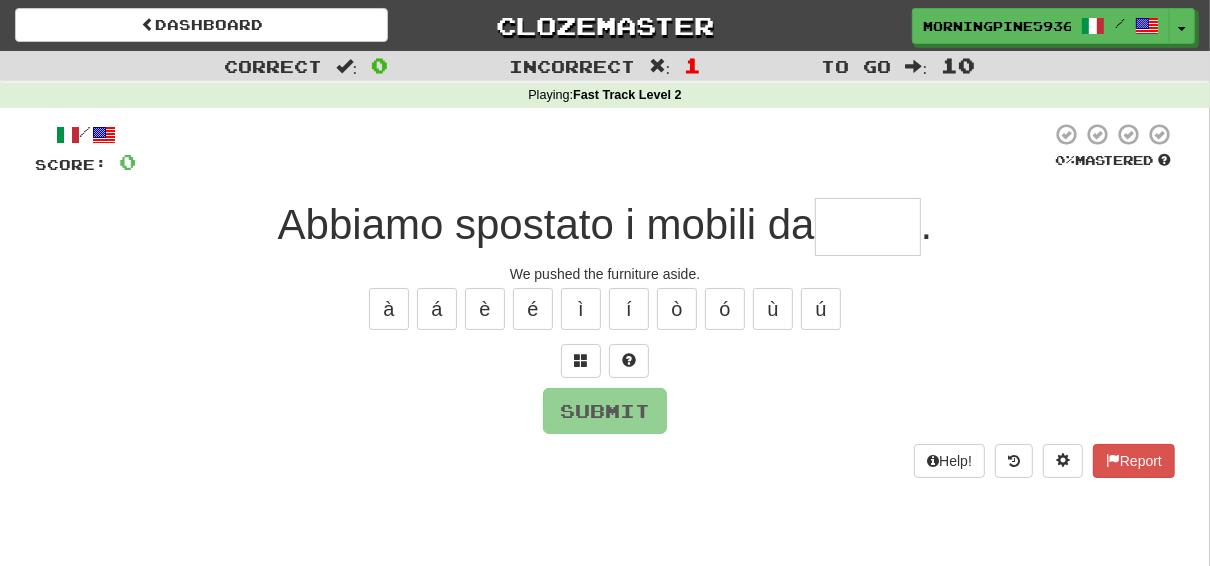 click on "Abbiamo spostato i mobili da" at bounding box center (546, 224) 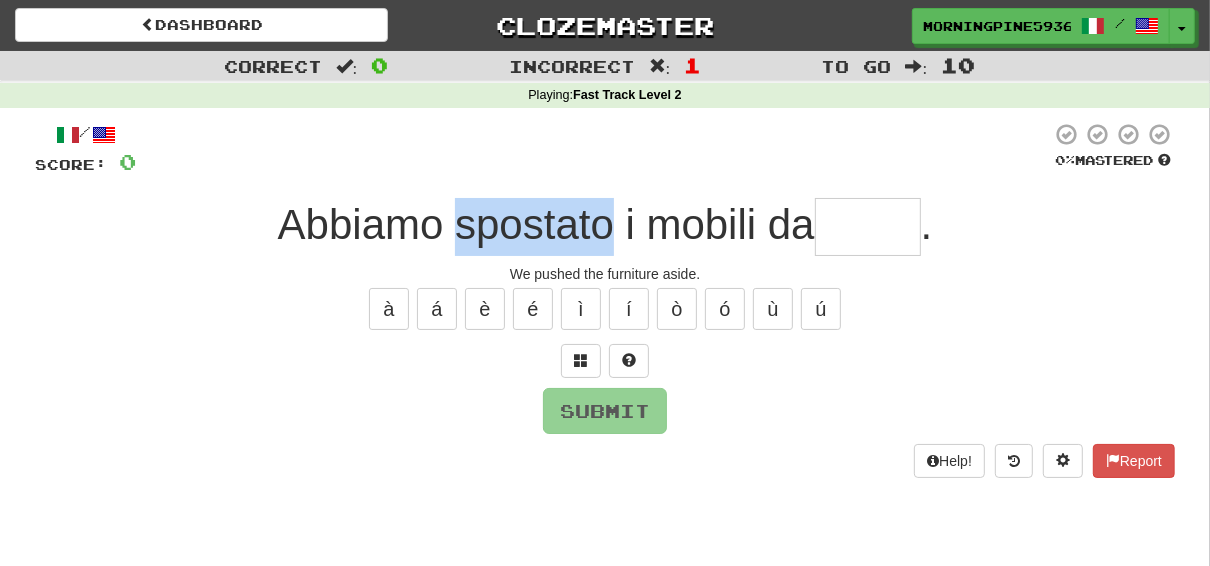drag, startPoint x: 447, startPoint y: 224, endPoint x: 605, endPoint y: 211, distance: 158.5339 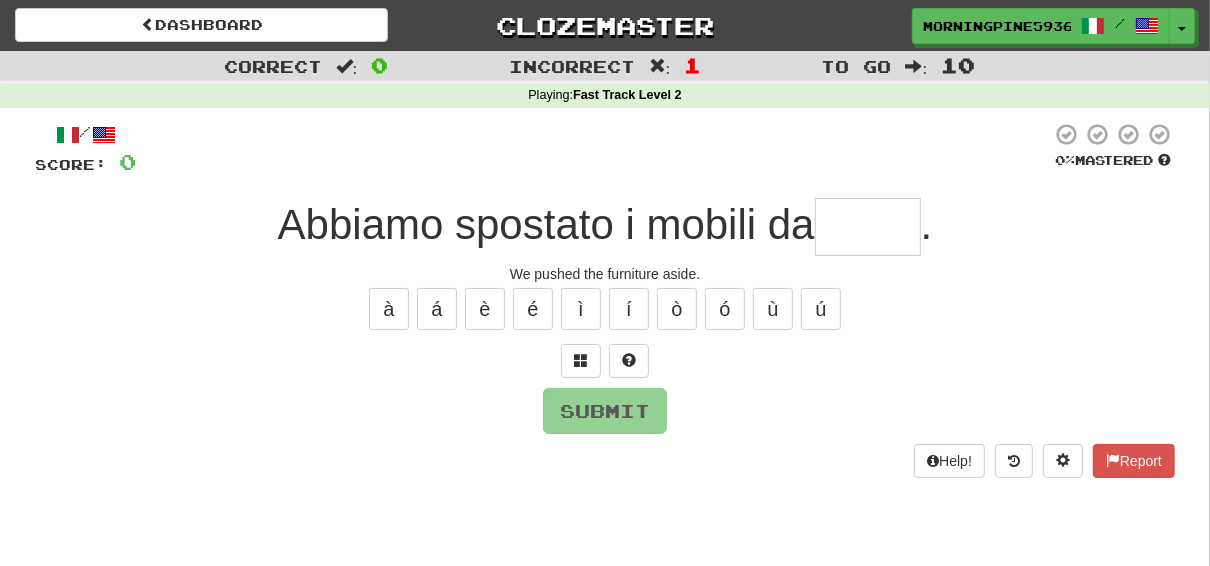 click on "We pushed the furniture aside." at bounding box center (605, 274) 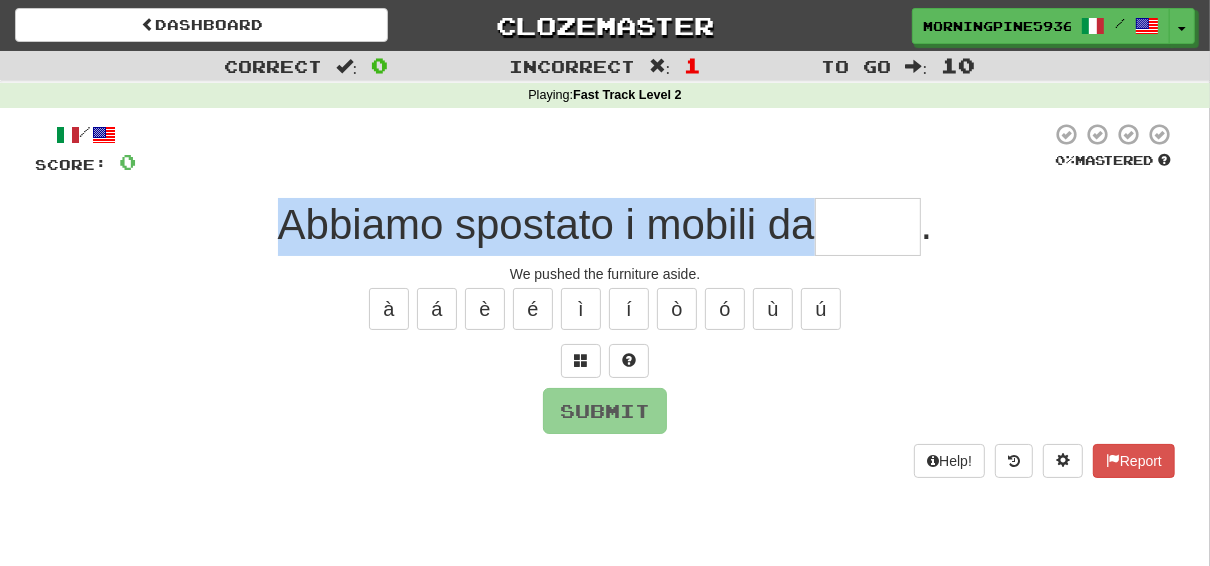 drag, startPoint x: 271, startPoint y: 225, endPoint x: 810, endPoint y: 207, distance: 539.3005 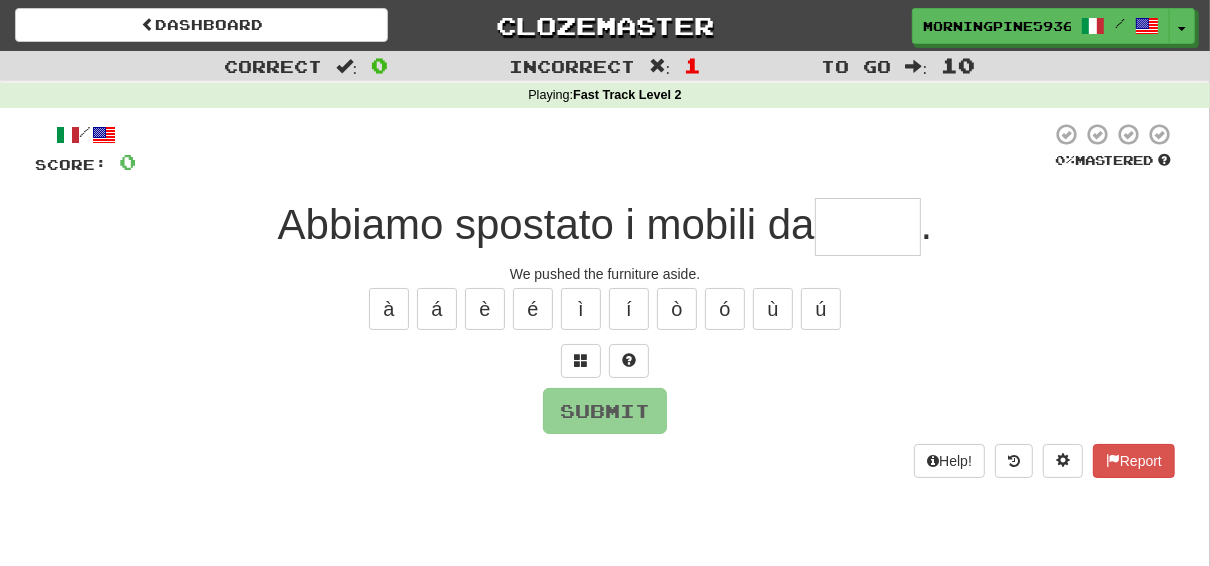 click on "à á è é ì í ò ó ù ú" at bounding box center (605, 309) 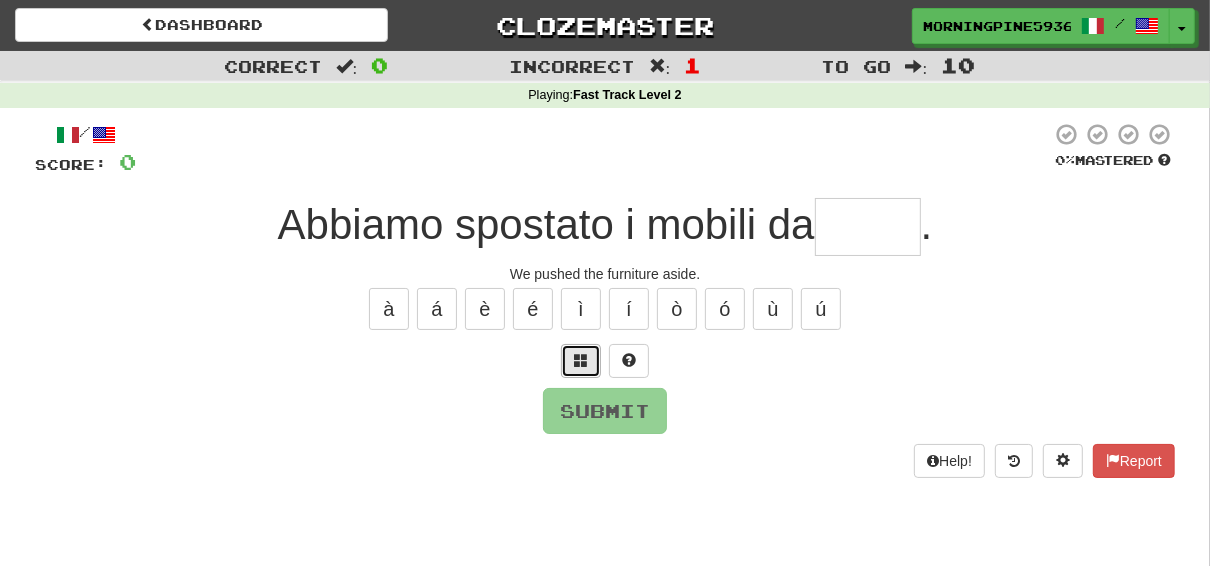 click at bounding box center (581, 360) 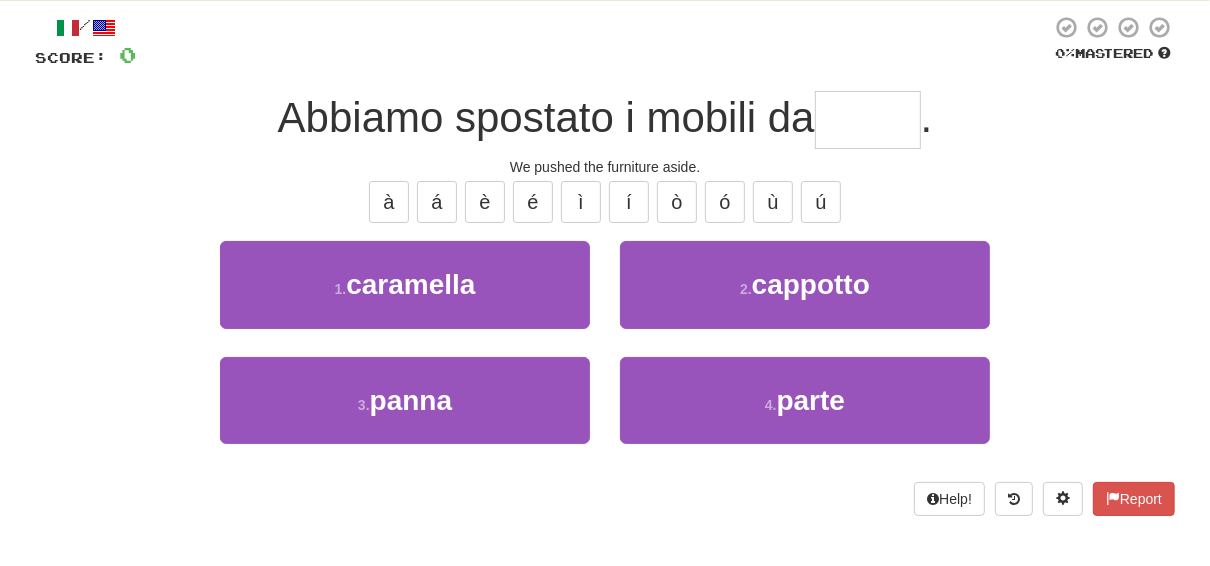scroll, scrollTop: 160, scrollLeft: 0, axis: vertical 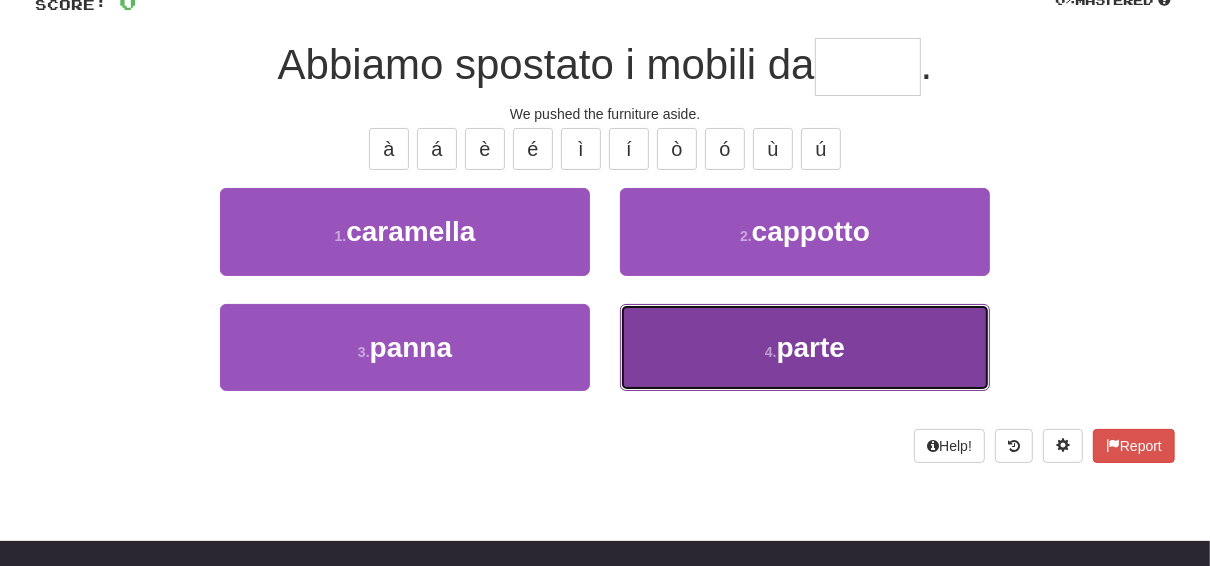 click on "parte" at bounding box center (811, 347) 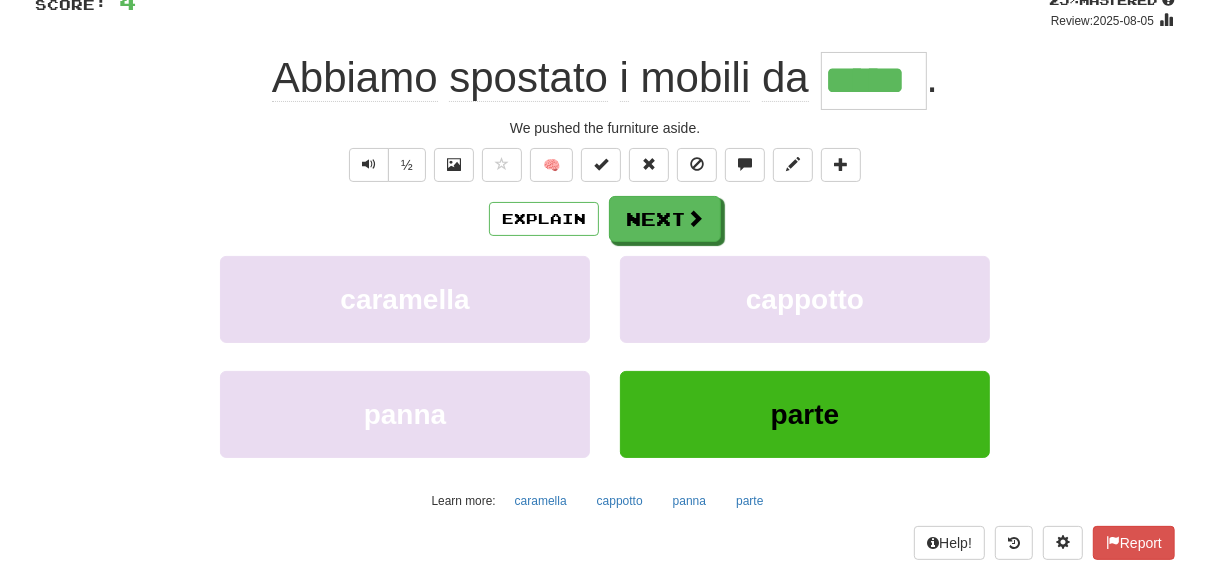 click on "/  Score:   4 + 4 25 %  Mastered Review:  2025-08-05 Abbiamo   spostato   i   mobili   da   ***** . We pushed the furniture aside. ½ 🧠 Explain Next caramella cappotto panna parte Learn more: caramella cappotto panna parte  Help!  Report" at bounding box center [605, 261] 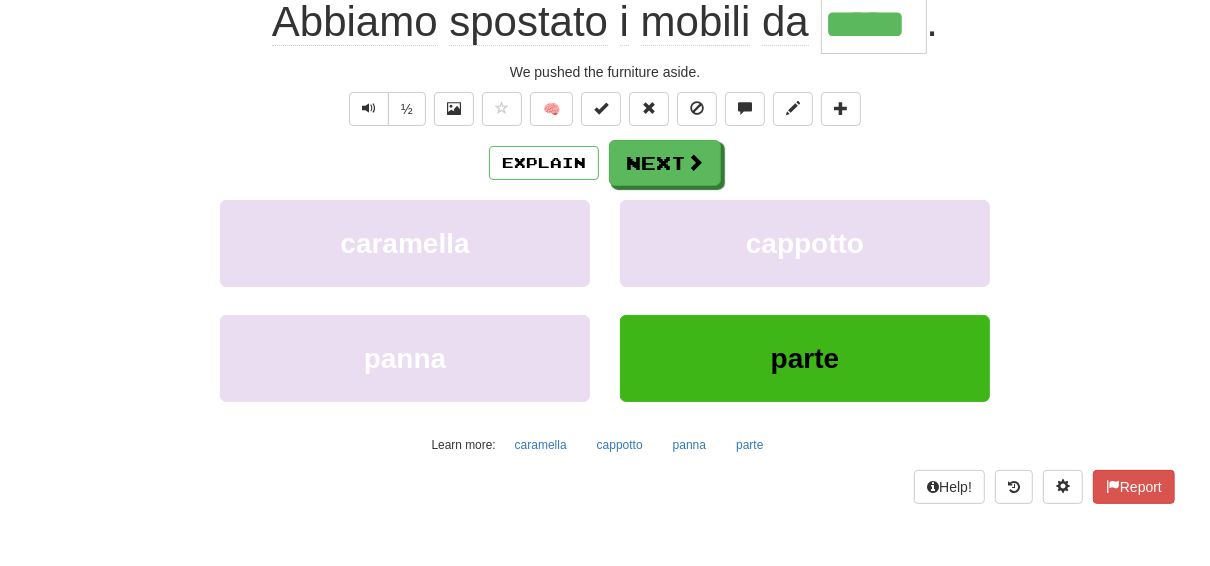 scroll, scrollTop: 0, scrollLeft: 0, axis: both 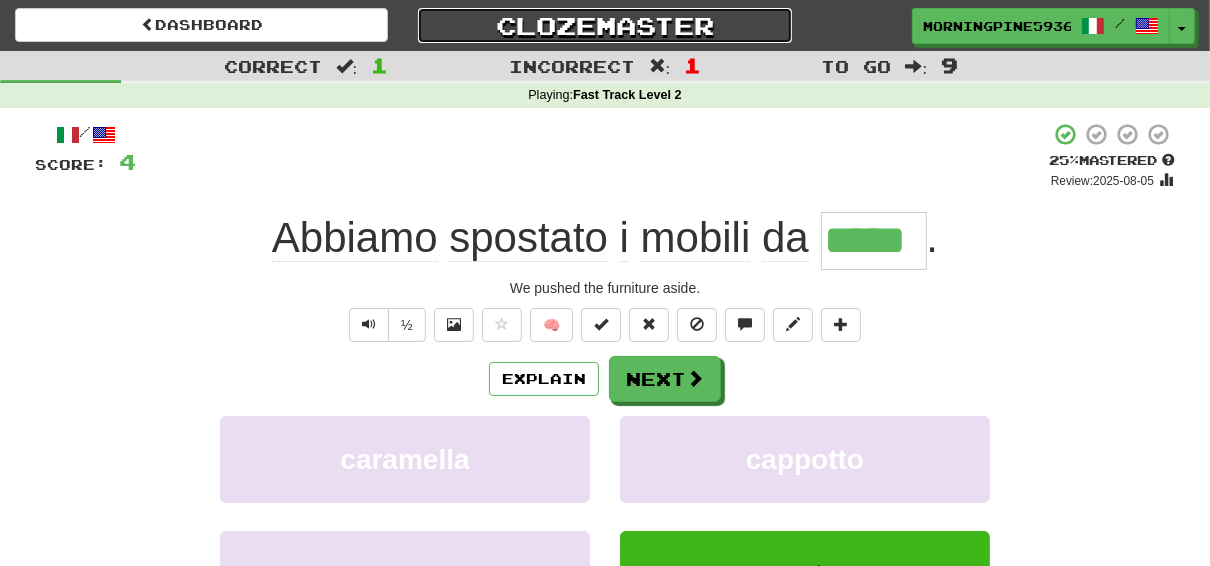 click on "Clozemaster" at bounding box center (604, 25) 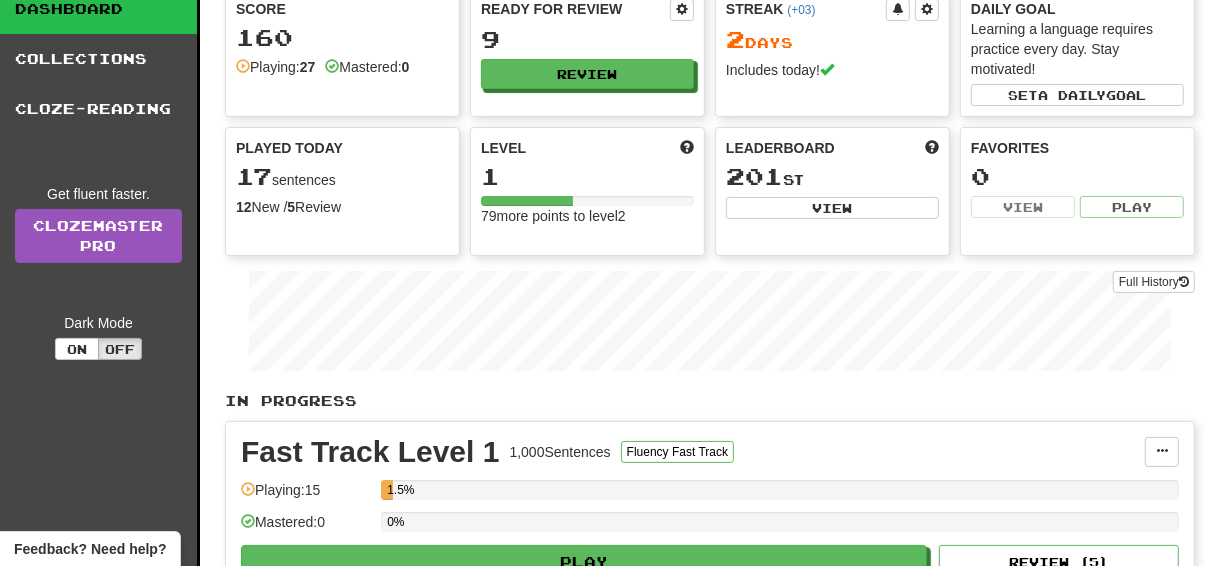 scroll, scrollTop: 240, scrollLeft: 0, axis: vertical 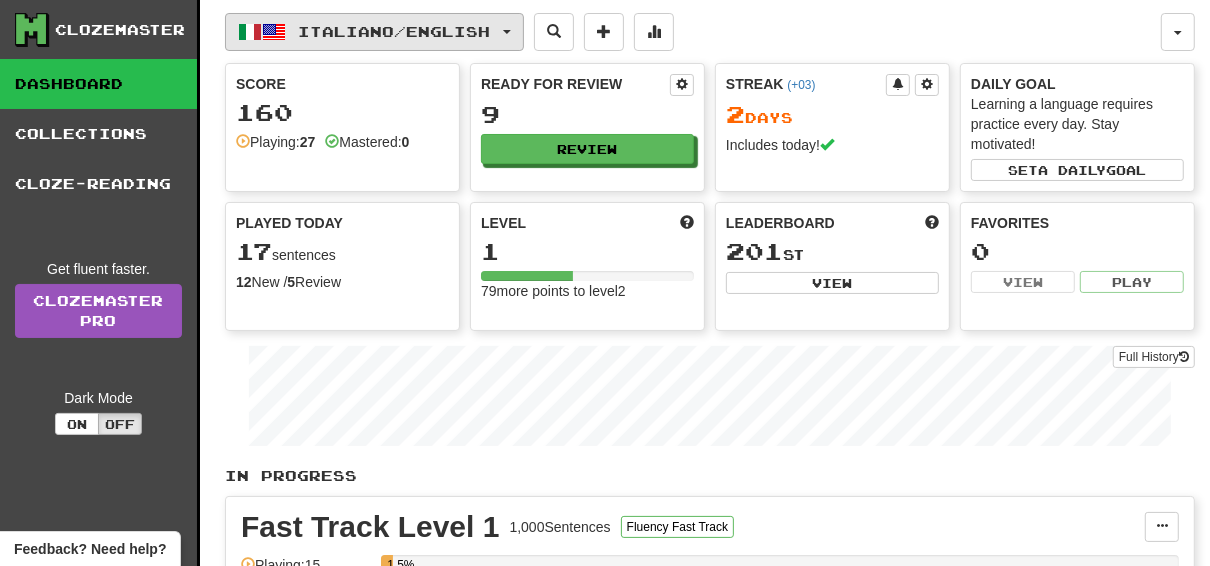 click on "Italiano  /  English" at bounding box center [374, 32] 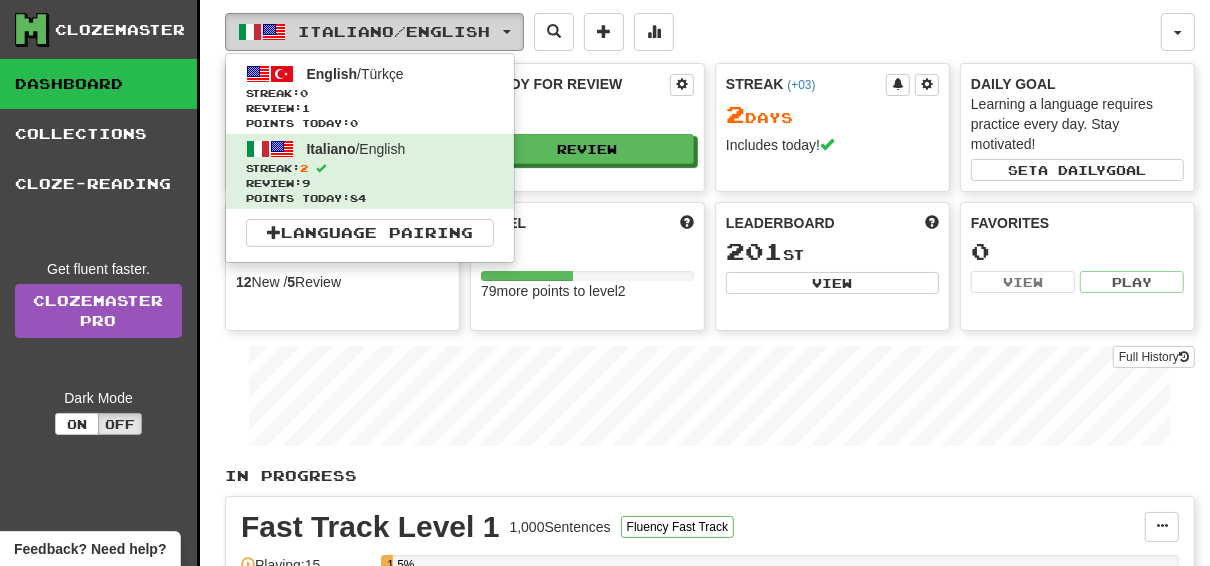 click on "Italiano  /  English" at bounding box center (374, 32) 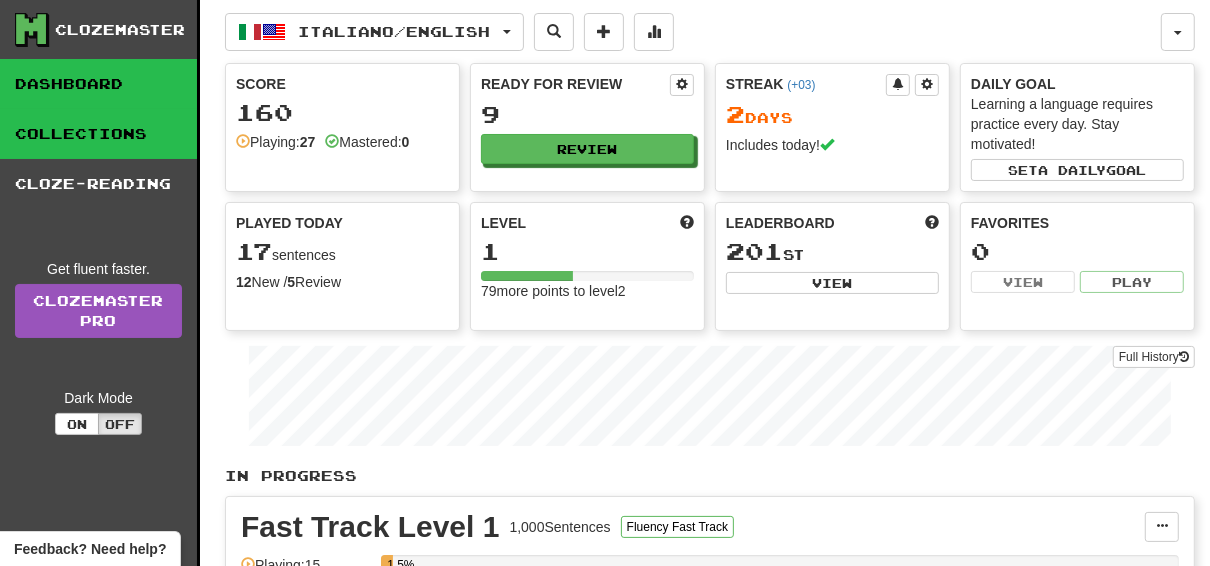 click on "Collections" at bounding box center (98, 134) 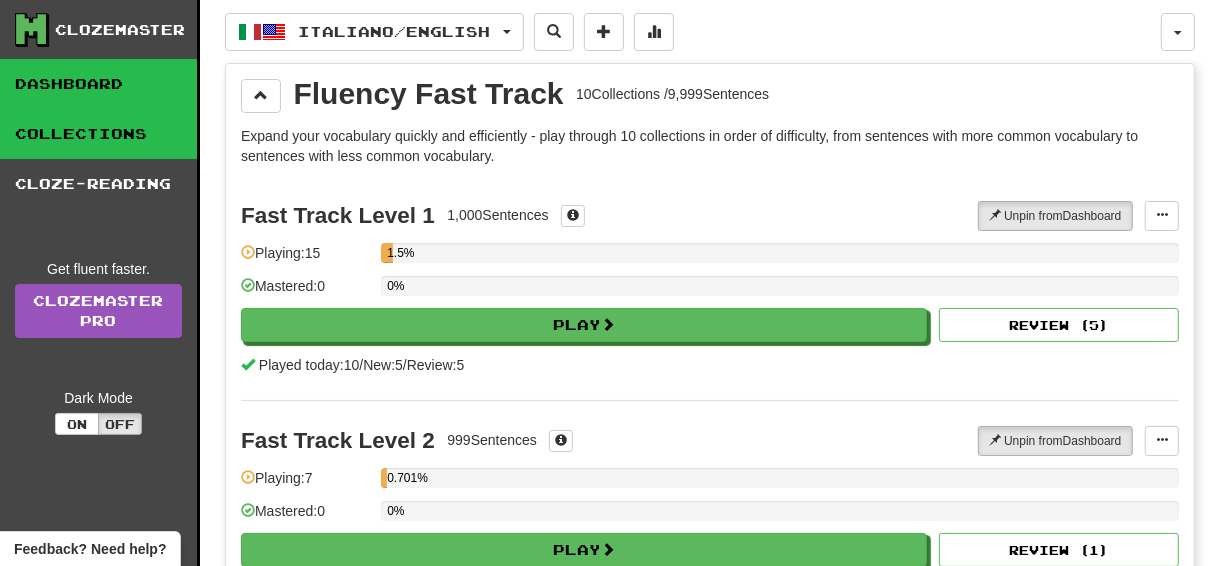 click on "Dashboard" at bounding box center [98, 84] 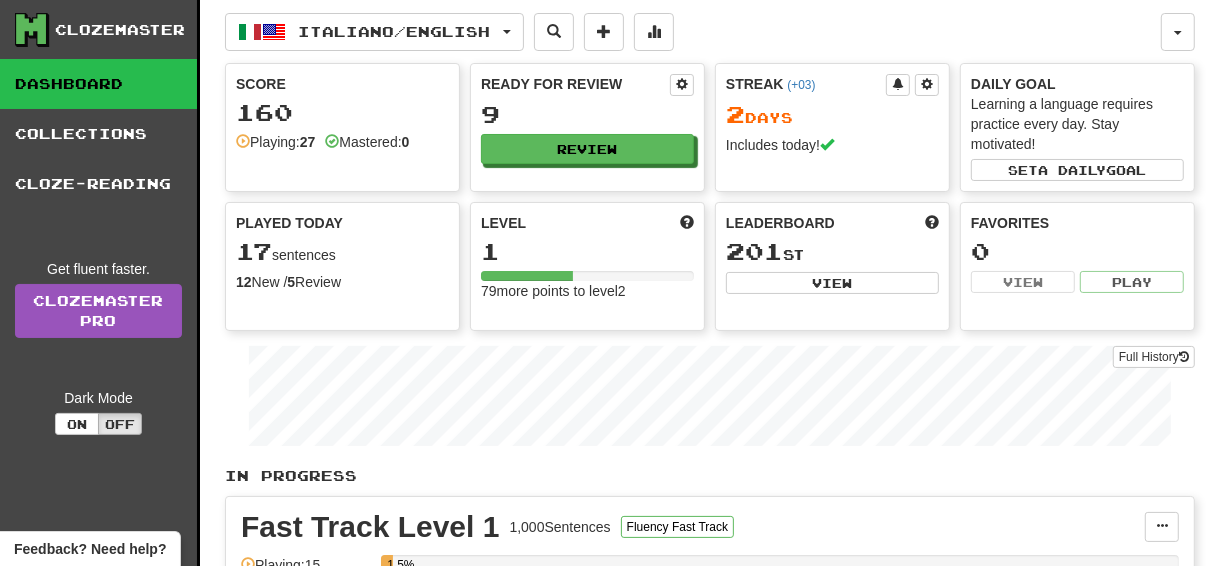 click on "Played Today 17  sentences 12  New /  5  Review Full History" at bounding box center [342, 252] 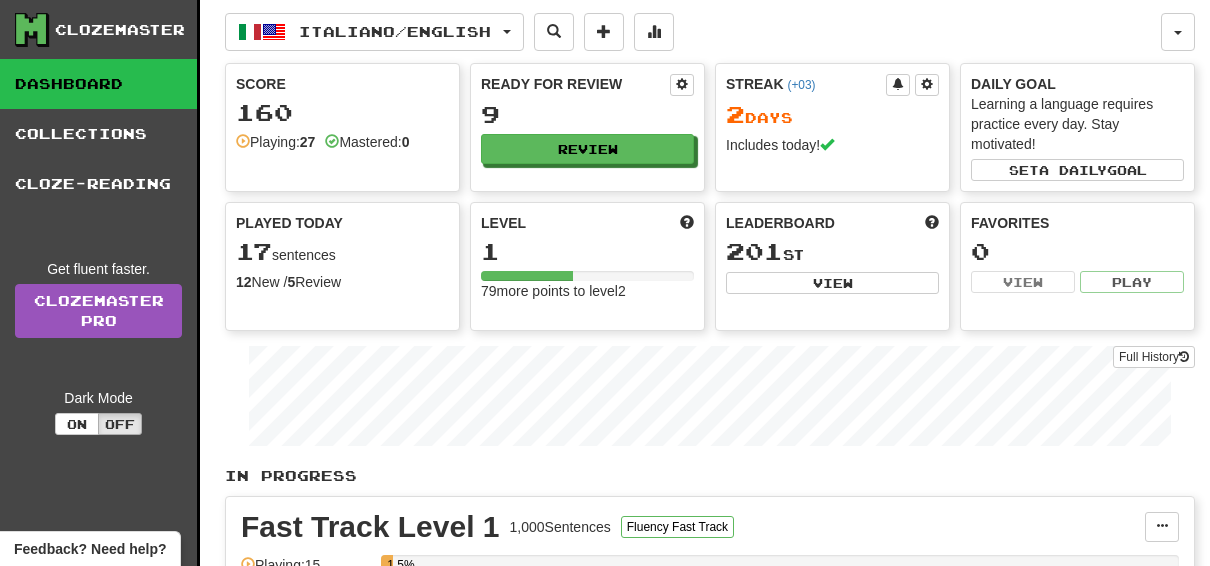 scroll, scrollTop: 0, scrollLeft: 0, axis: both 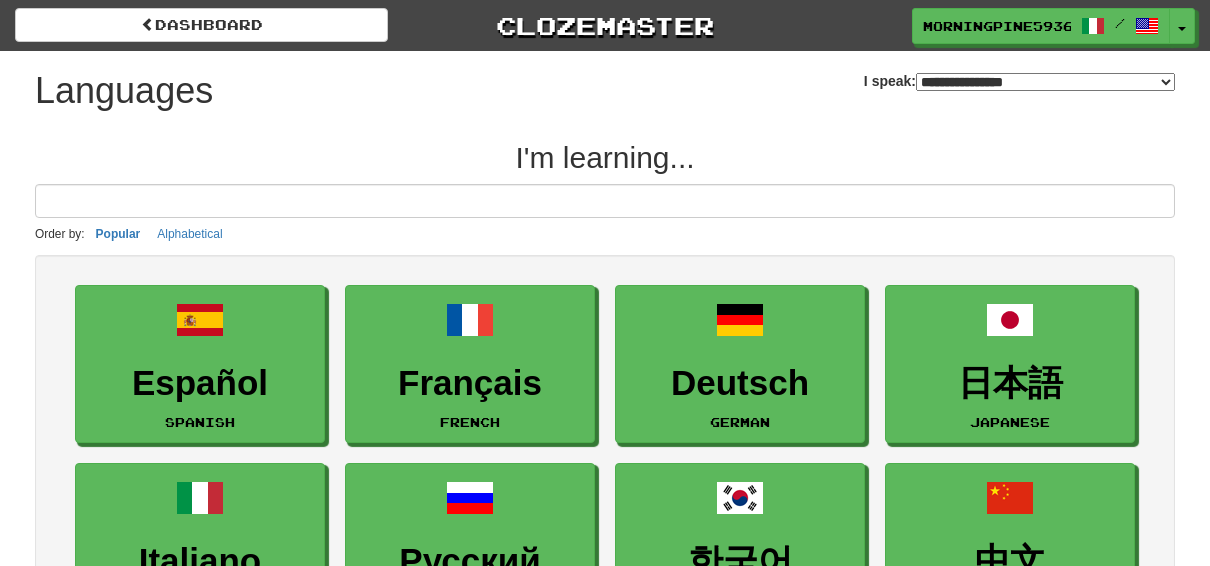 select on "*******" 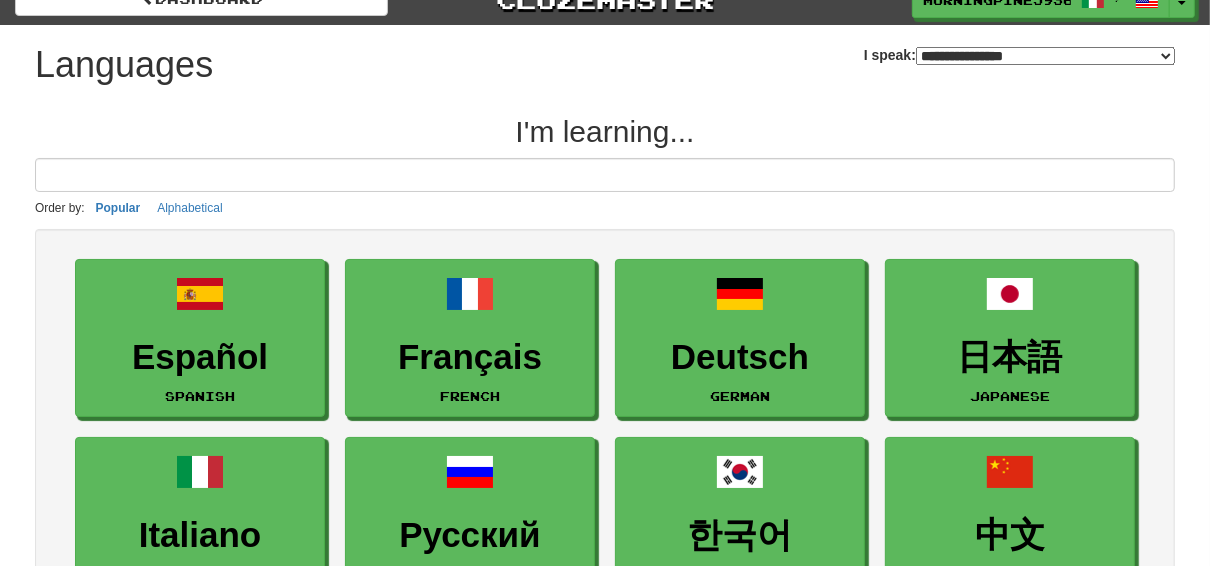 scroll, scrollTop: 0, scrollLeft: 0, axis: both 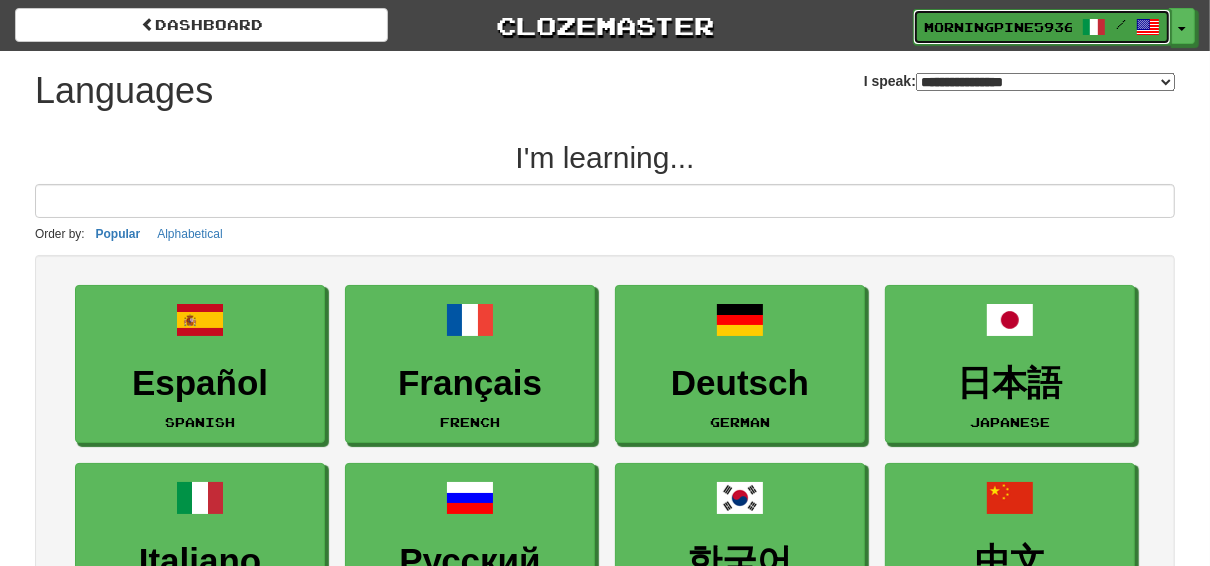 click on "MorningPine5936" at bounding box center [998, 27] 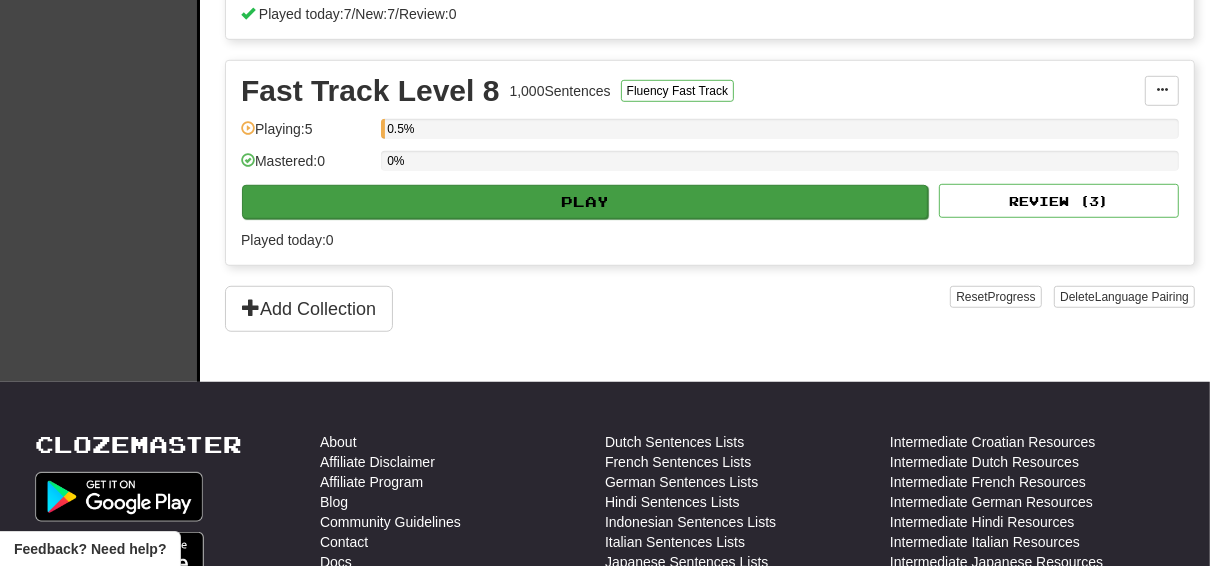 scroll, scrollTop: 880, scrollLeft: 0, axis: vertical 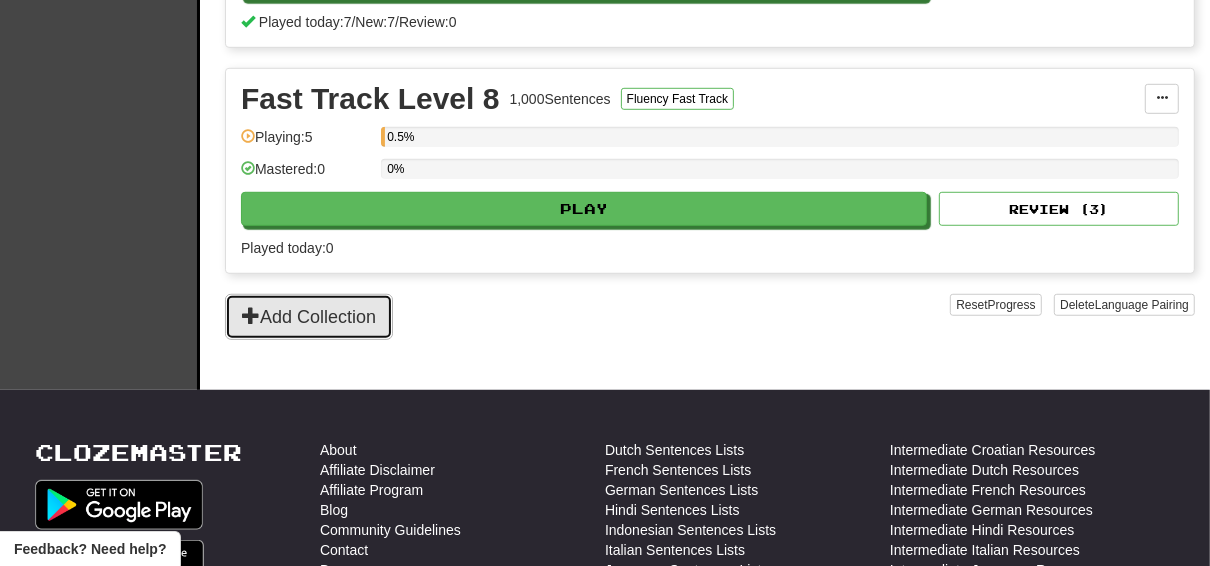 click on "Add Collection" at bounding box center (309, 317) 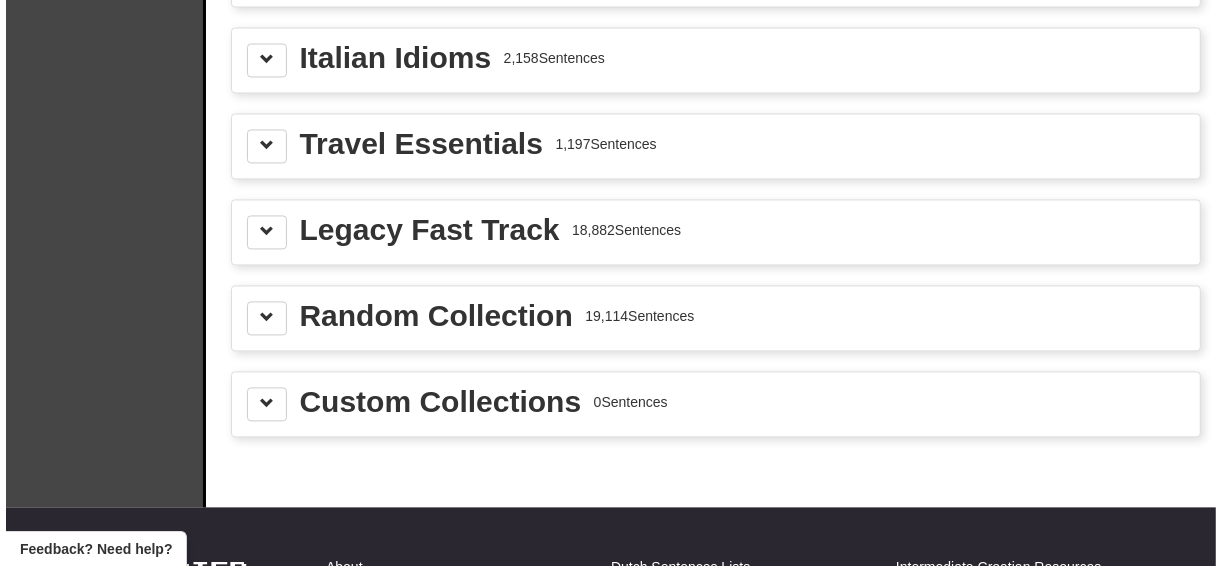 scroll, scrollTop: 2720, scrollLeft: 0, axis: vertical 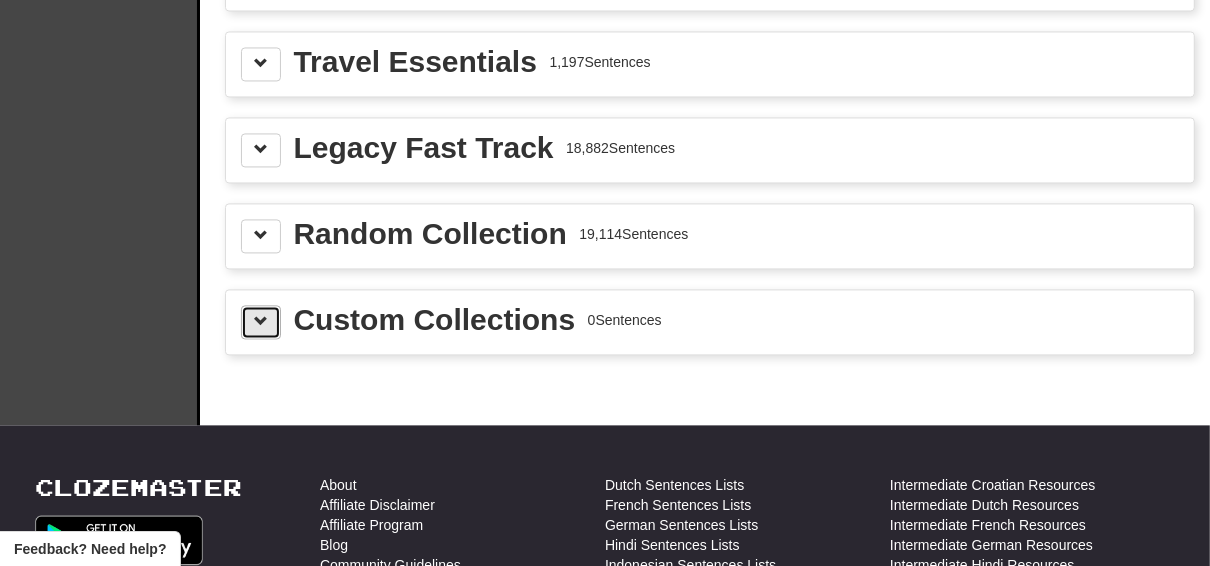 click at bounding box center [261, 322] 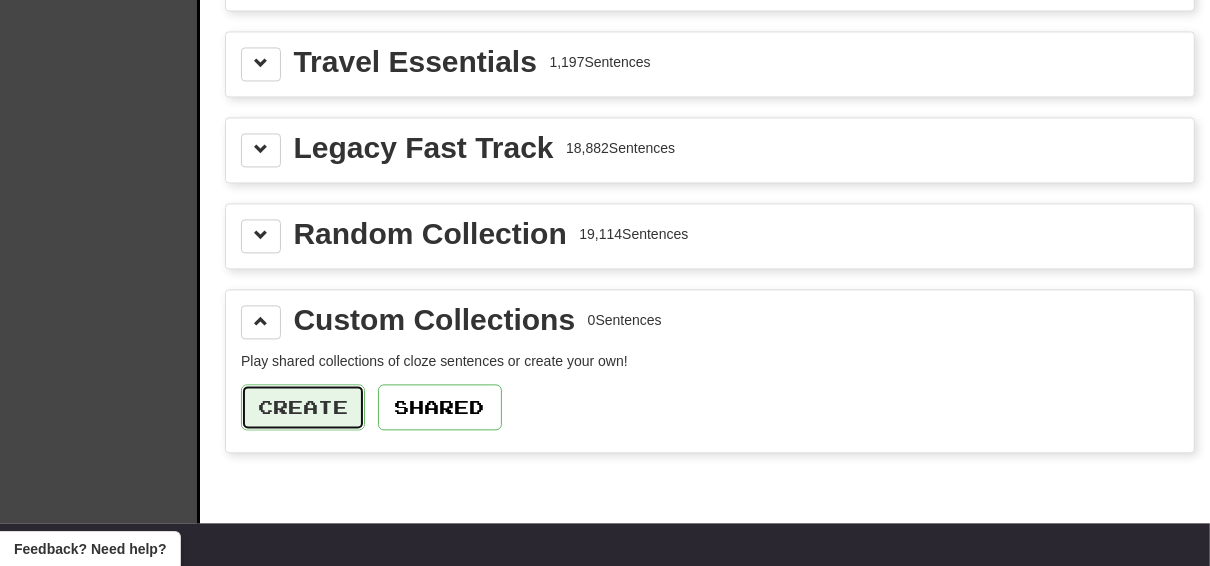 click on "Create" at bounding box center (303, 407) 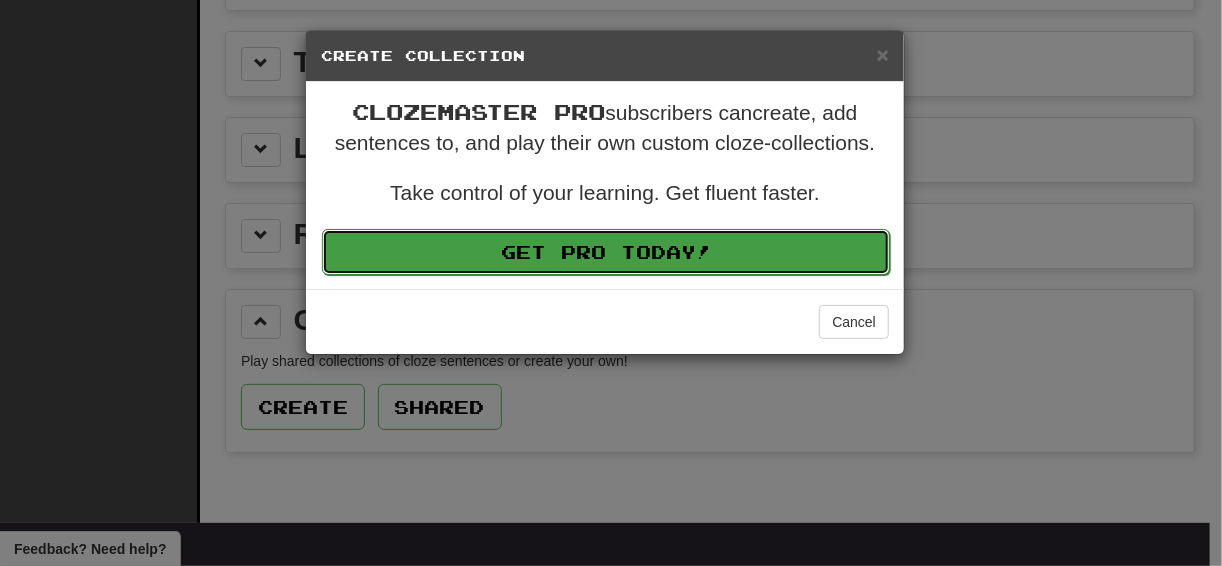 click on "Get Pro Today!" at bounding box center (606, 252) 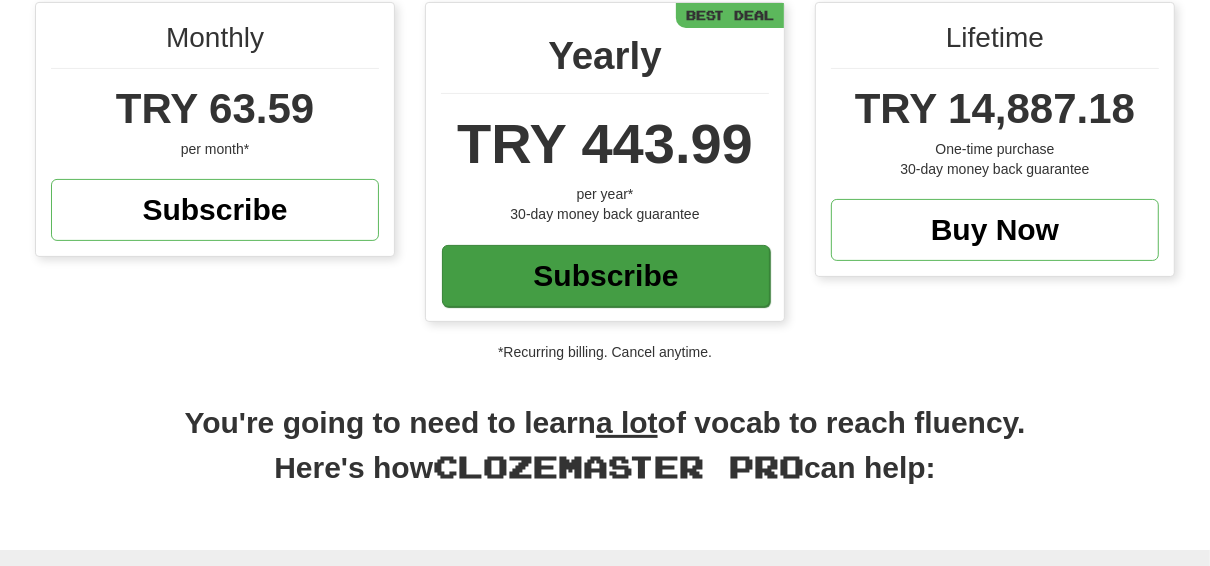 scroll, scrollTop: 160, scrollLeft: 0, axis: vertical 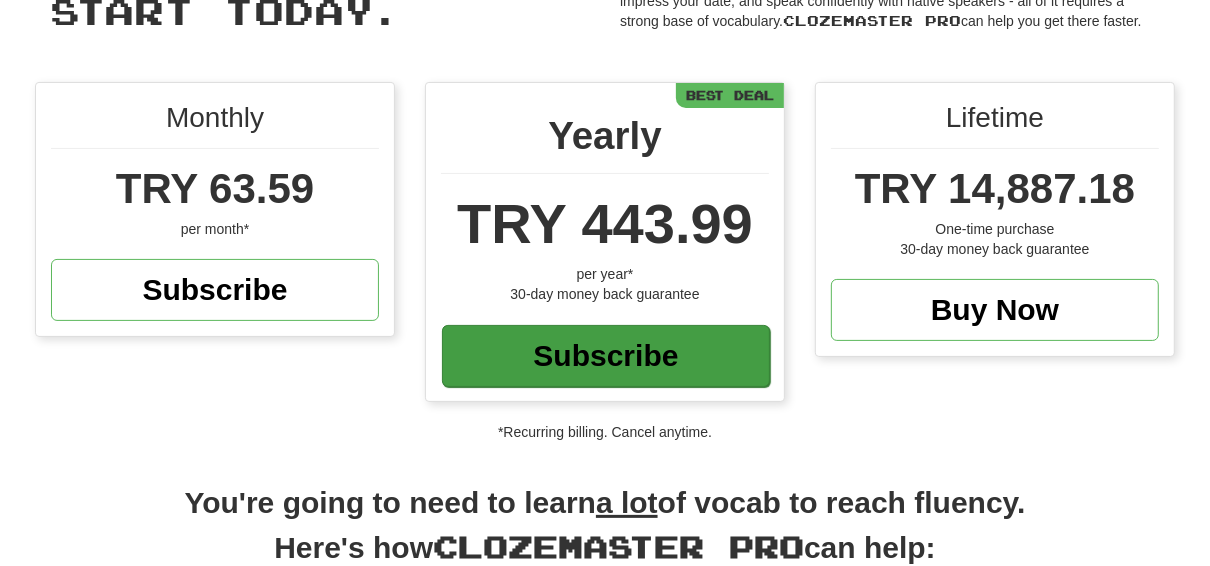 click on "Subscribe" at bounding box center (606, 356) 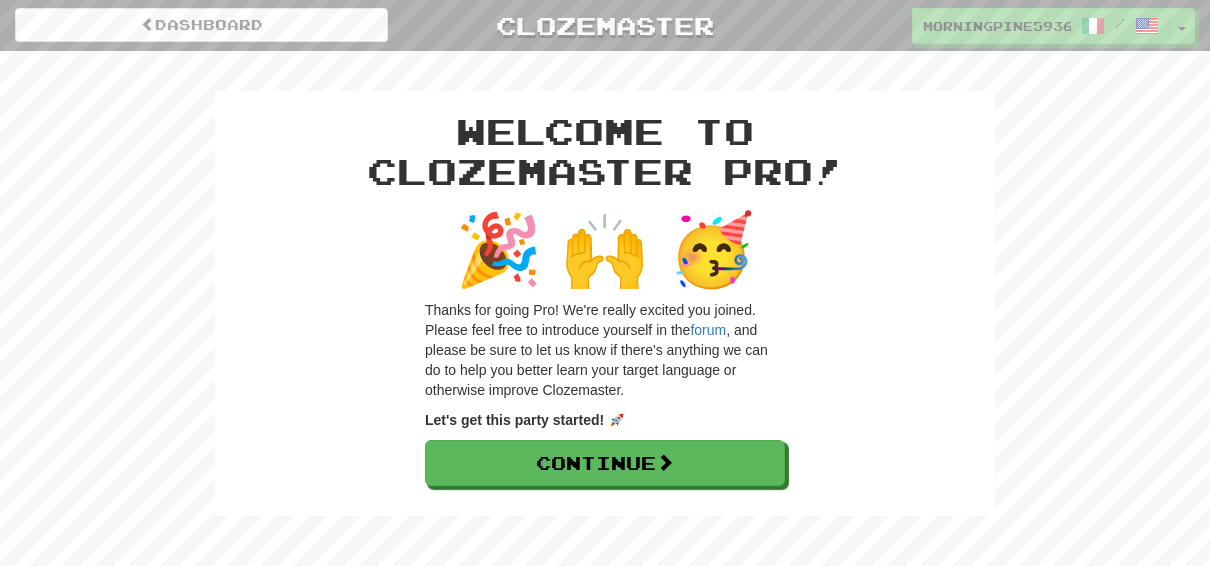 scroll, scrollTop: 0, scrollLeft: 0, axis: both 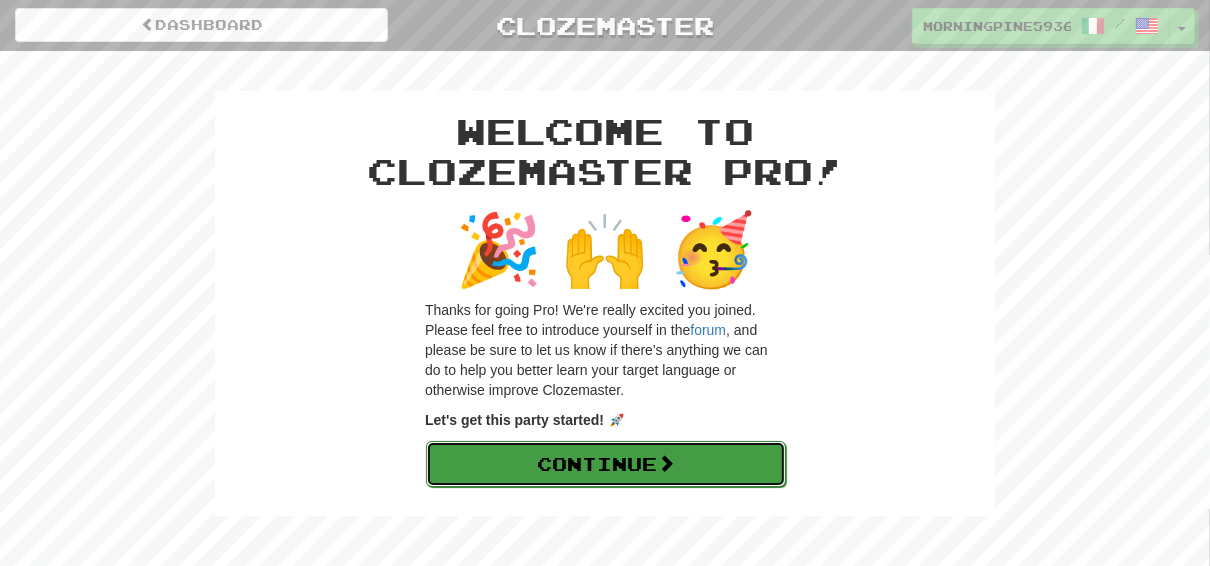 click on "Continue" at bounding box center [606, 464] 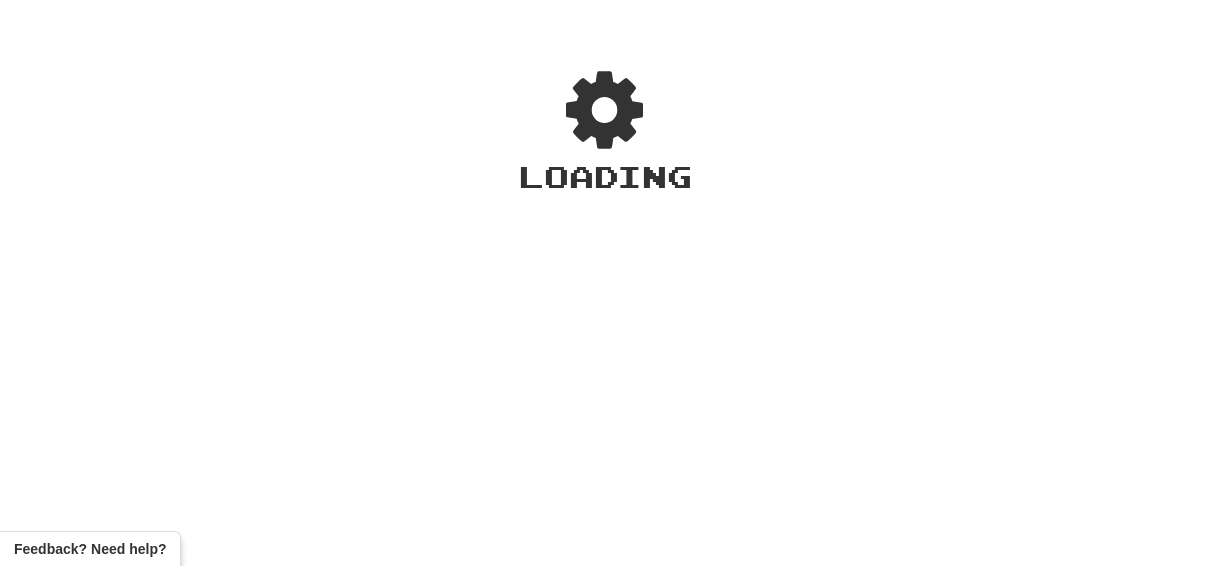 scroll, scrollTop: 0, scrollLeft: 0, axis: both 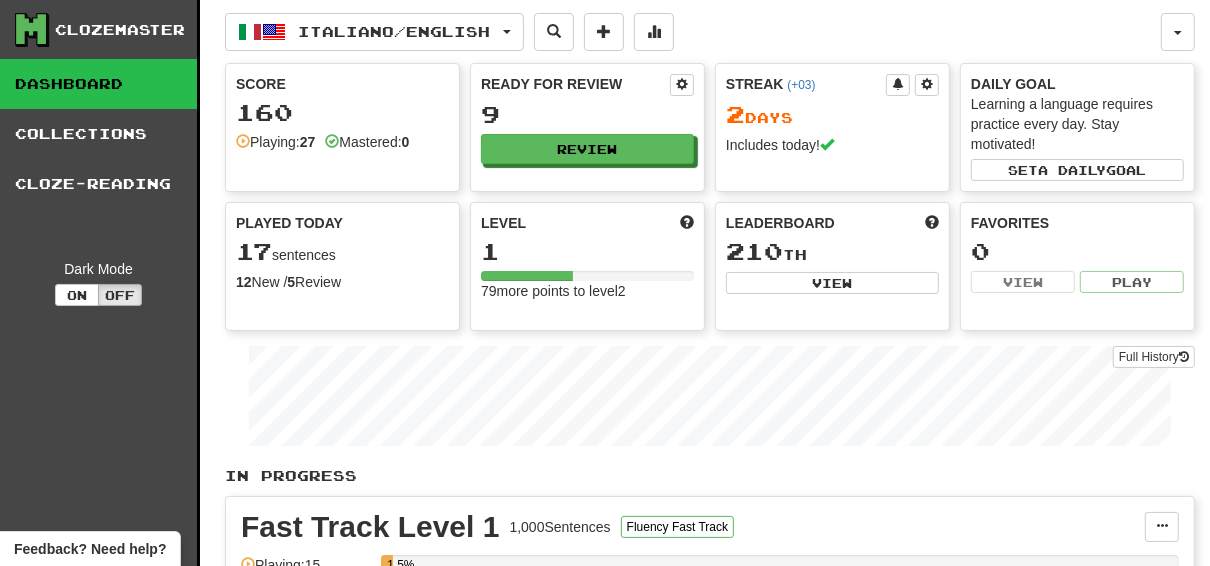 click on "1" at bounding box center (587, 251) 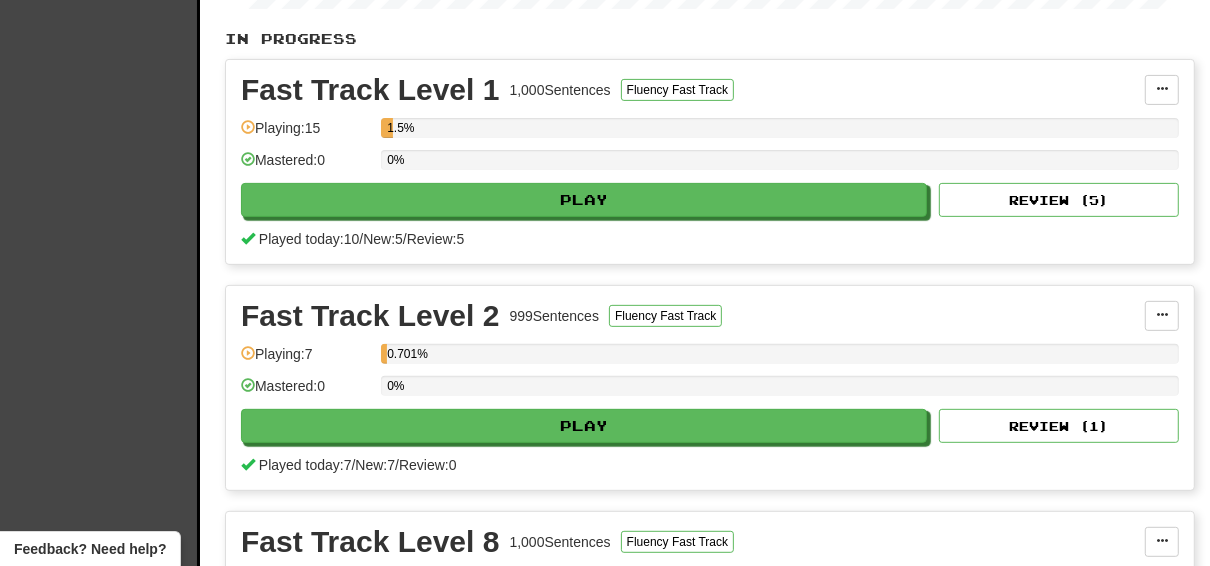 scroll, scrollTop: 400, scrollLeft: 0, axis: vertical 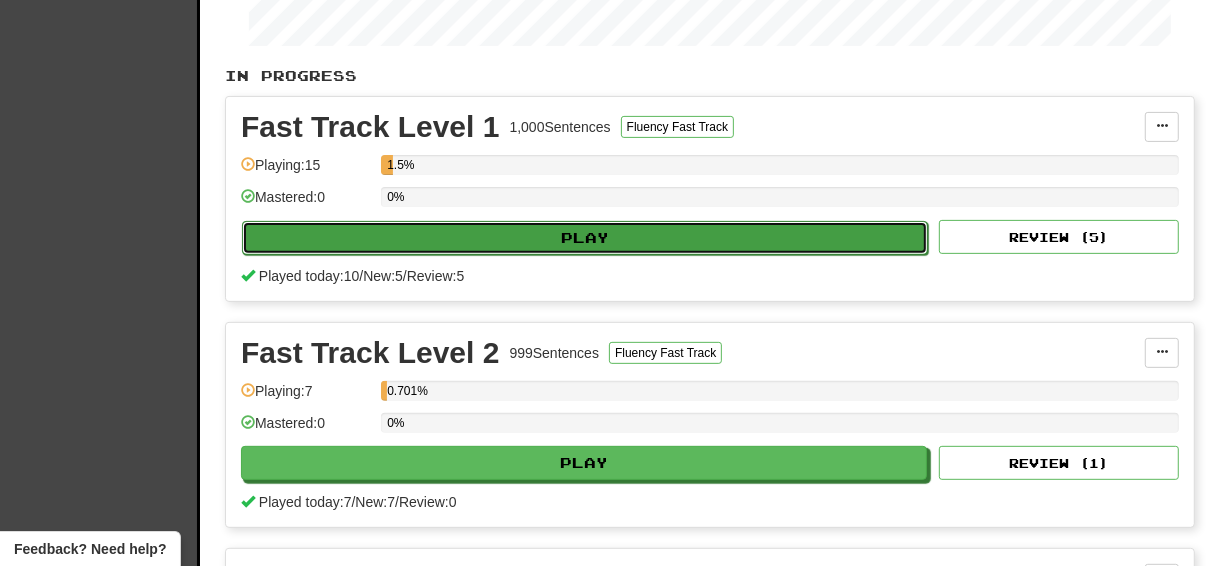 click on "Play" at bounding box center [585, 238] 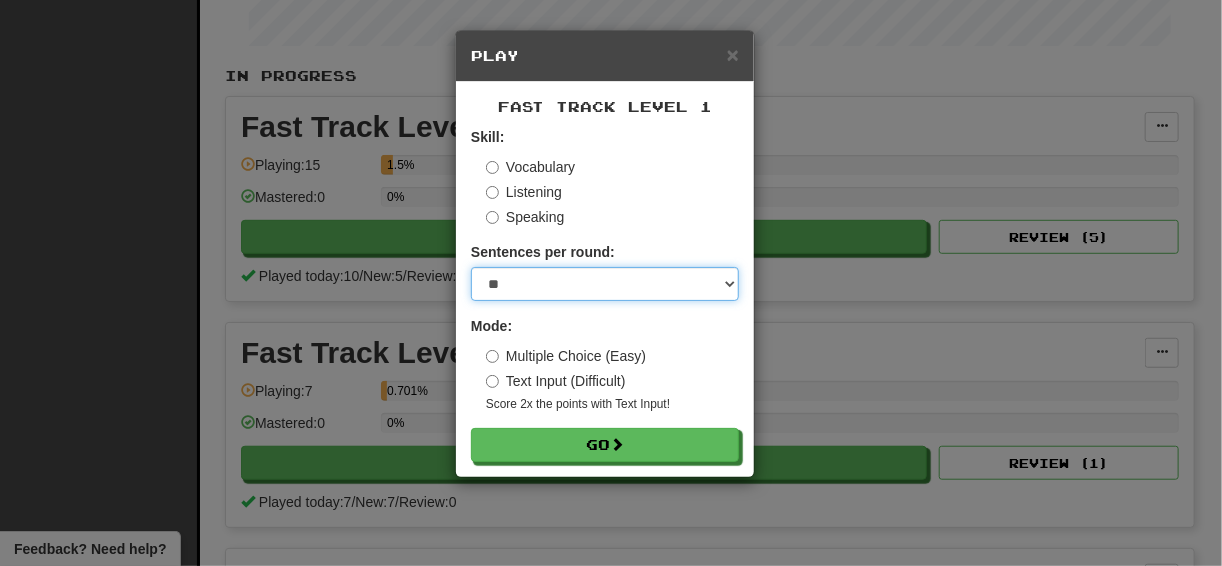 click on "* ** ** ** ** ** *** ********" at bounding box center [605, 284] 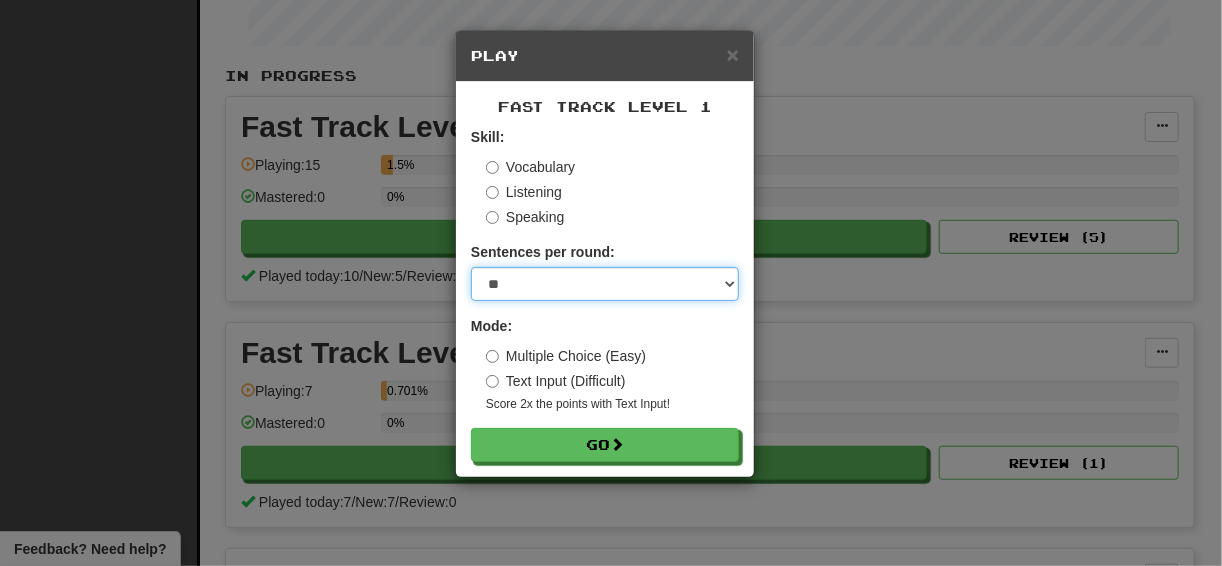 select on "**" 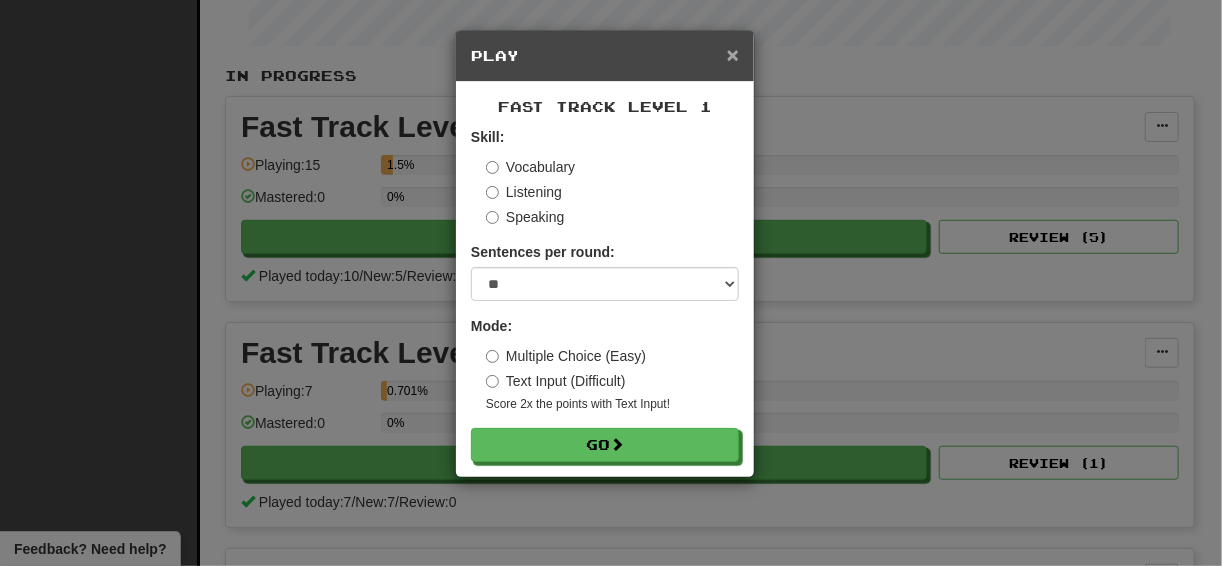 click on "×" at bounding box center (733, 54) 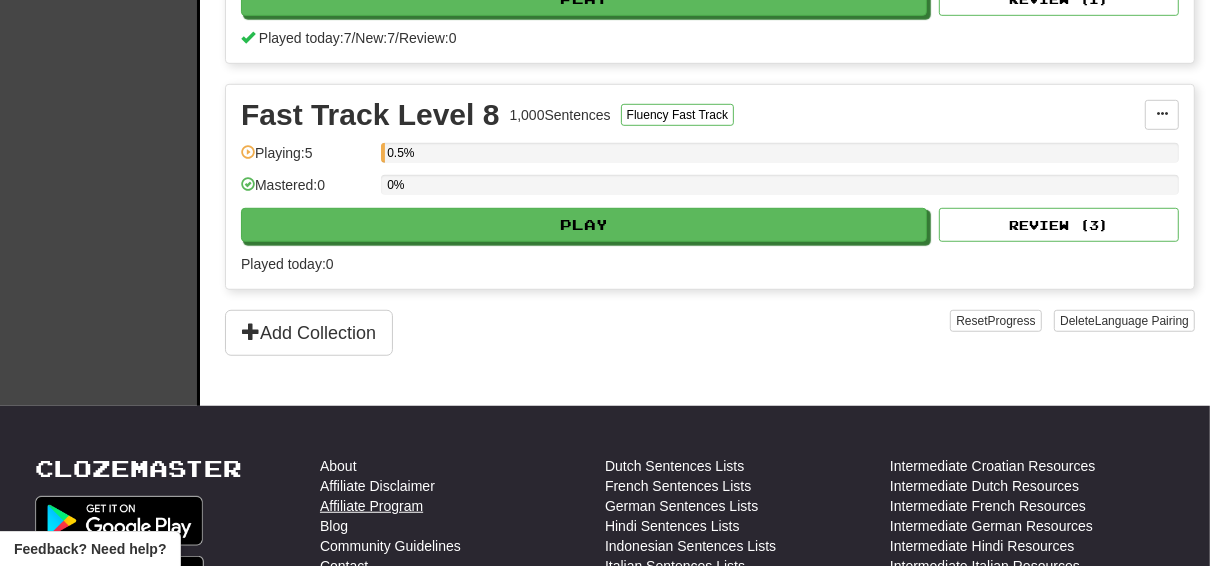 scroll, scrollTop: 880, scrollLeft: 0, axis: vertical 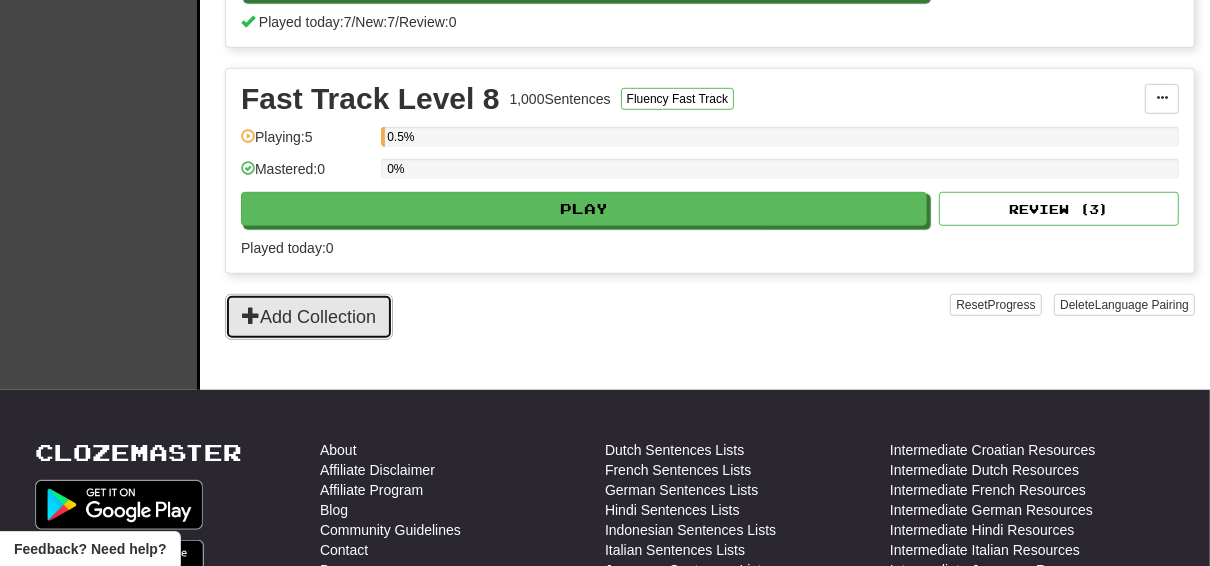 click on "Add Collection" at bounding box center (309, 317) 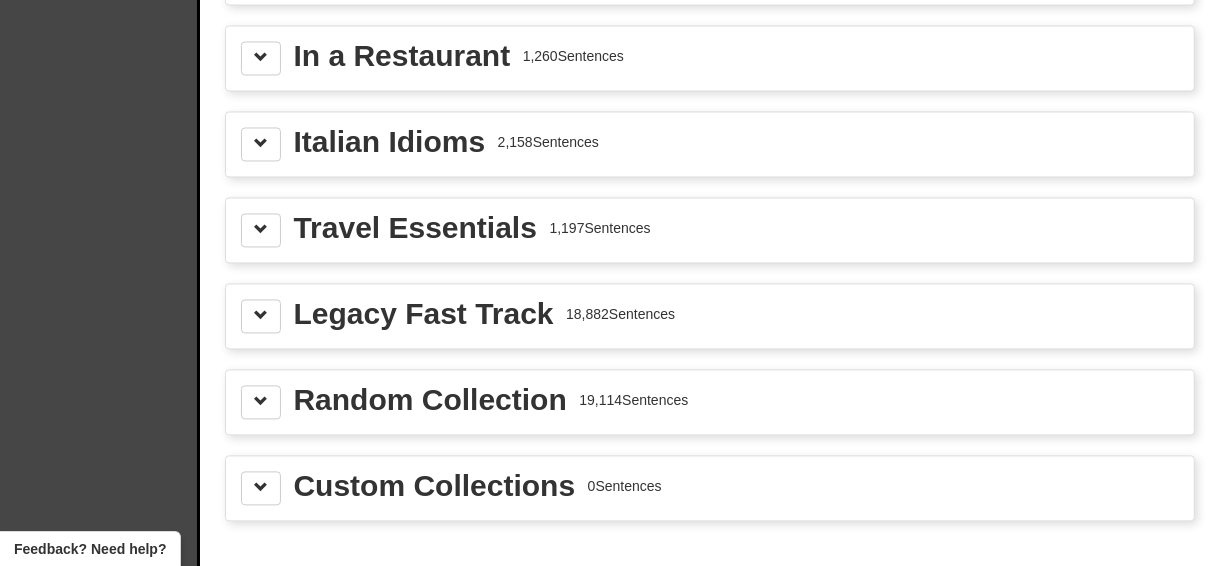 scroll, scrollTop: 2560, scrollLeft: 0, axis: vertical 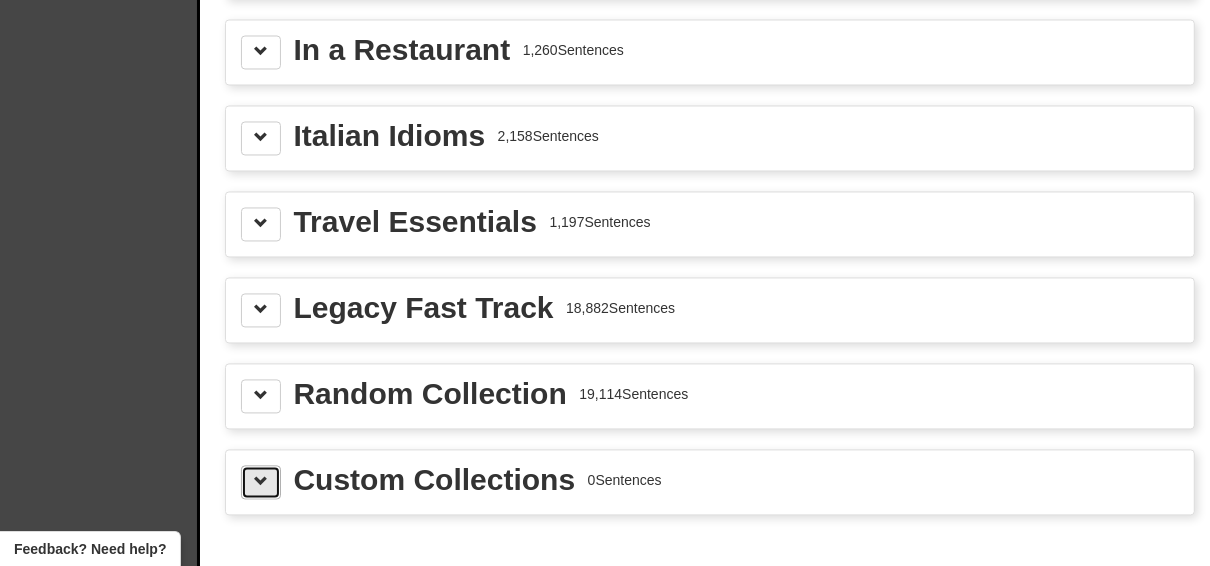 click at bounding box center (261, 482) 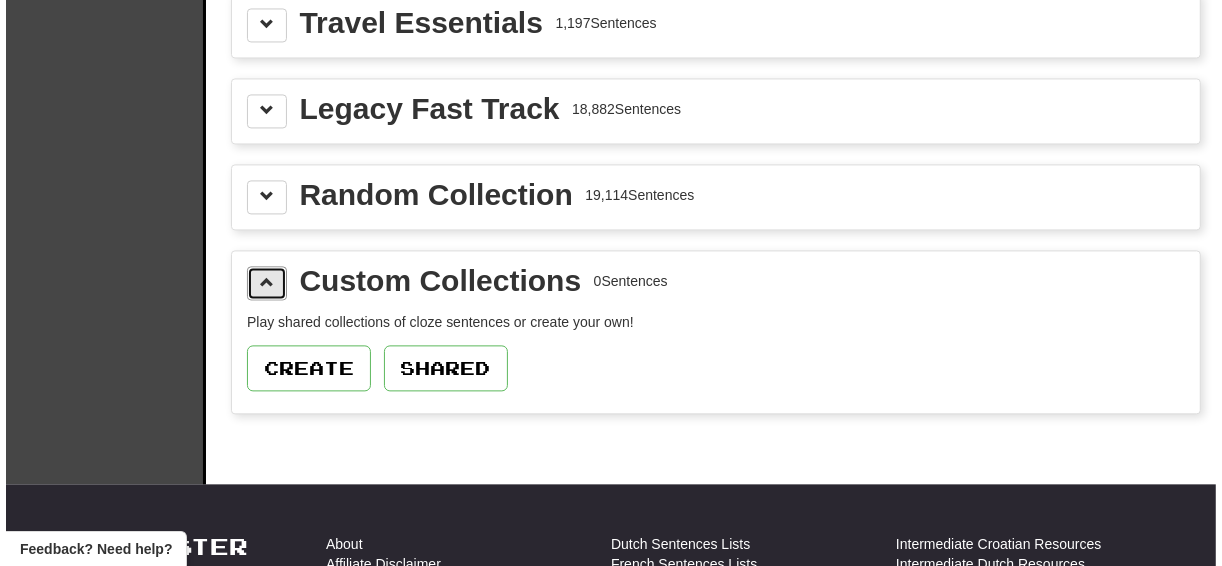 scroll, scrollTop: 2800, scrollLeft: 0, axis: vertical 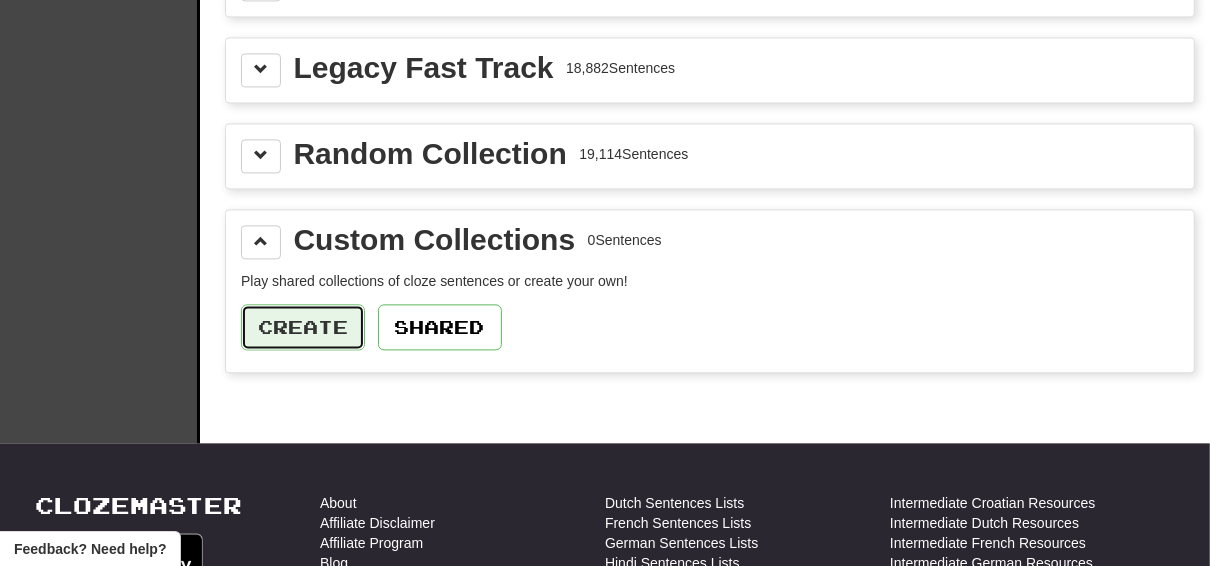 click on "Create" at bounding box center [303, 327] 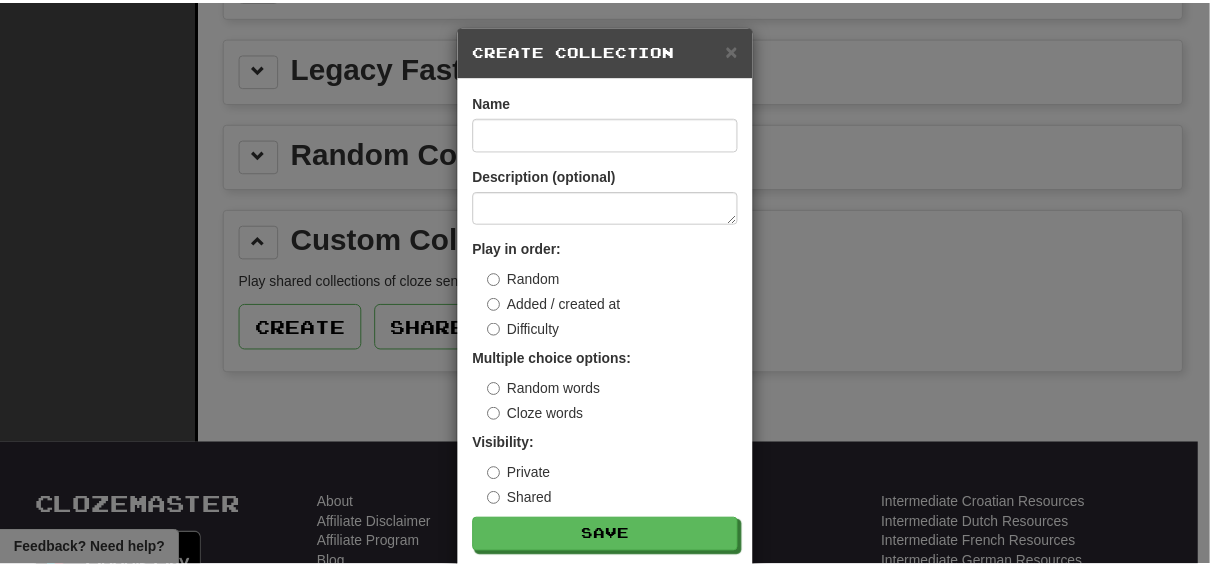 scroll, scrollTop: 0, scrollLeft: 0, axis: both 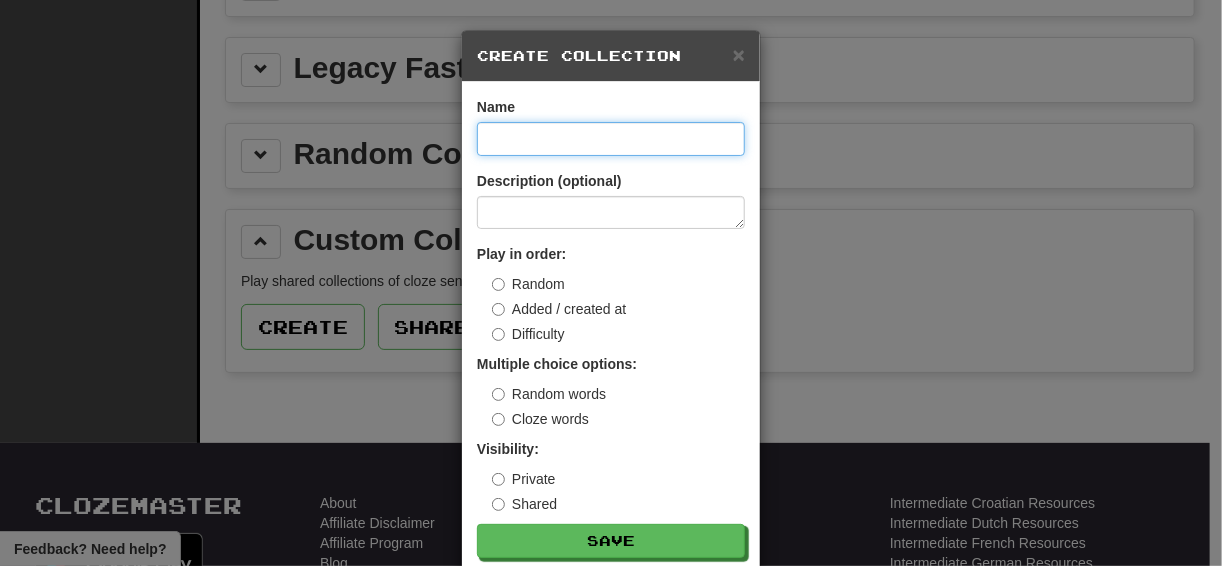 click at bounding box center [611, 139] 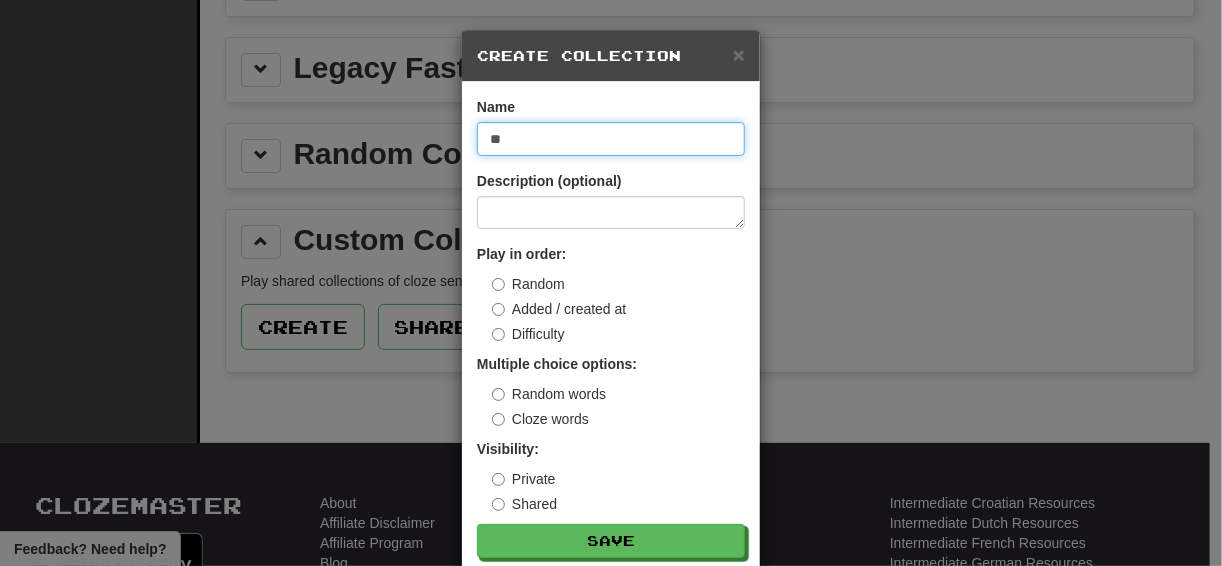 type on "*" 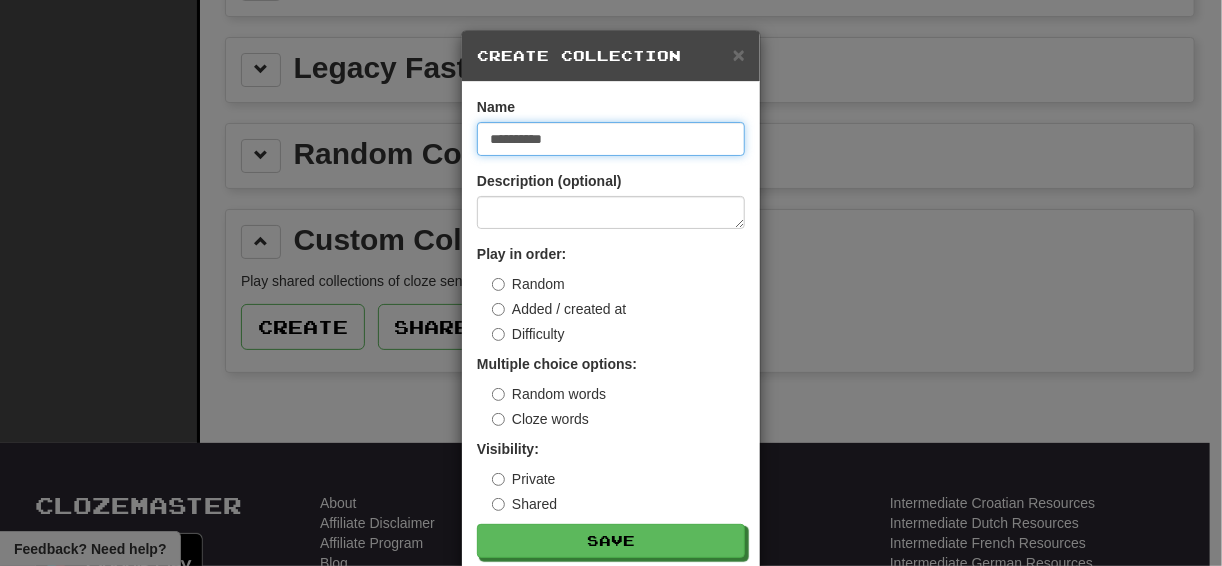 drag, startPoint x: 565, startPoint y: 133, endPoint x: 456, endPoint y: 136, distance: 109.041275 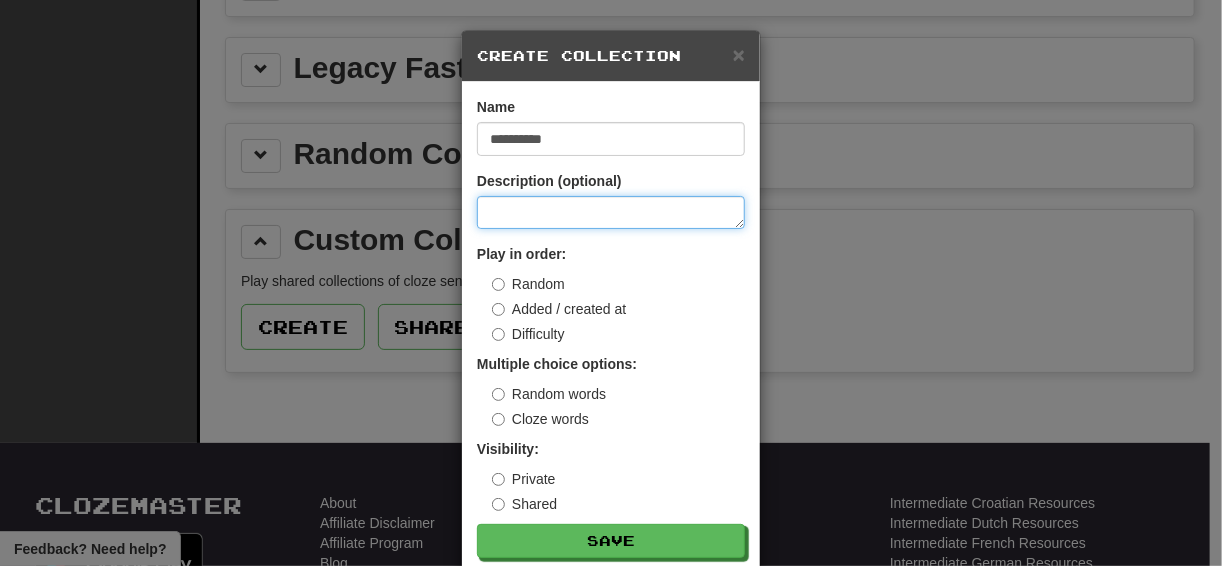 click at bounding box center [611, 212] 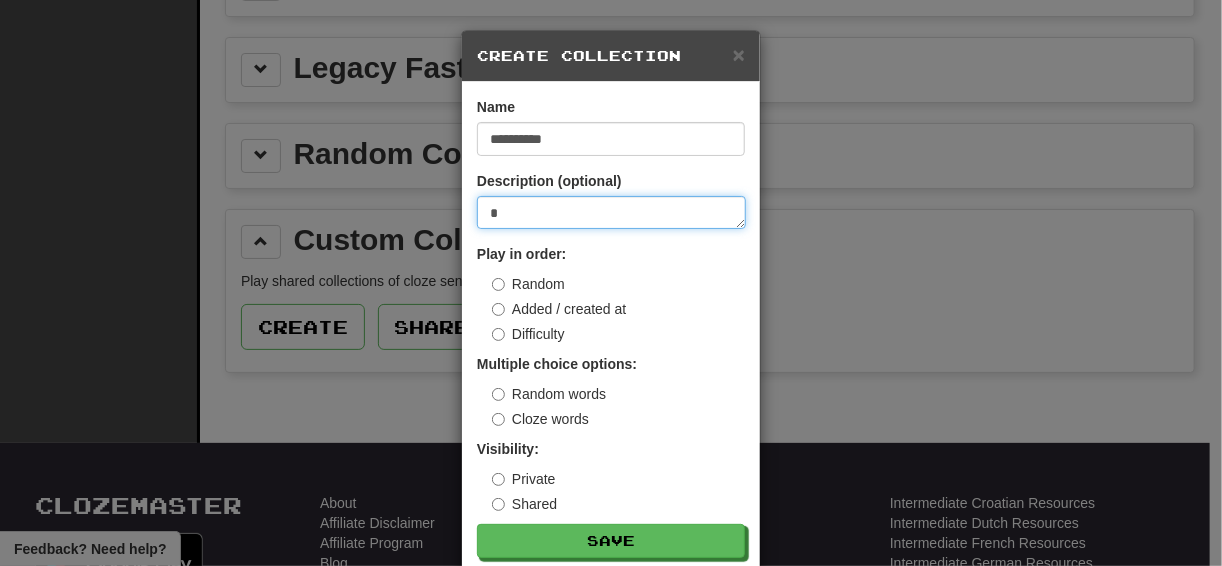 type on "**" 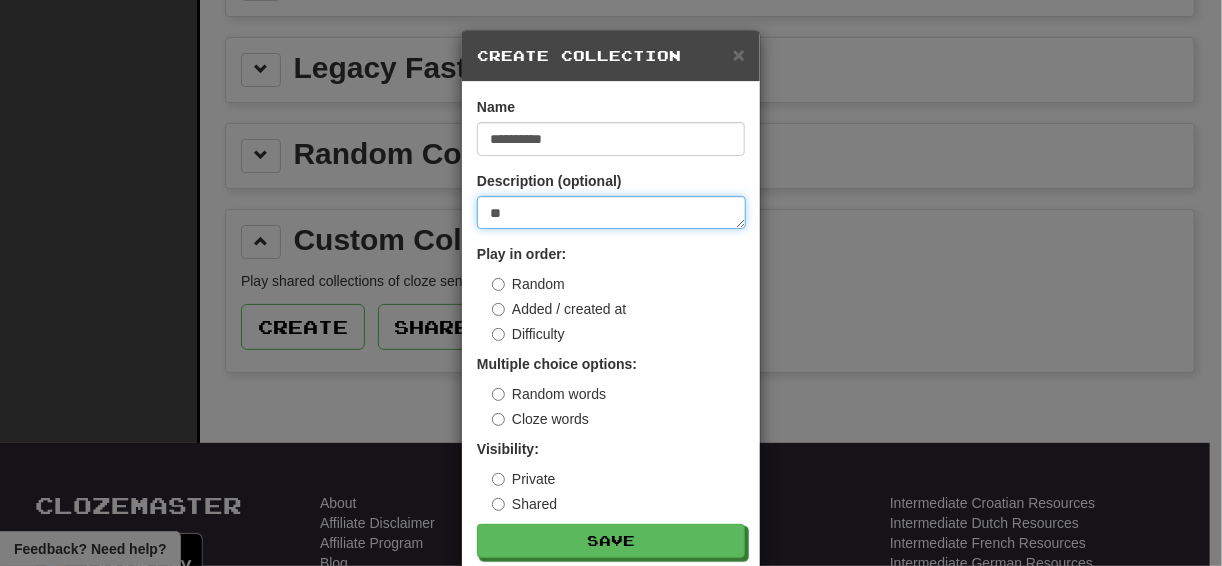 type on "***" 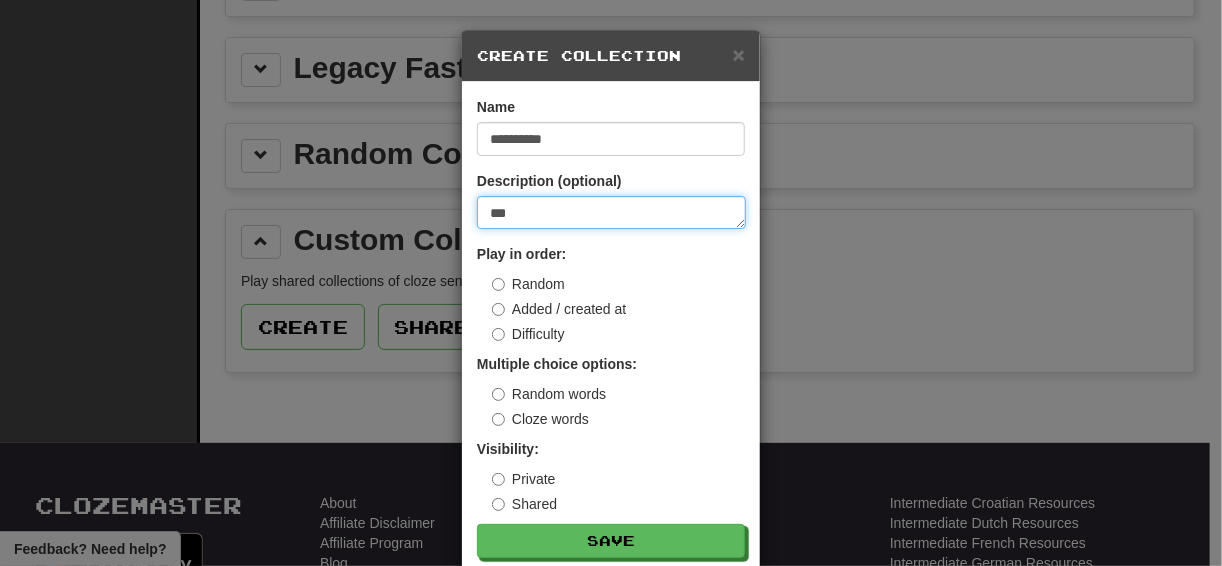 type on "****" 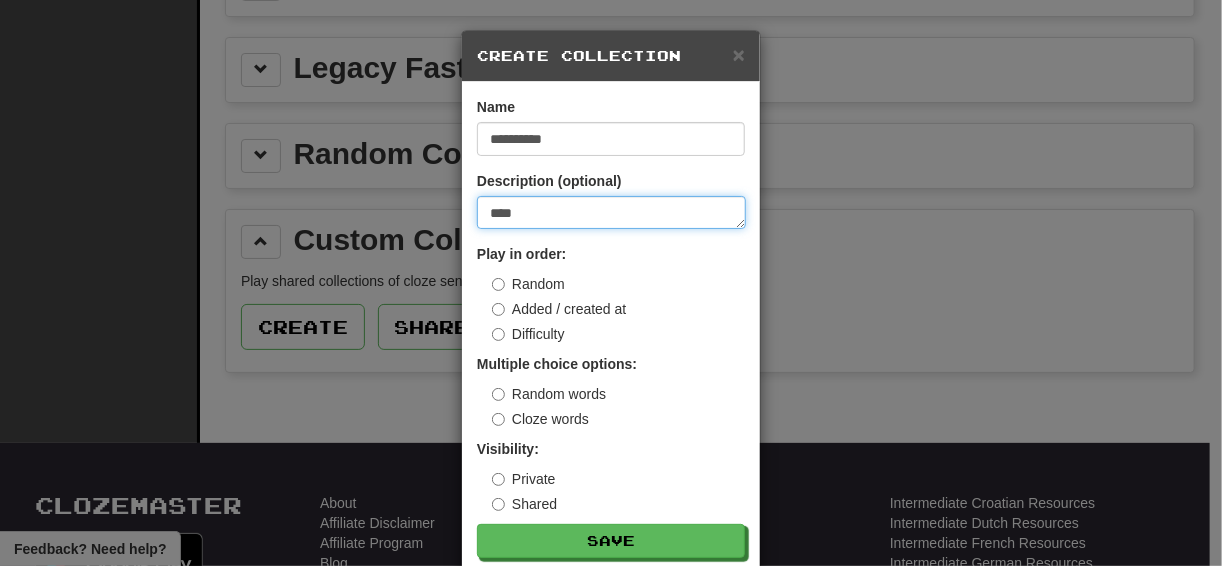 type on "*****" 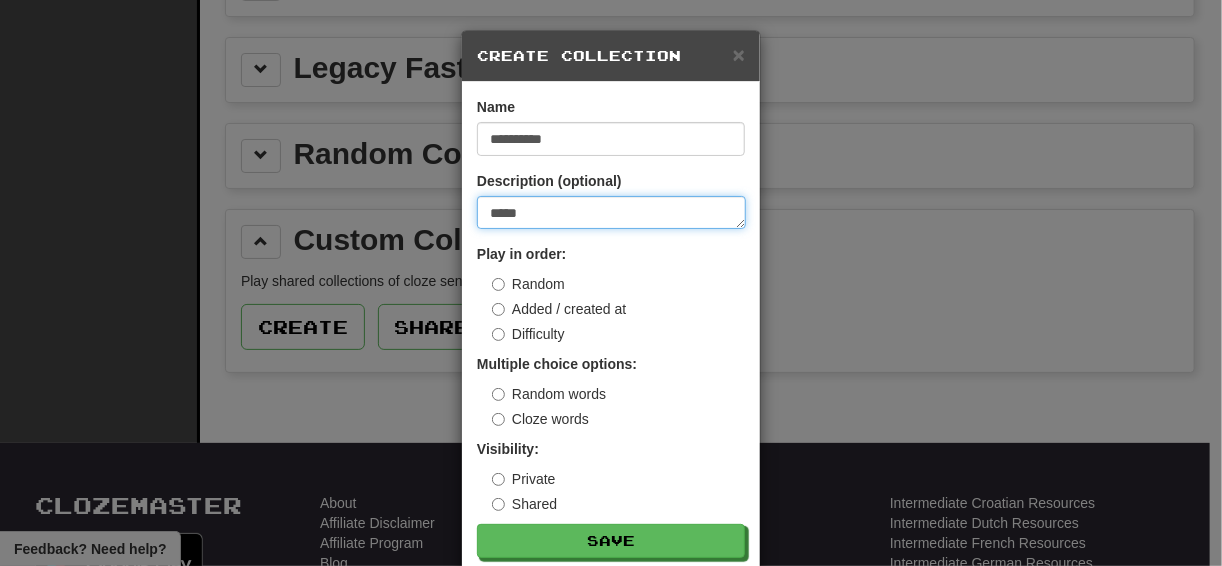 type on "*****" 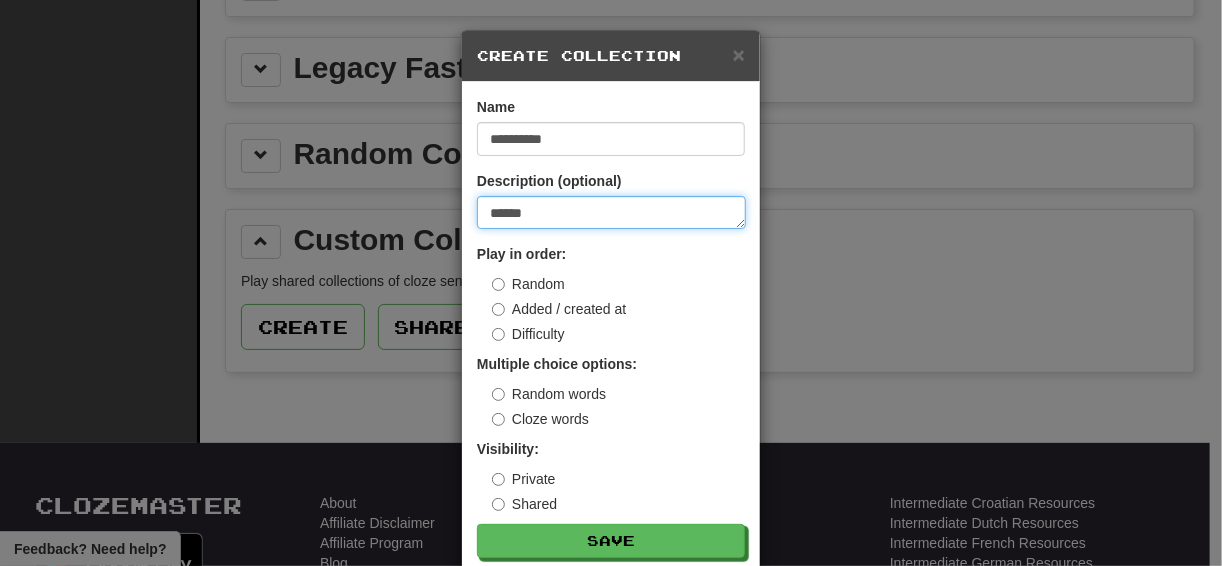 paste on "**********" 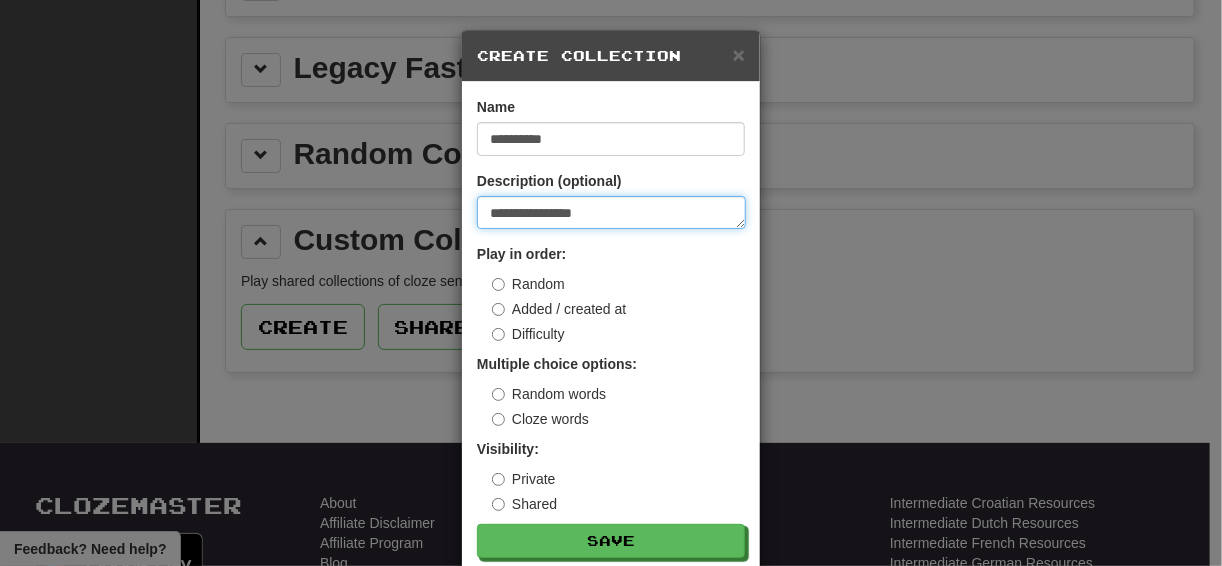 type on "**********" 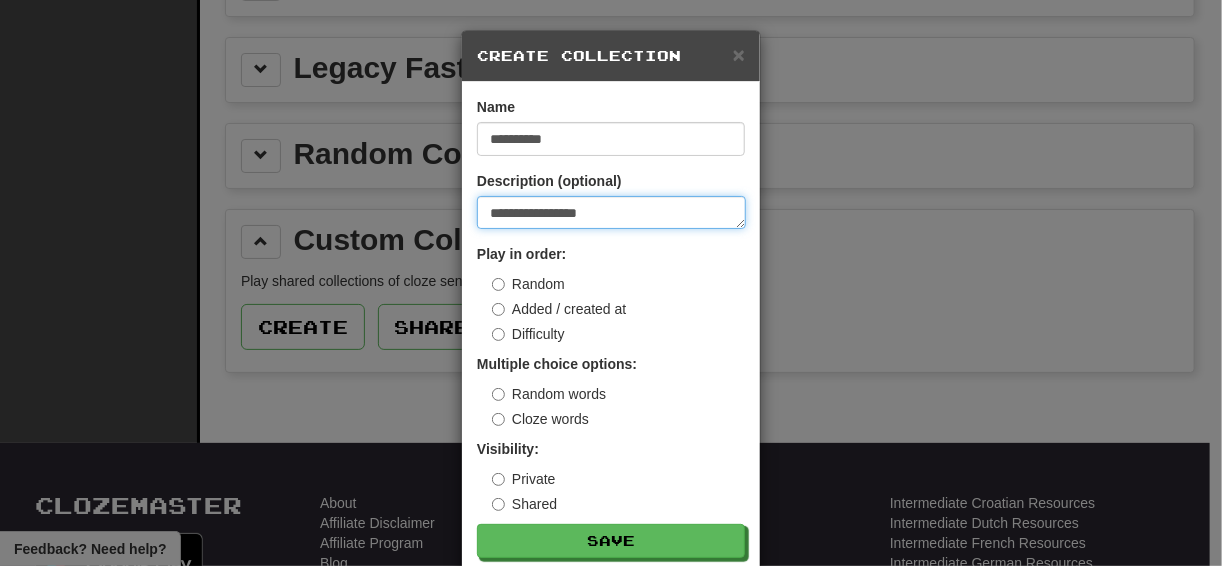 type on "**********" 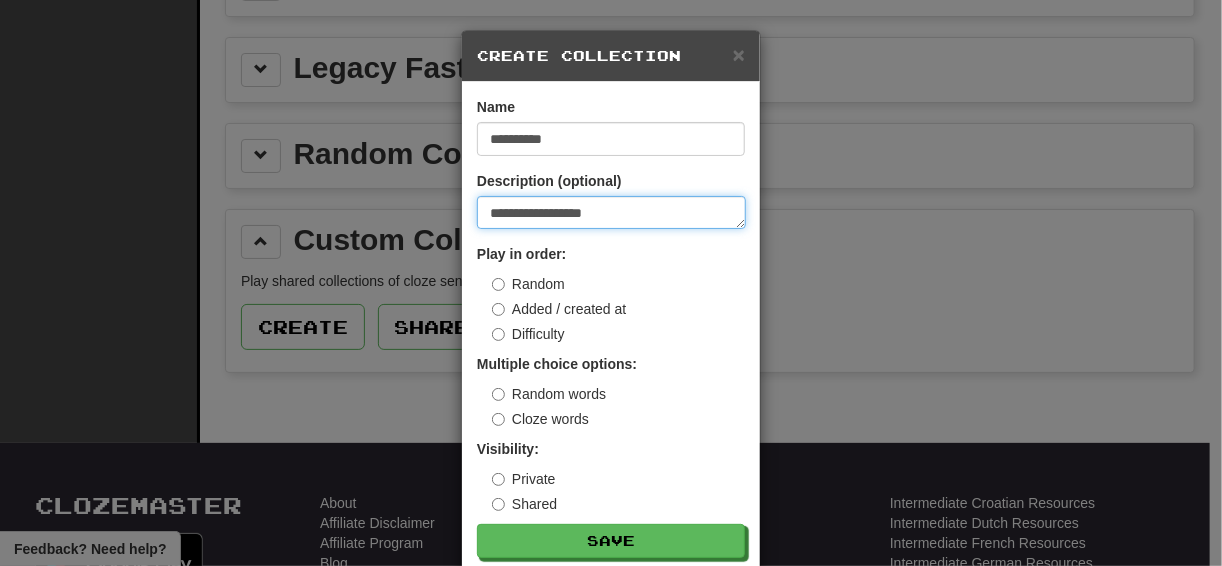 type on "**********" 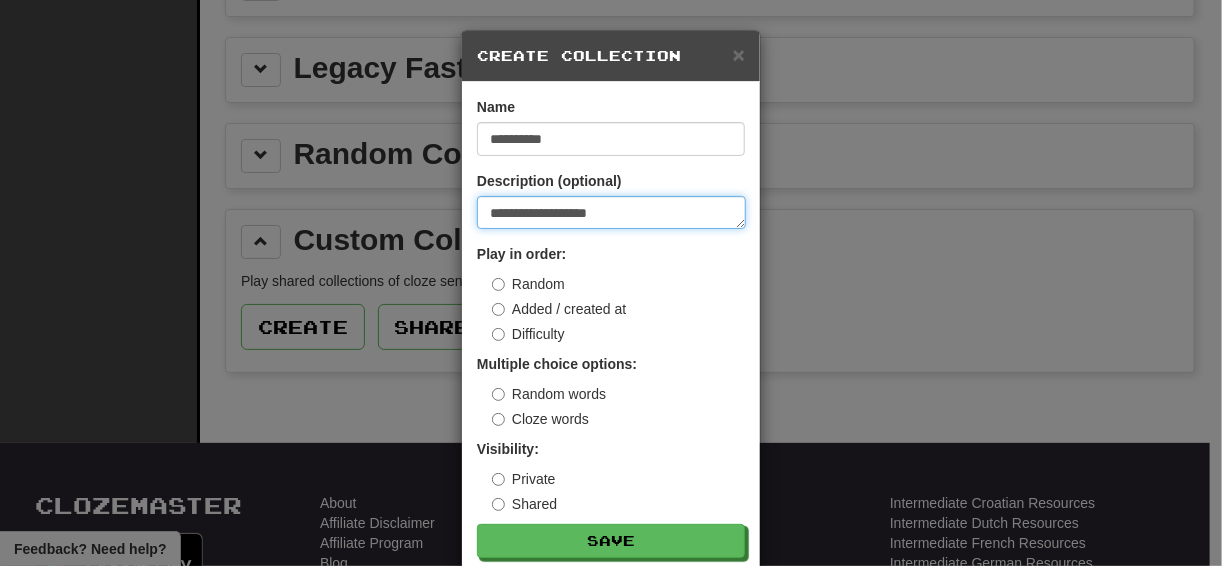 type on "**********" 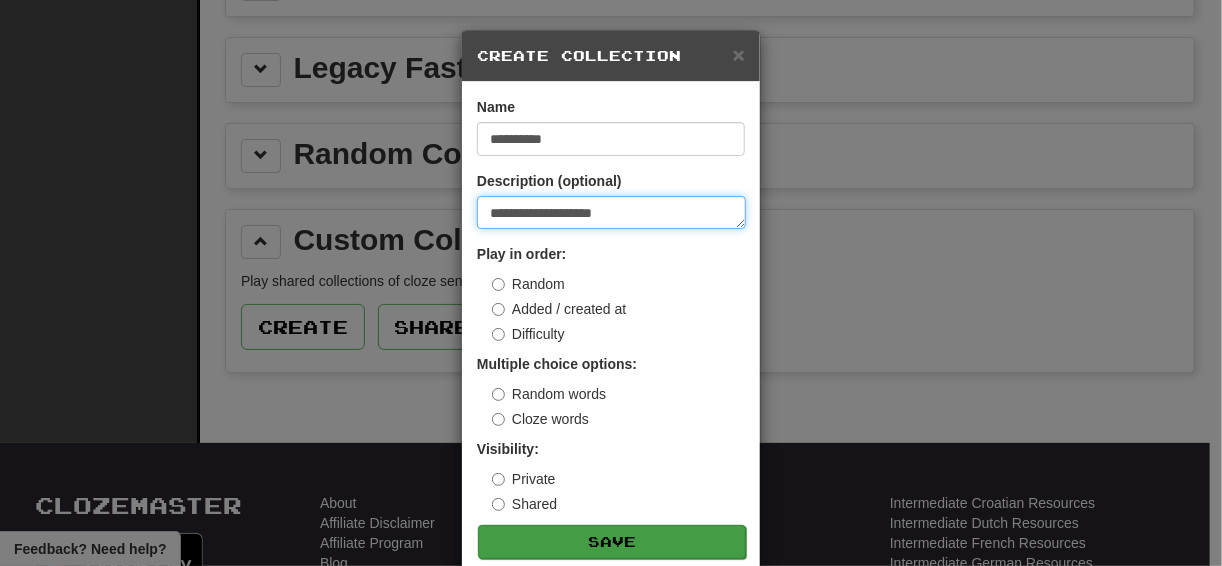 type on "**********" 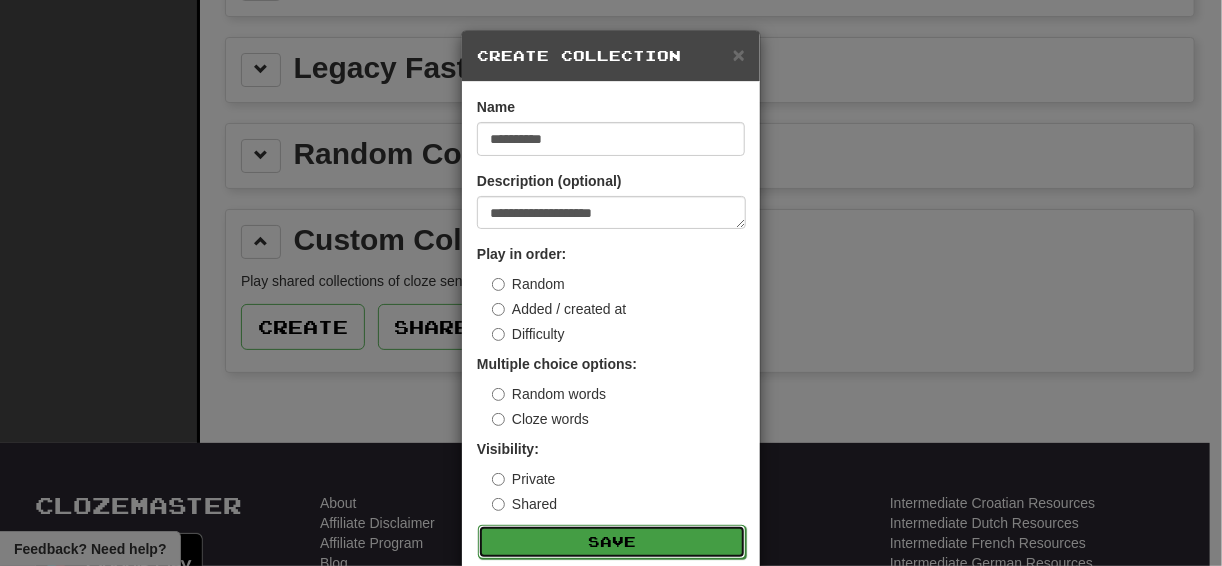 click on "Save" at bounding box center [612, 542] 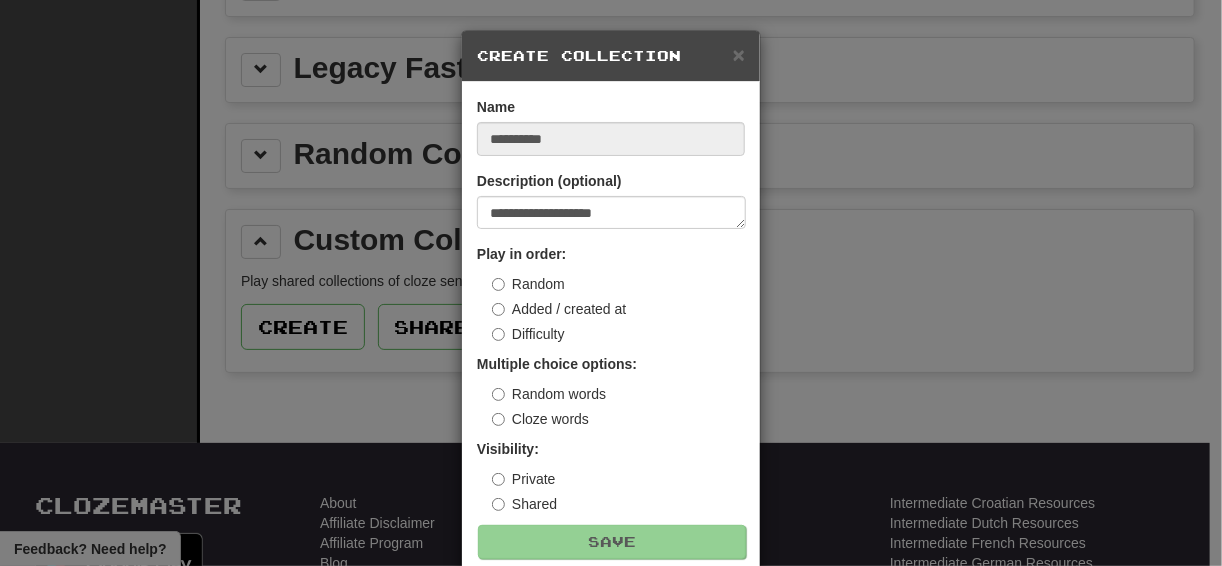 type on "*" 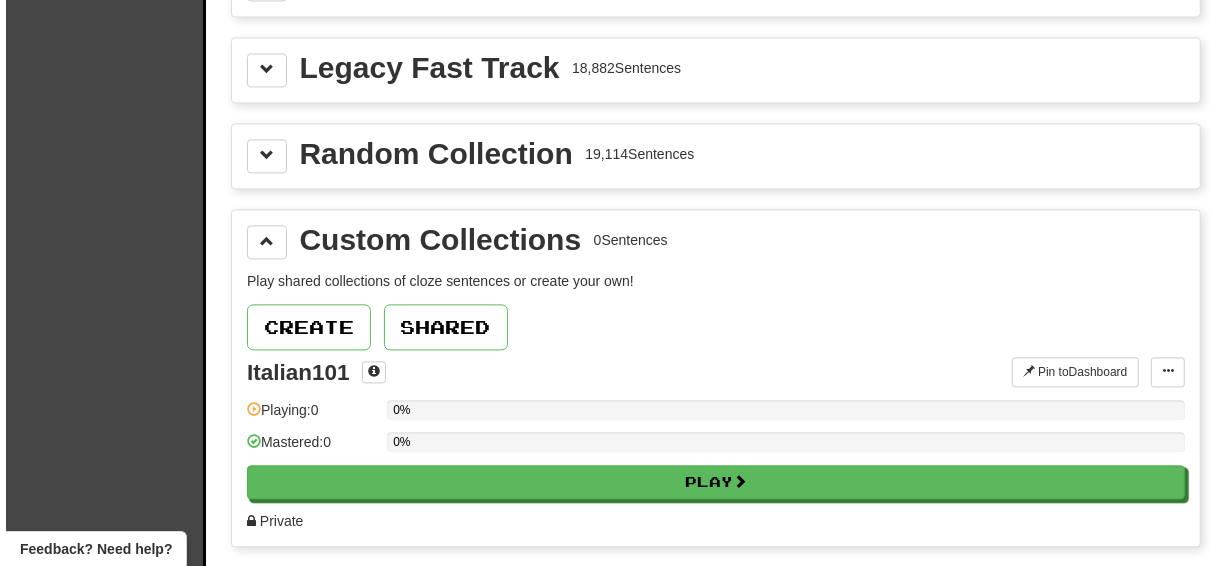 scroll, scrollTop: 2880, scrollLeft: 0, axis: vertical 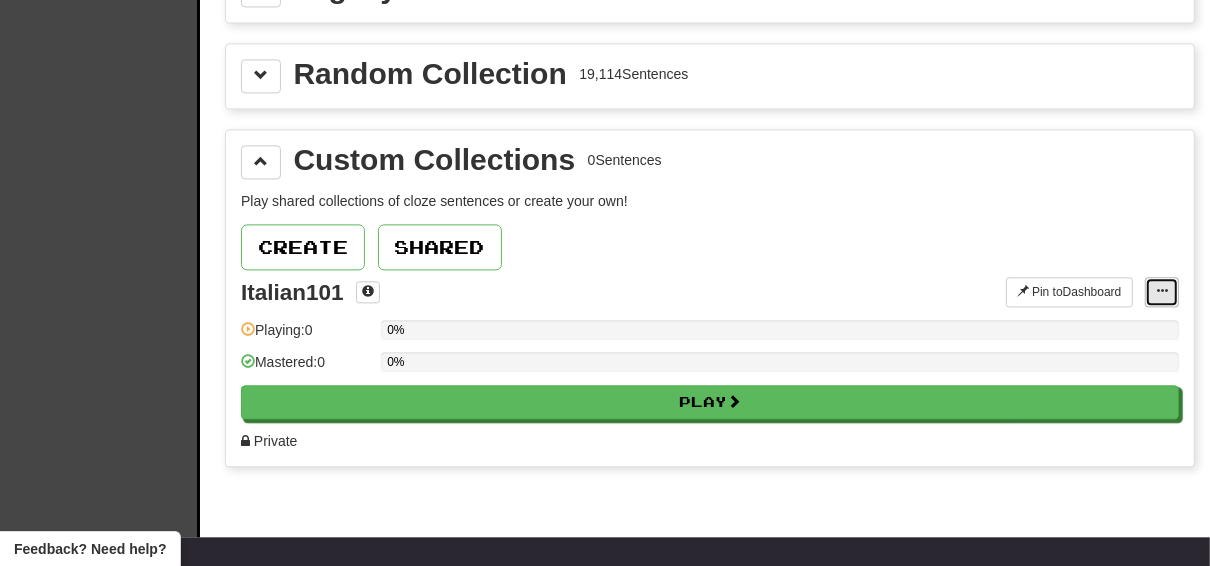 click at bounding box center [1162, 291] 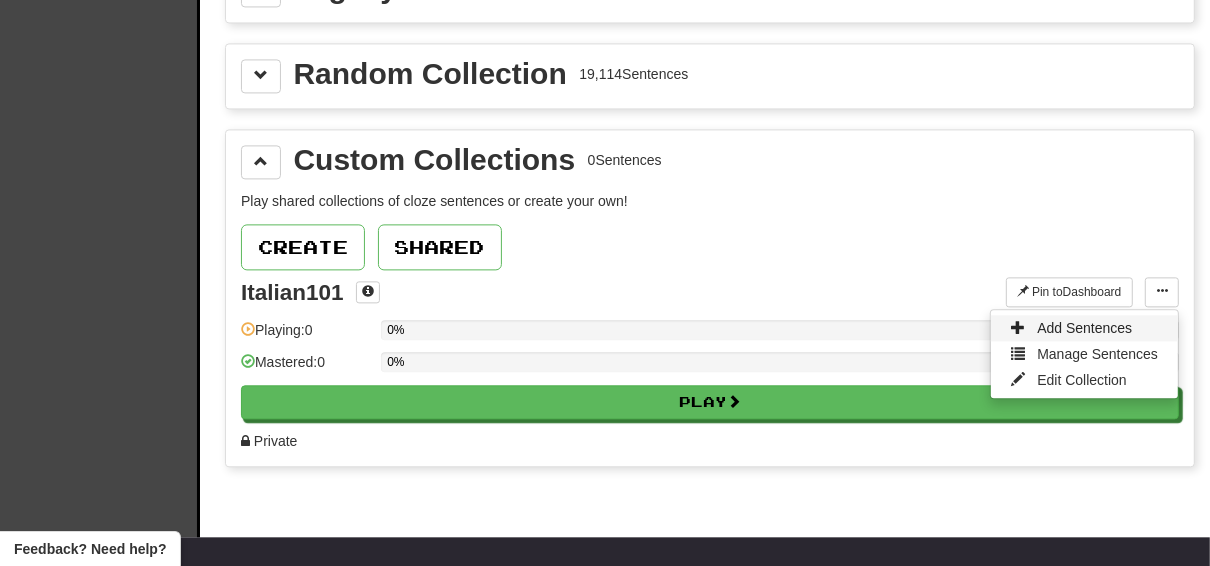 click on "Add Sentences" at bounding box center [1084, 328] 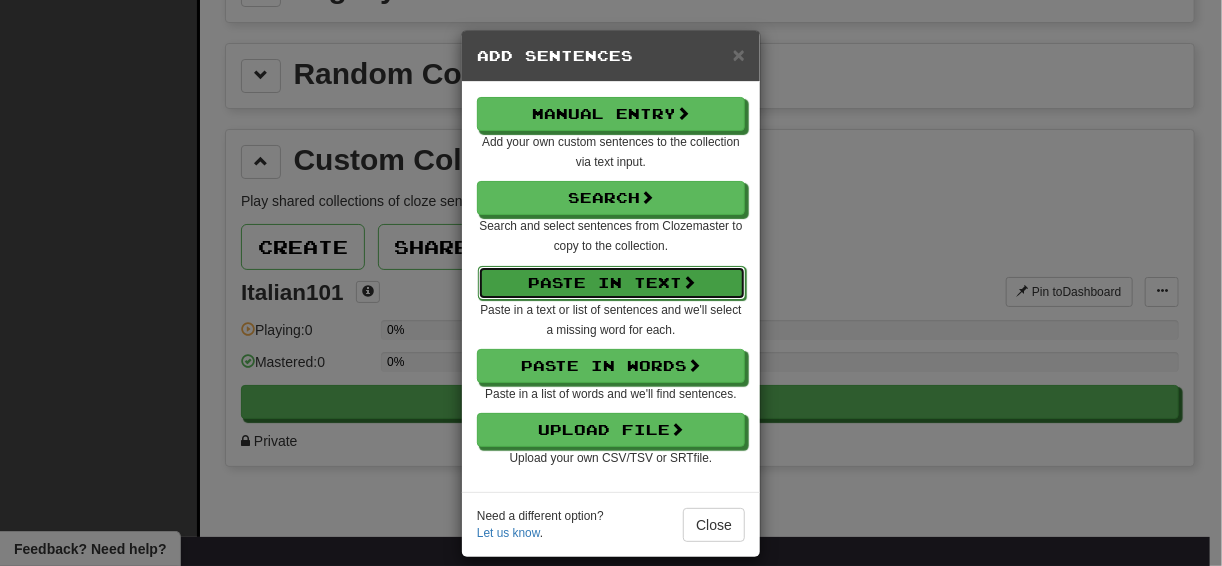click on "Paste in Text" at bounding box center (612, 283) 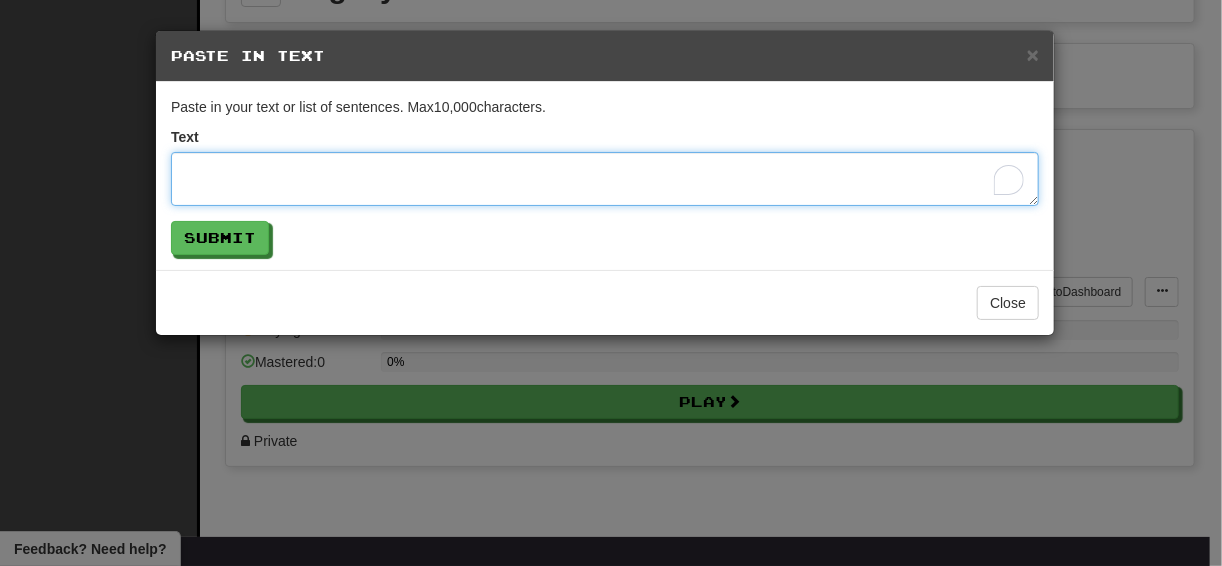 click at bounding box center [605, 179] 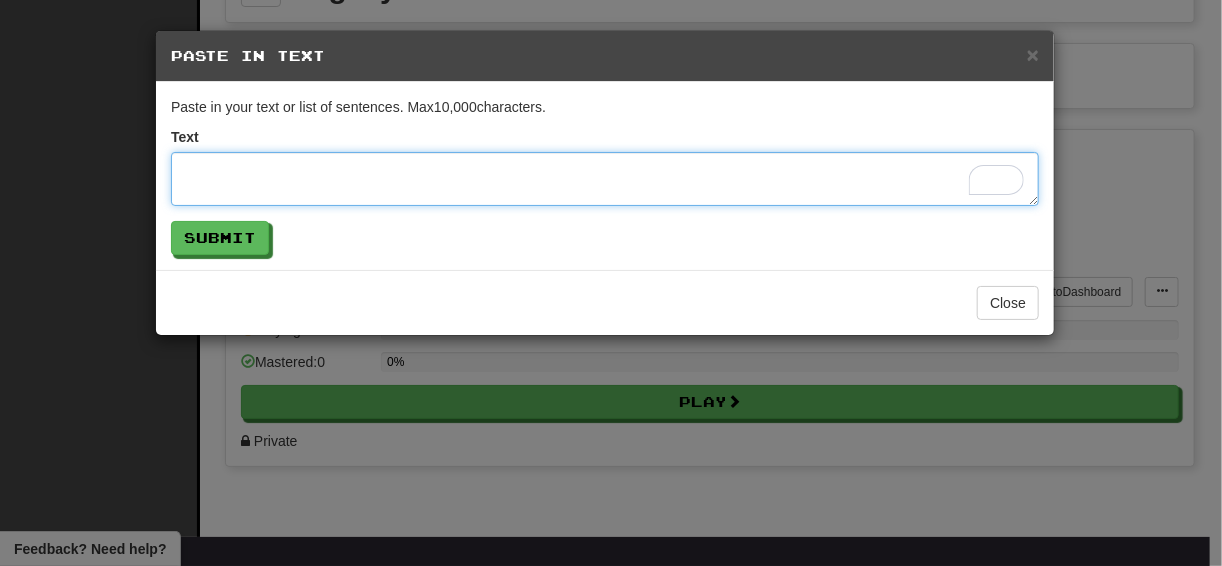 paste on "**********" 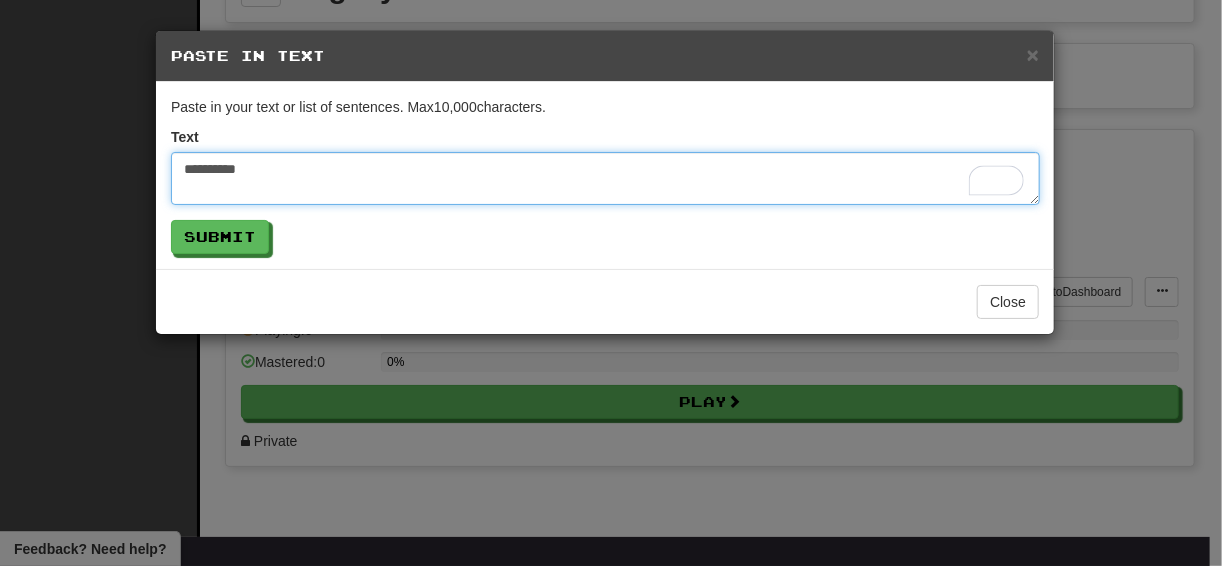 drag, startPoint x: 254, startPoint y: 170, endPoint x: 123, endPoint y: 170, distance: 131 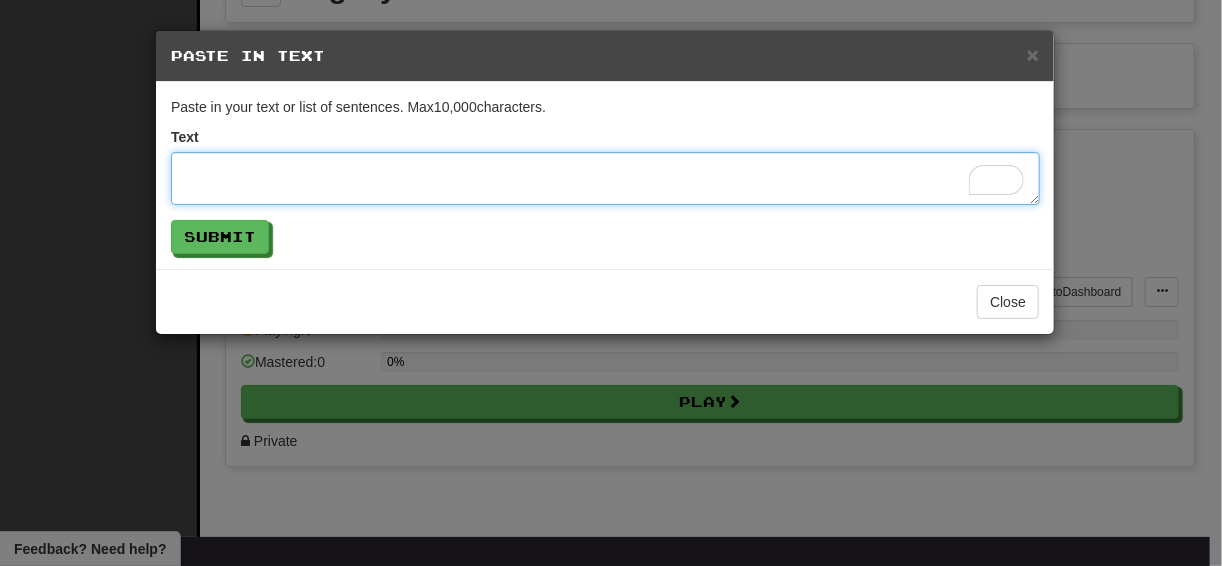 paste on "**********" 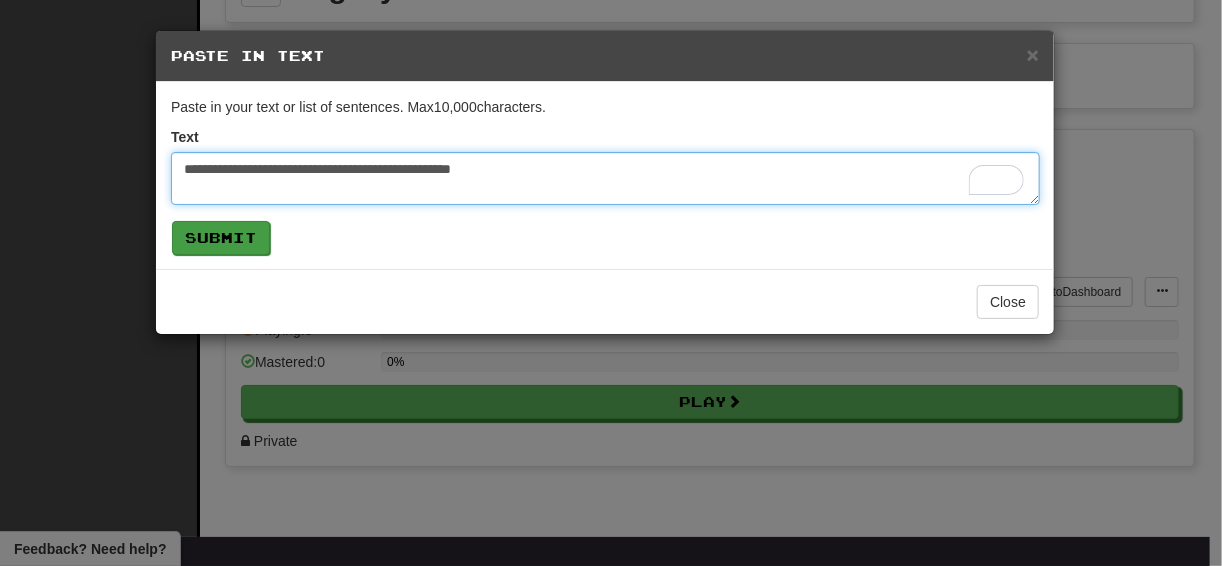 type on "**********" 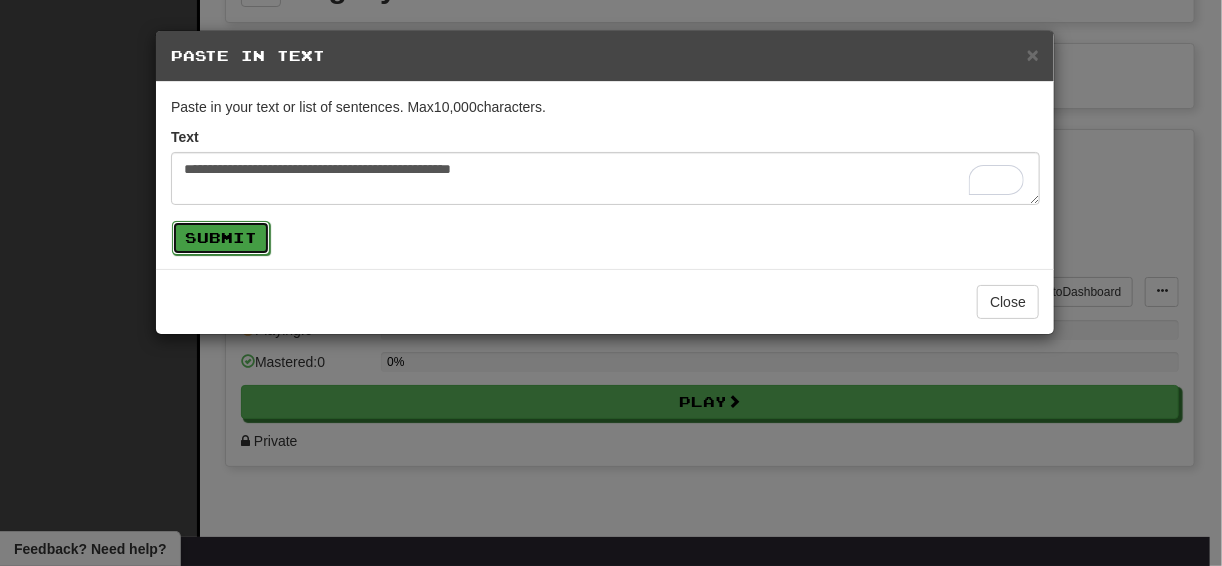 click on "Submit" at bounding box center [221, 238] 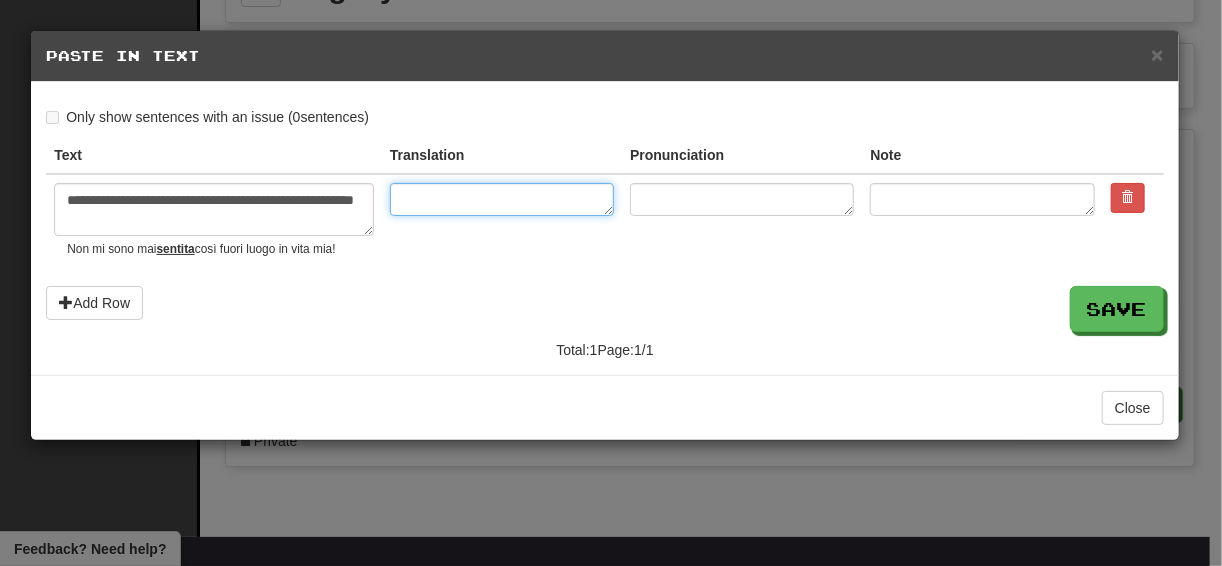 click at bounding box center (502, 199) 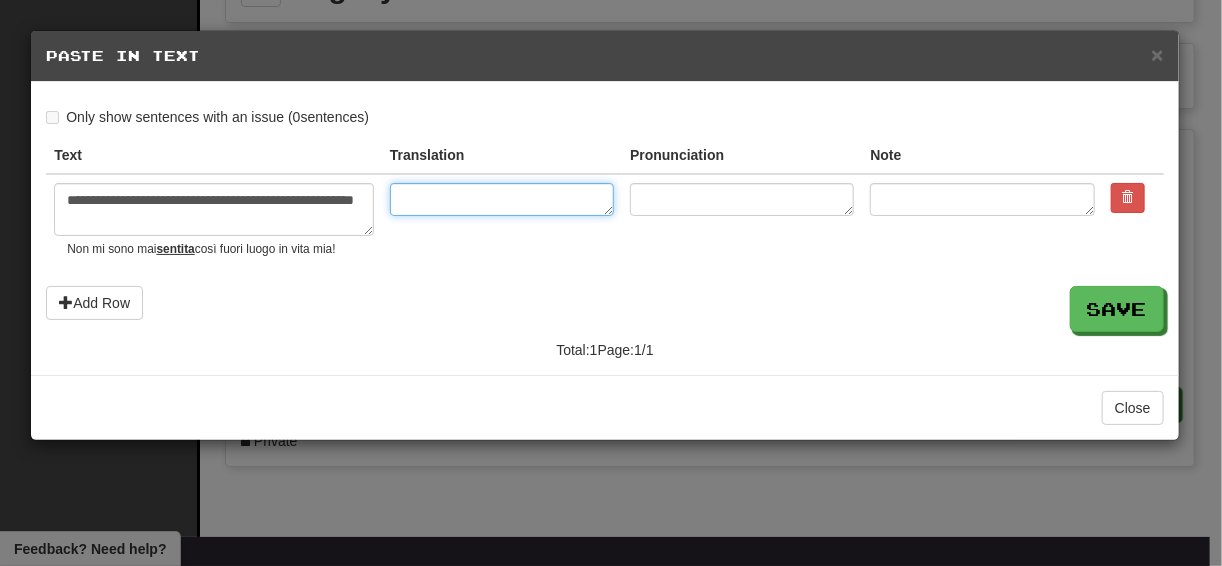 click at bounding box center [502, 199] 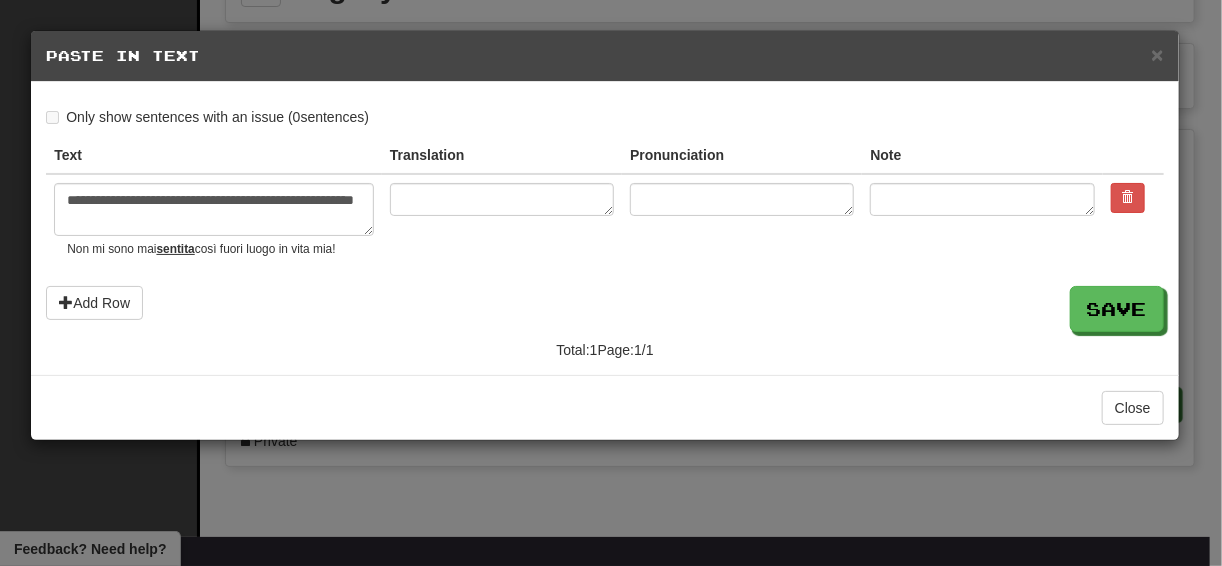 drag, startPoint x: 409, startPoint y: 197, endPoint x: 766, endPoint y: 285, distance: 367.686 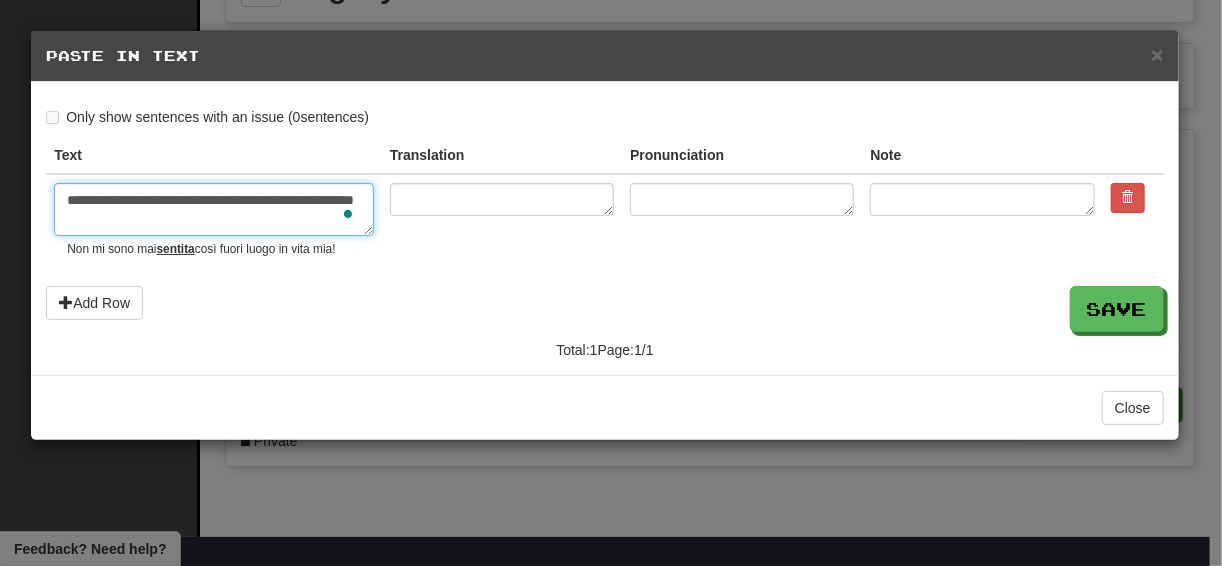 drag, startPoint x: 119, startPoint y: 218, endPoint x: 33, endPoint y: 195, distance: 89.02247 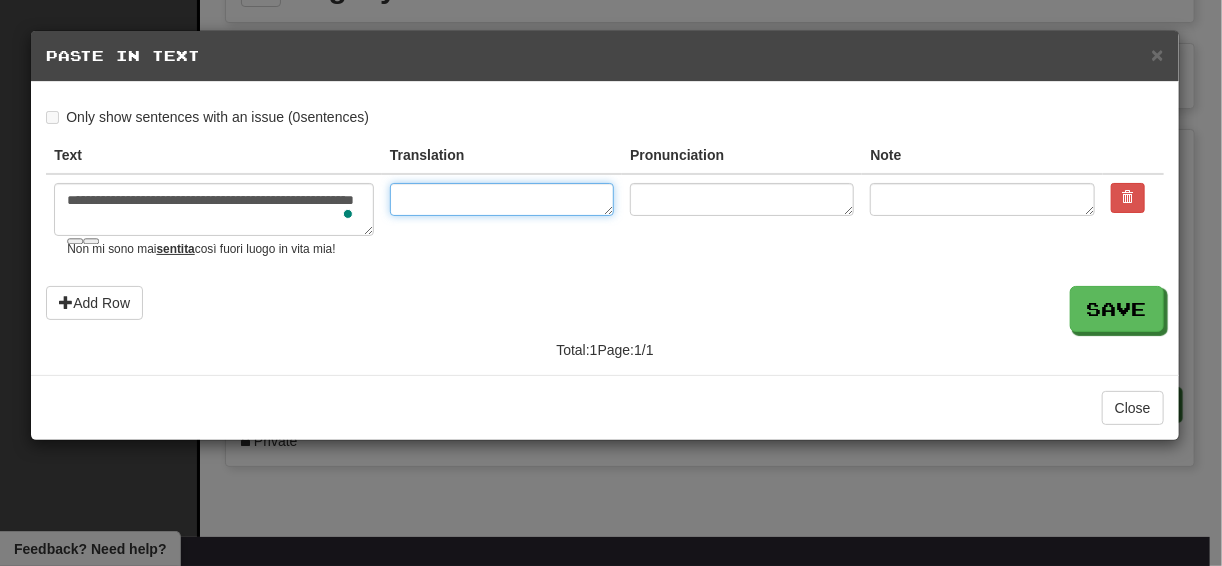 click at bounding box center [502, 199] 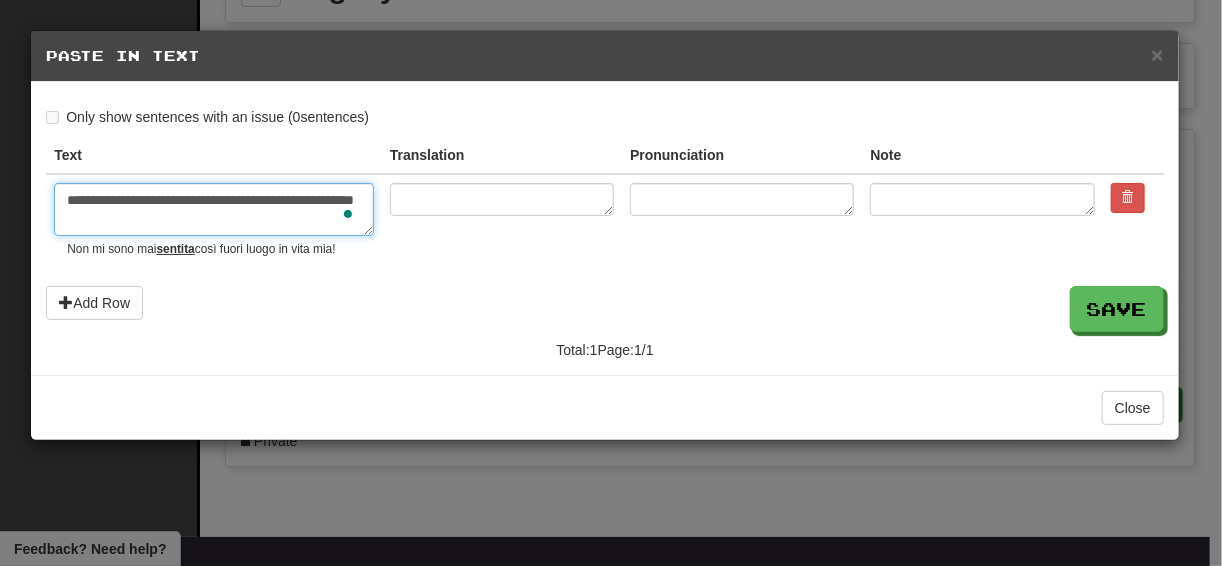 drag, startPoint x: 133, startPoint y: 219, endPoint x: 63, endPoint y: 203, distance: 71.80529 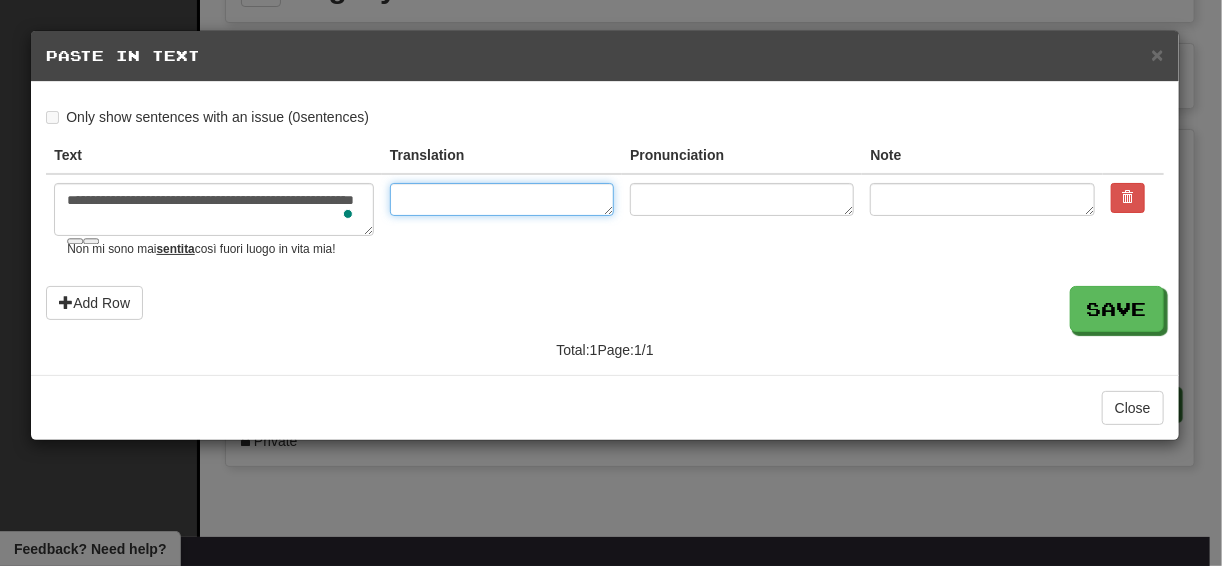 click at bounding box center (502, 199) 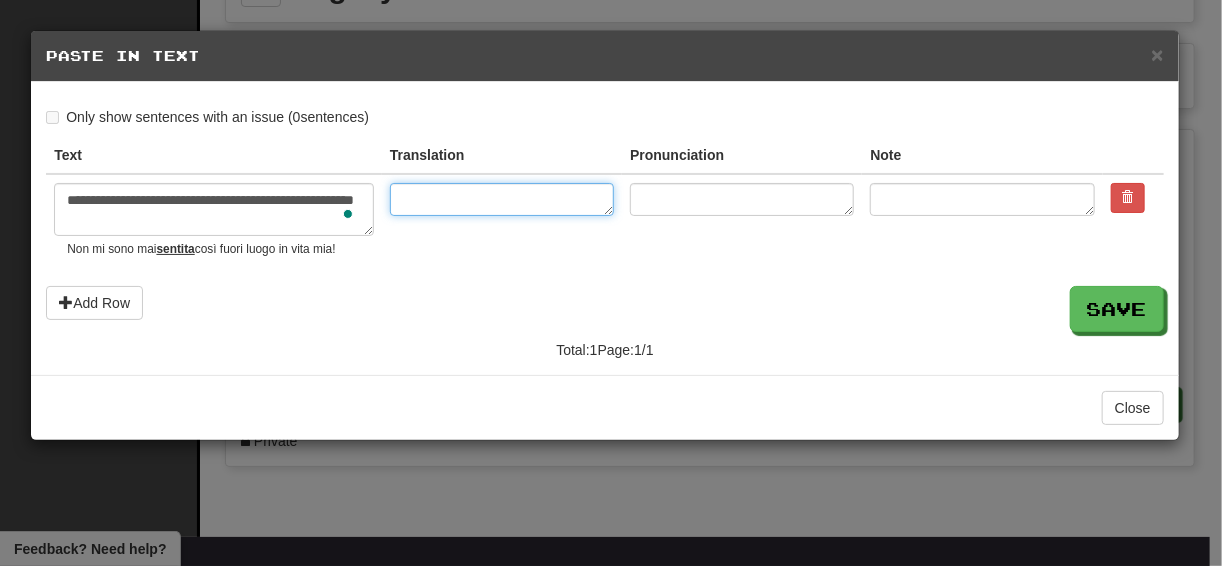 paste on "**********" 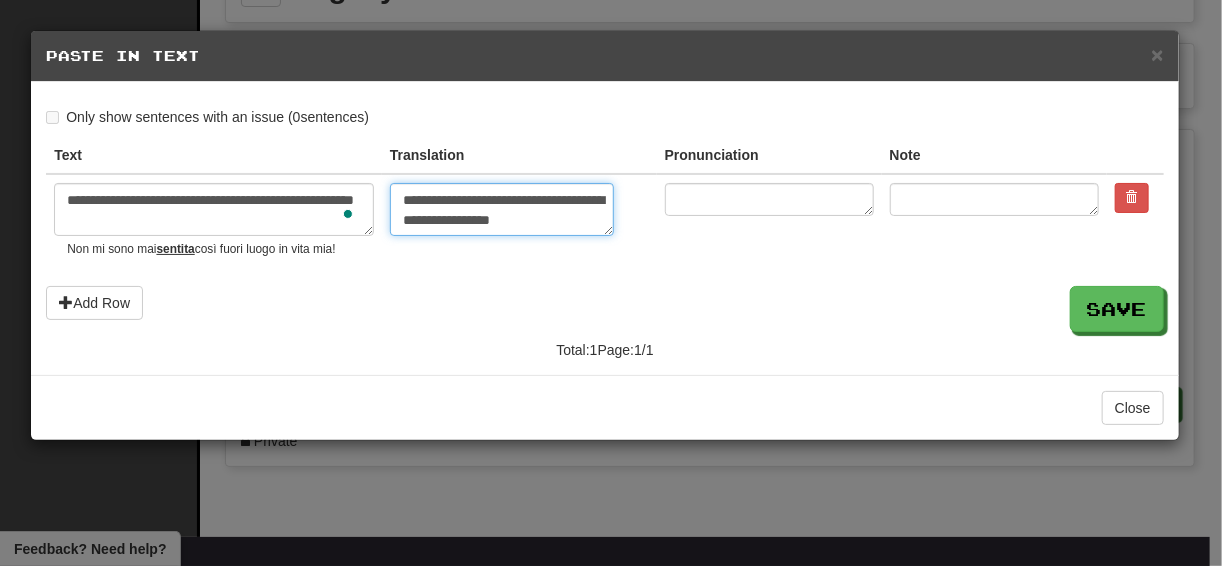 type on "*" 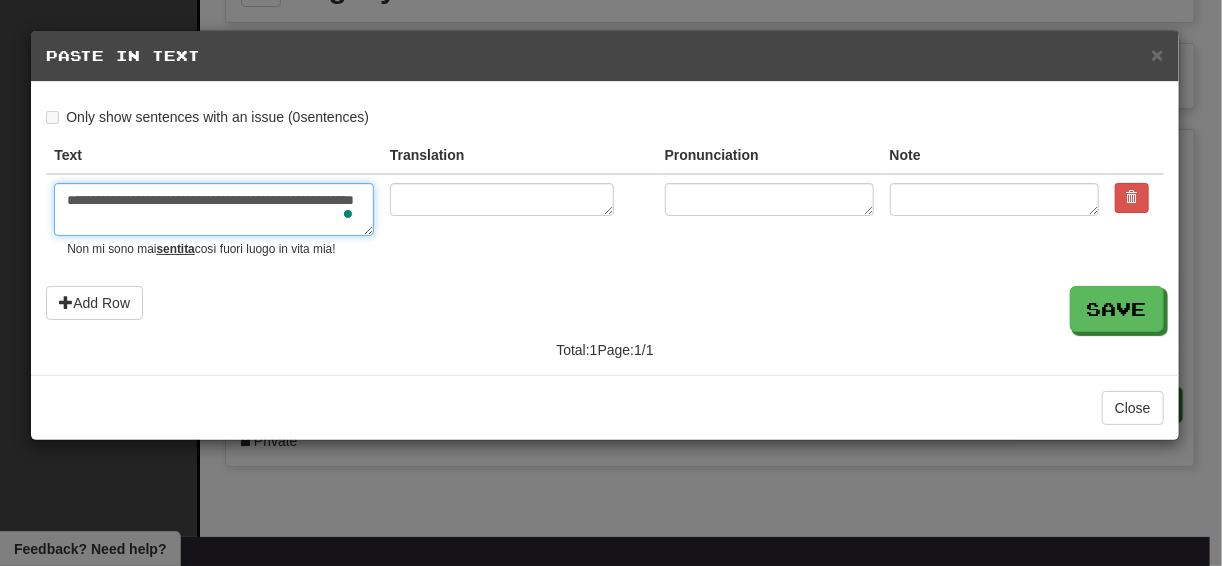 drag, startPoint x: 120, startPoint y: 220, endPoint x: -4, endPoint y: 186, distance: 128.57683 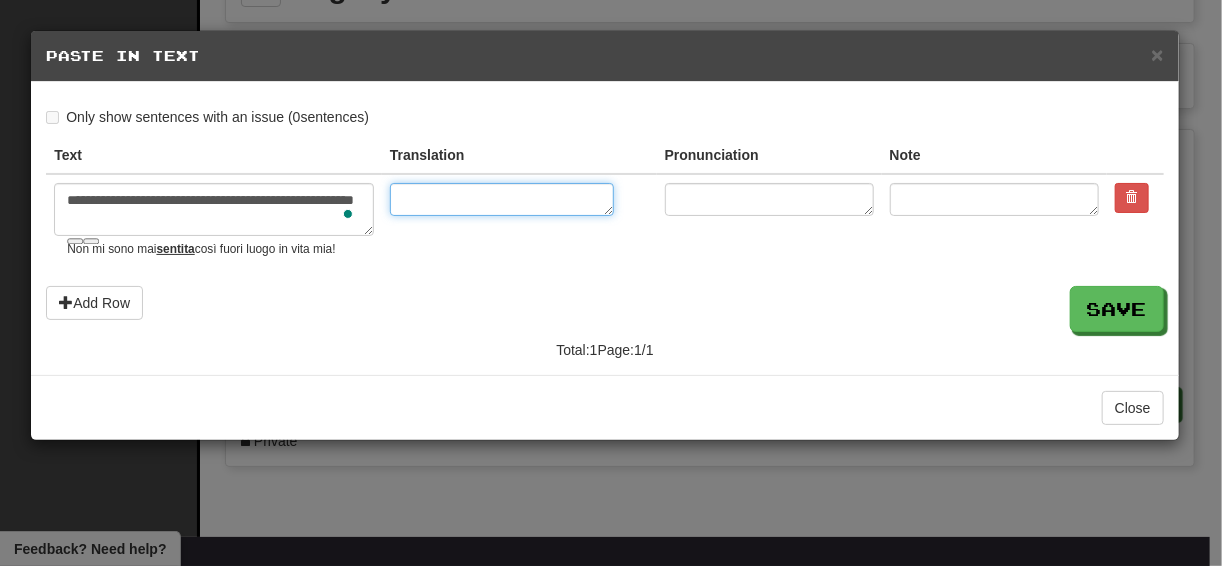click at bounding box center (502, 199) 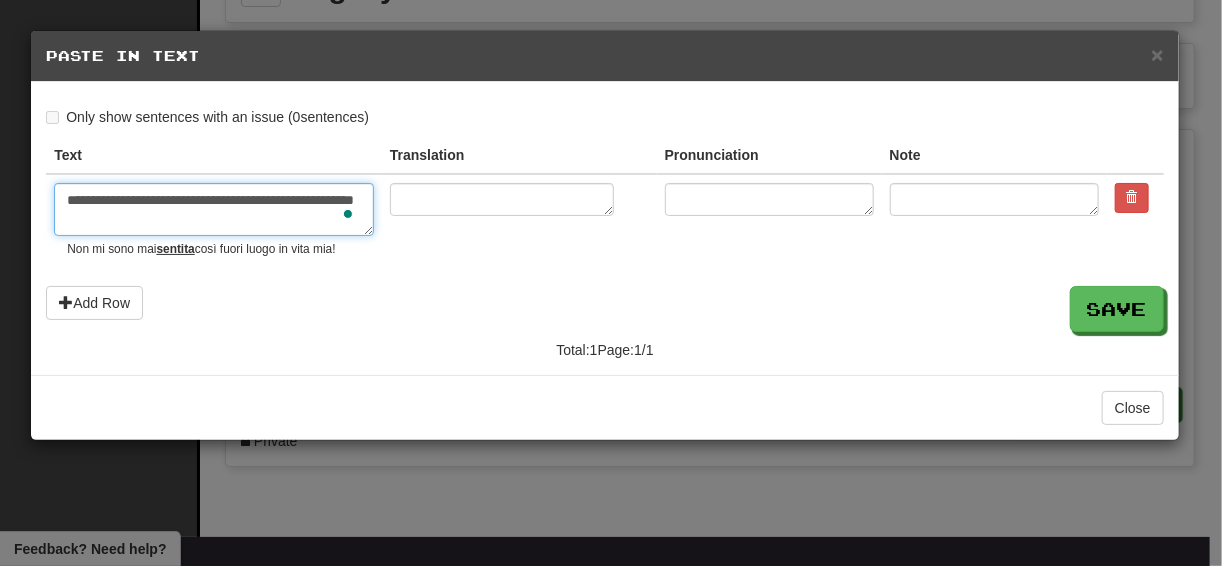 drag, startPoint x: 396, startPoint y: 192, endPoint x: 17, endPoint y: 196, distance: 379.02112 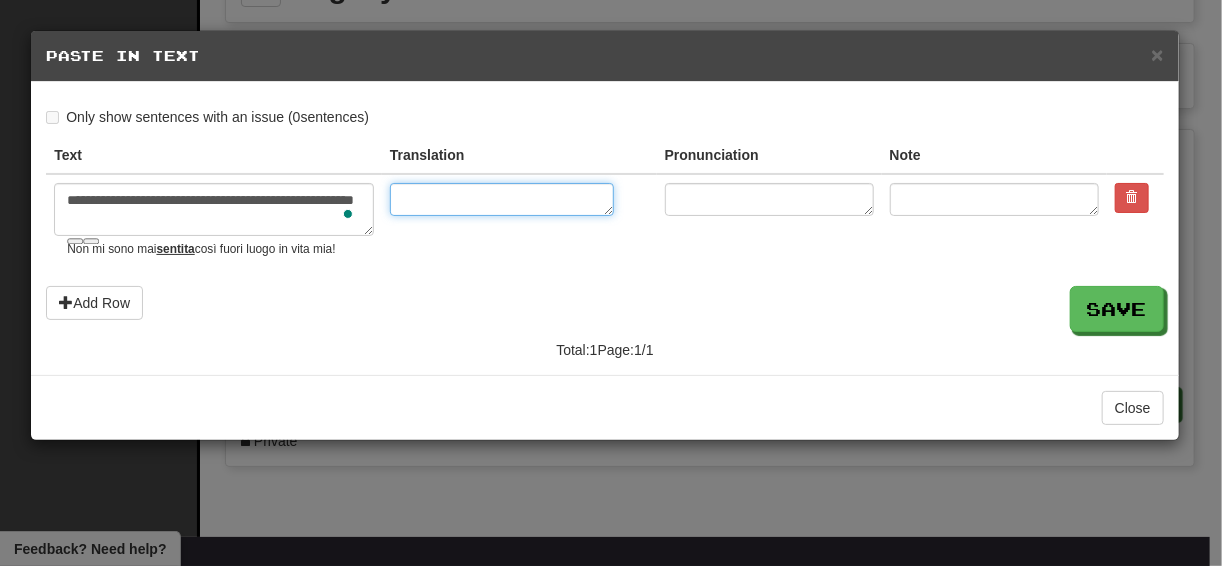 click at bounding box center [502, 199] 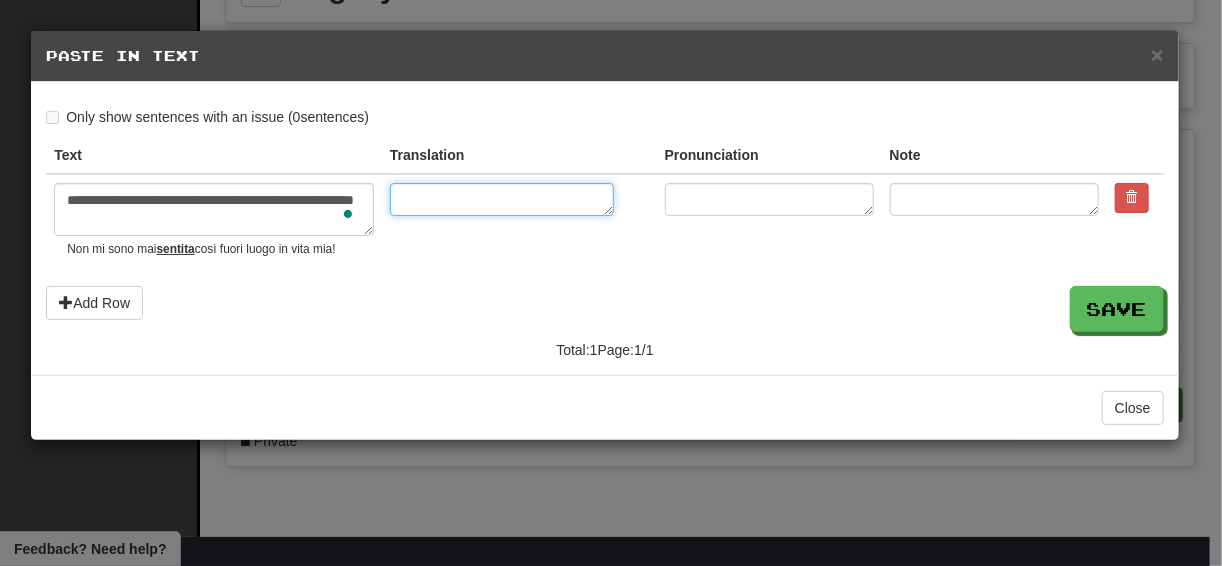 paste on "**********" 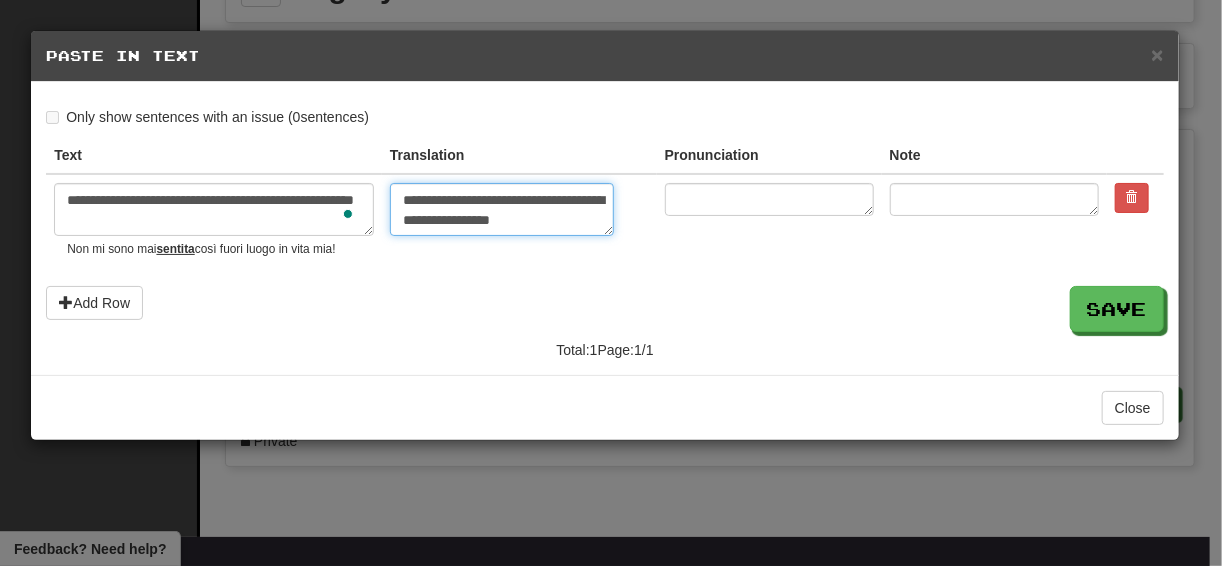 drag, startPoint x: 544, startPoint y: 222, endPoint x: 376, endPoint y: 186, distance: 171.81386 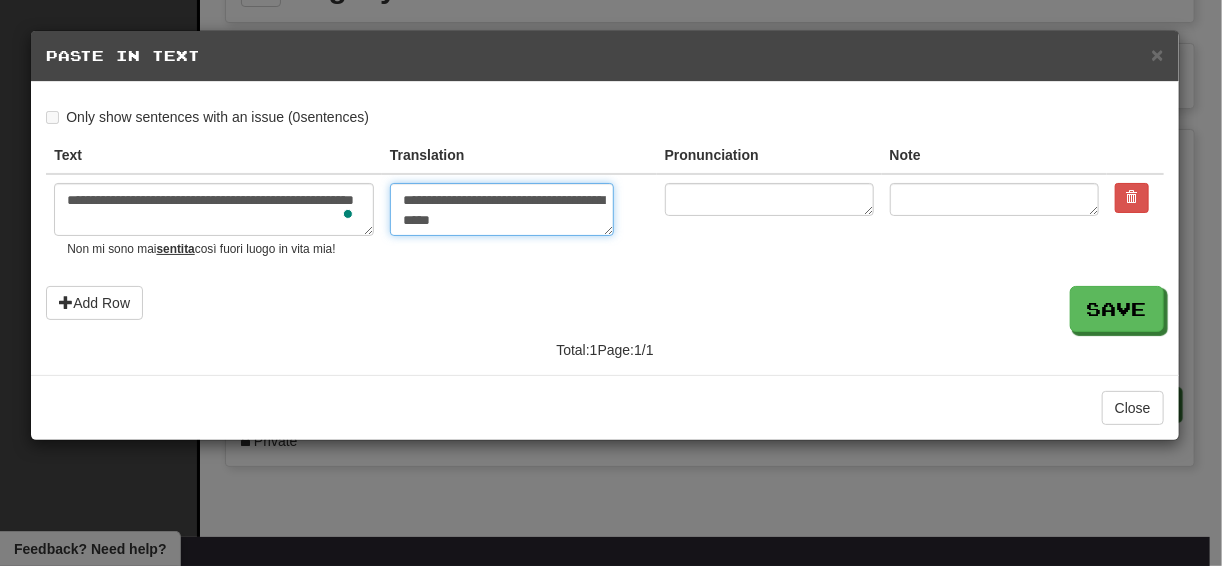 type on "*" 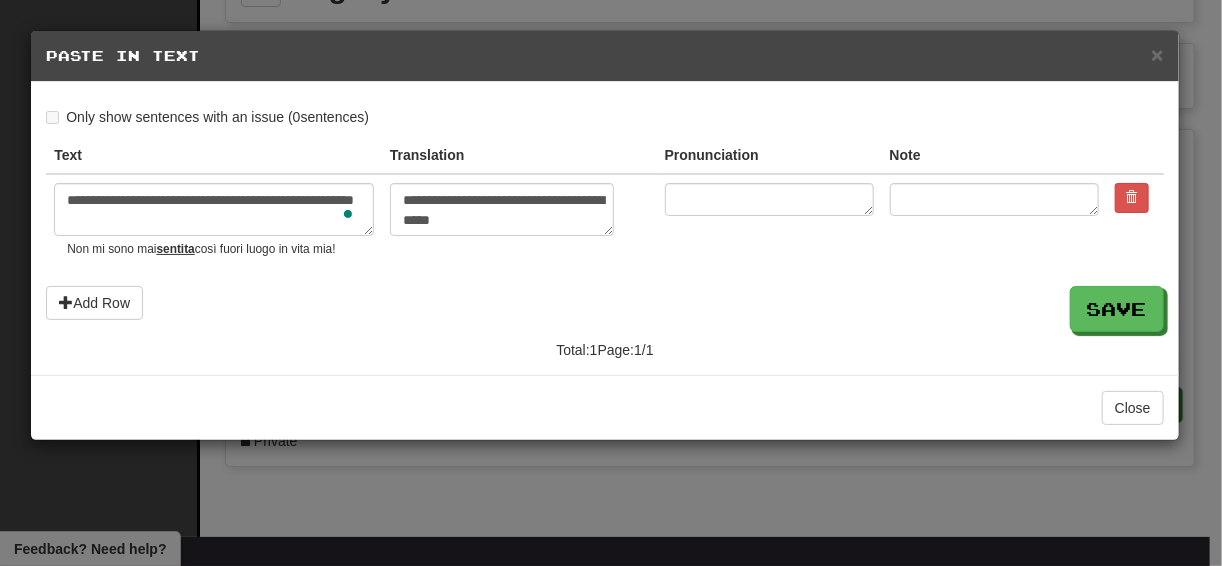 click on "**********" at bounding box center (605, 233) 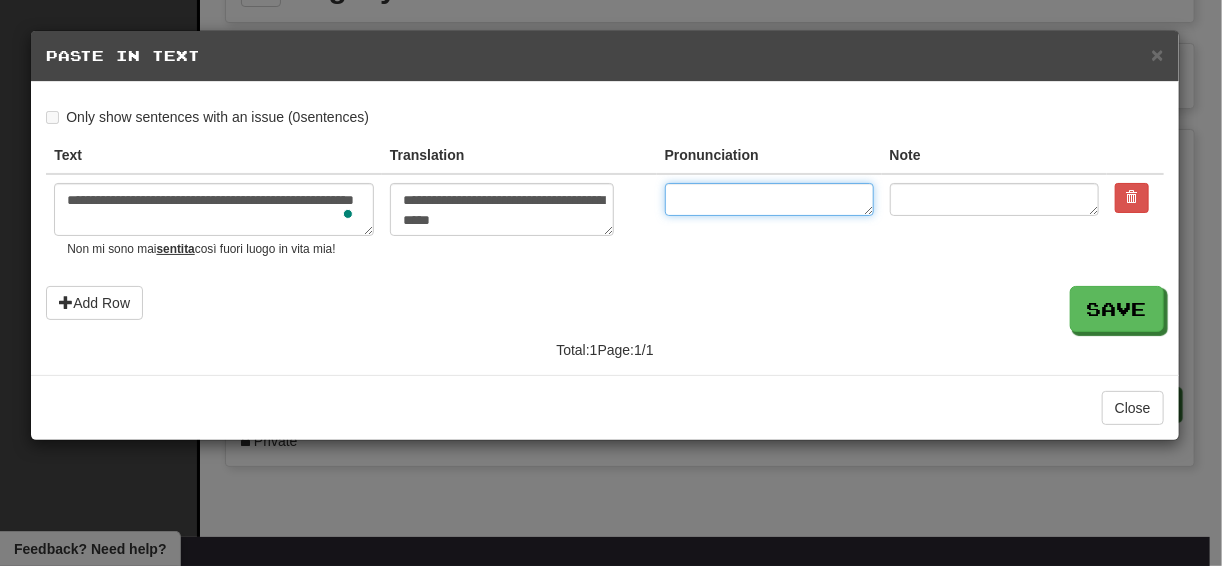 click at bounding box center [769, 199] 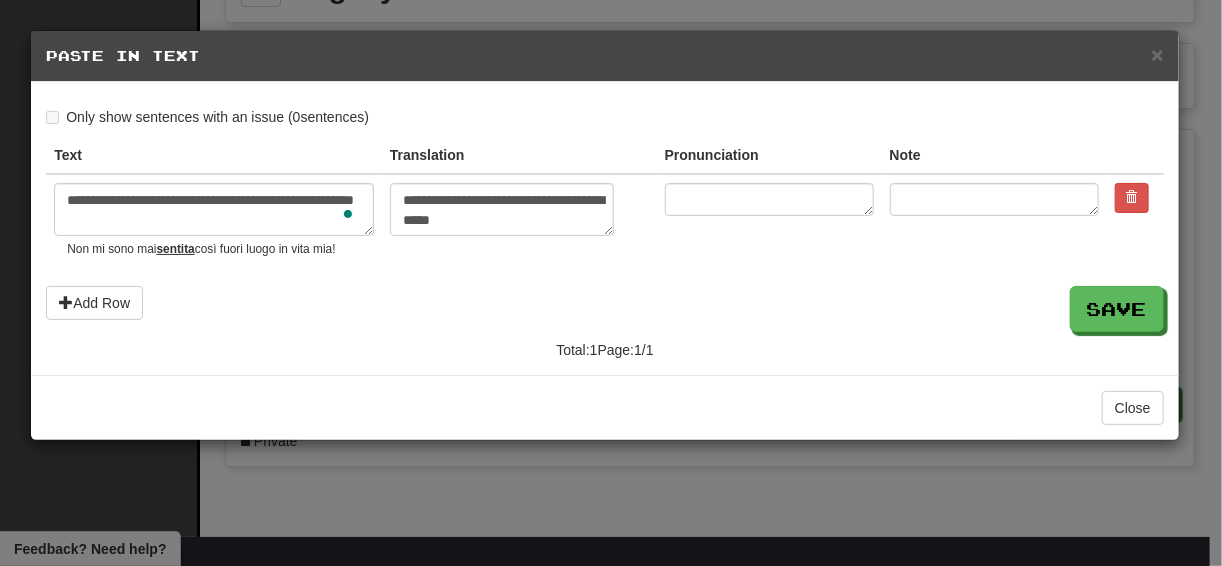 drag, startPoint x: 651, startPoint y: 203, endPoint x: 569, endPoint y: 314, distance: 138.00362 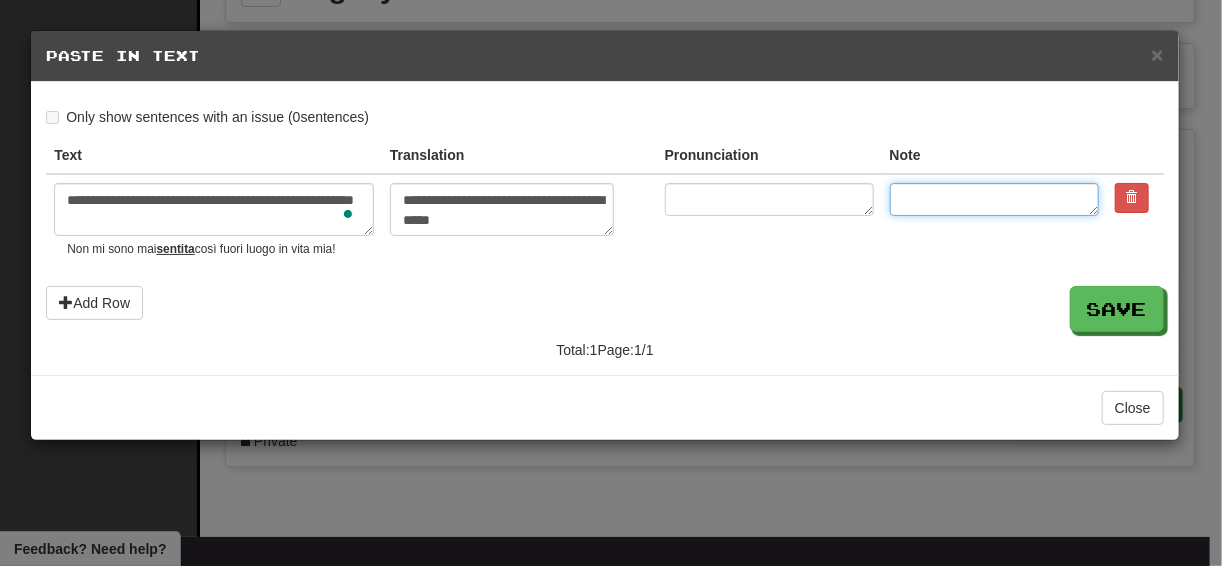 click at bounding box center (994, 199) 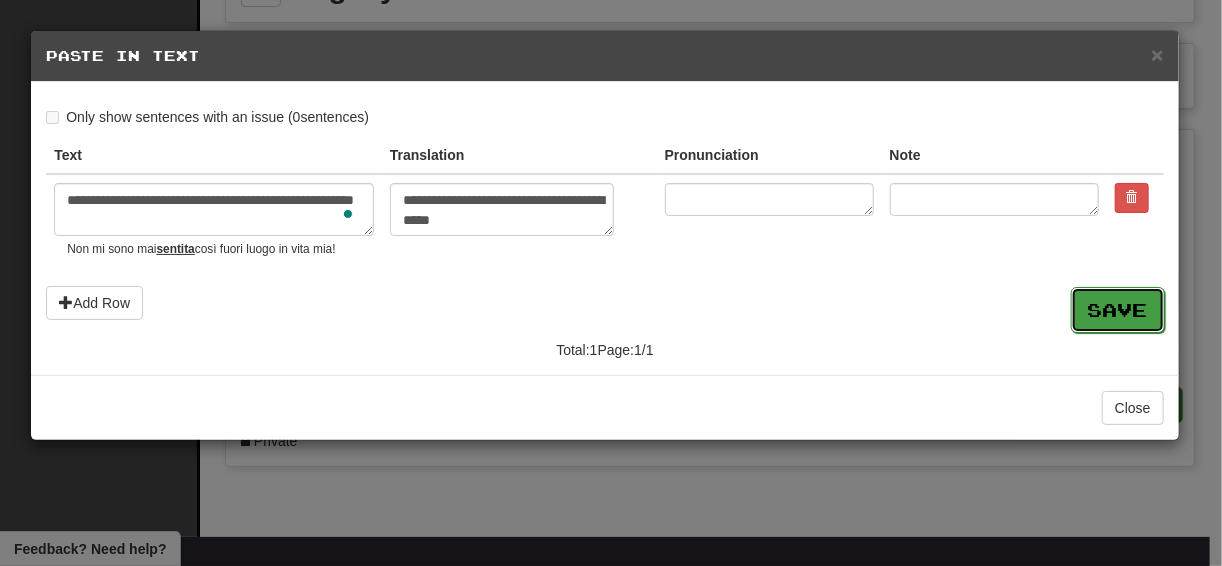 click on "Save" at bounding box center [1118, 310] 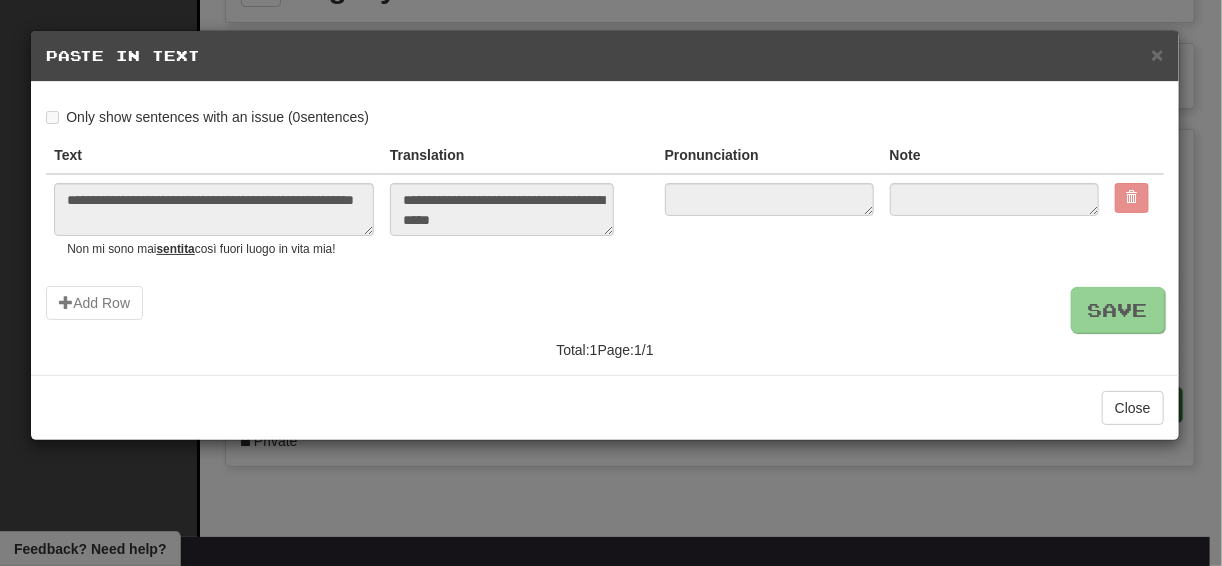type on "*" 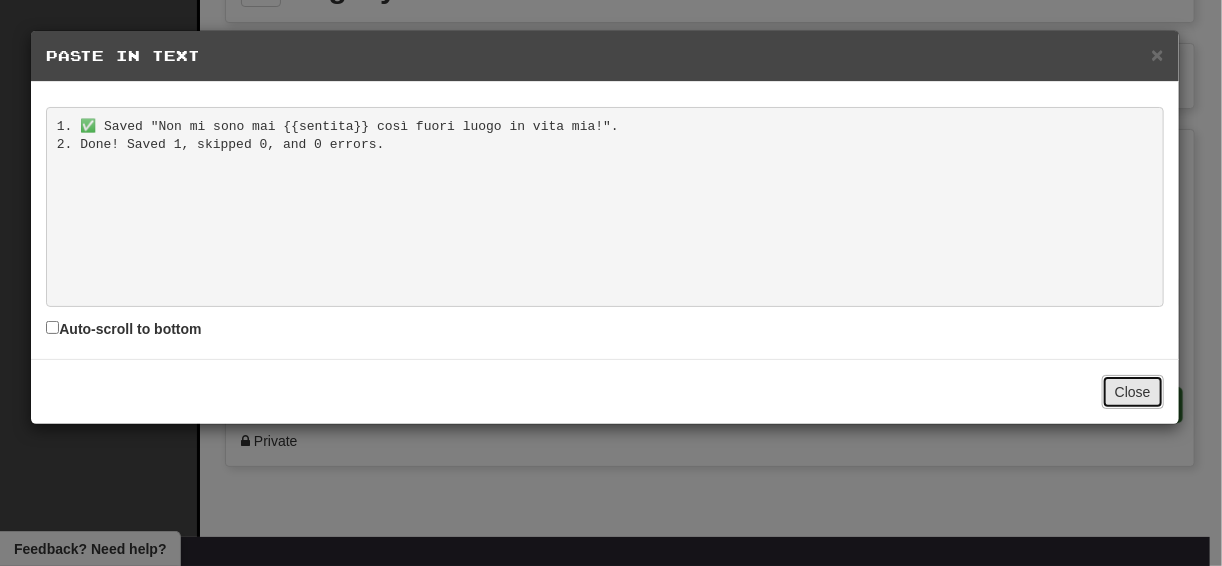 click on "Close" at bounding box center (1133, 392) 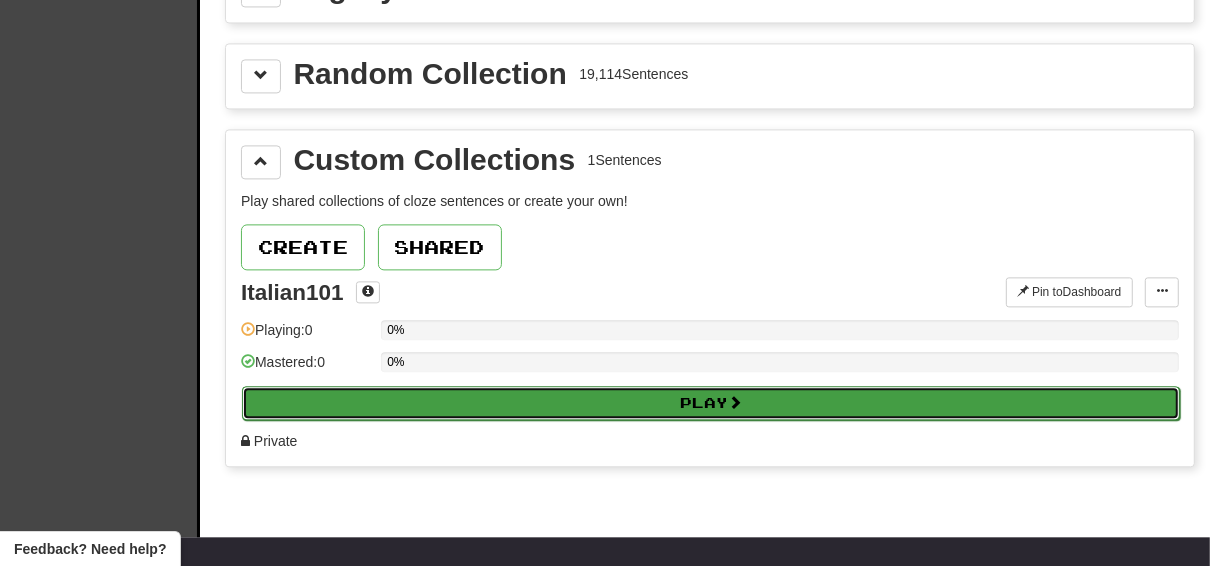 click on "Play" at bounding box center (711, 403) 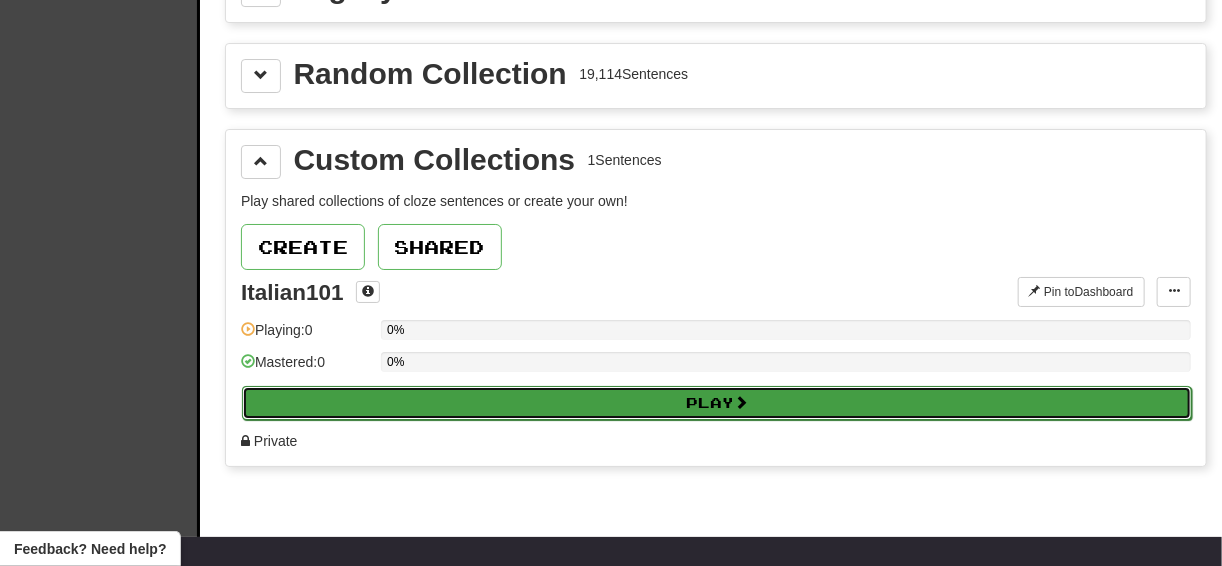 select on "**" 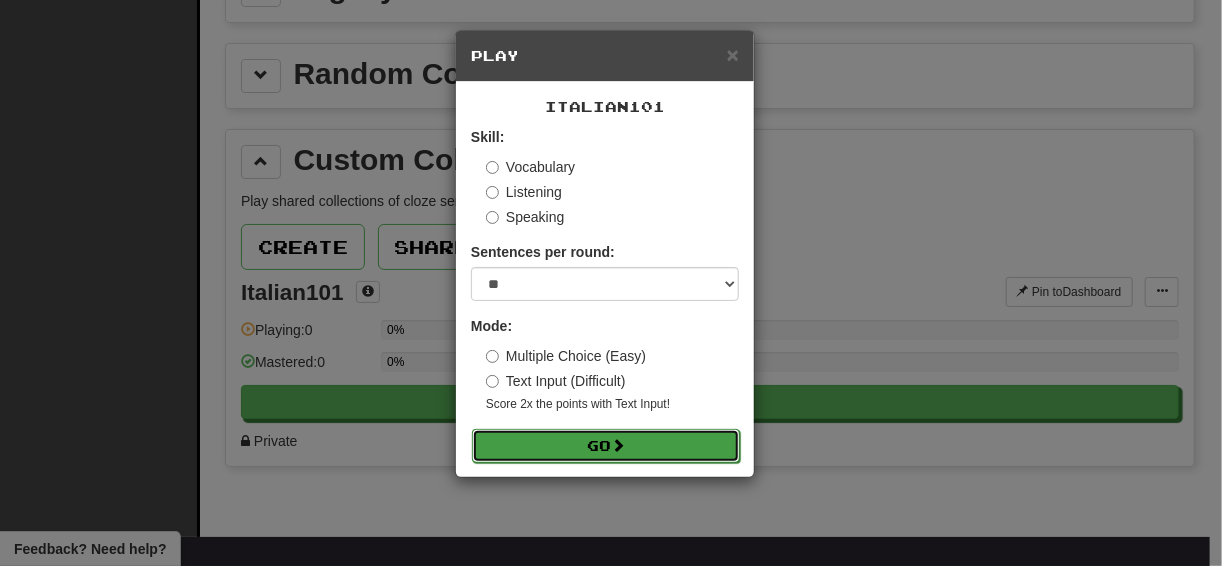 click on "Go" at bounding box center [606, 446] 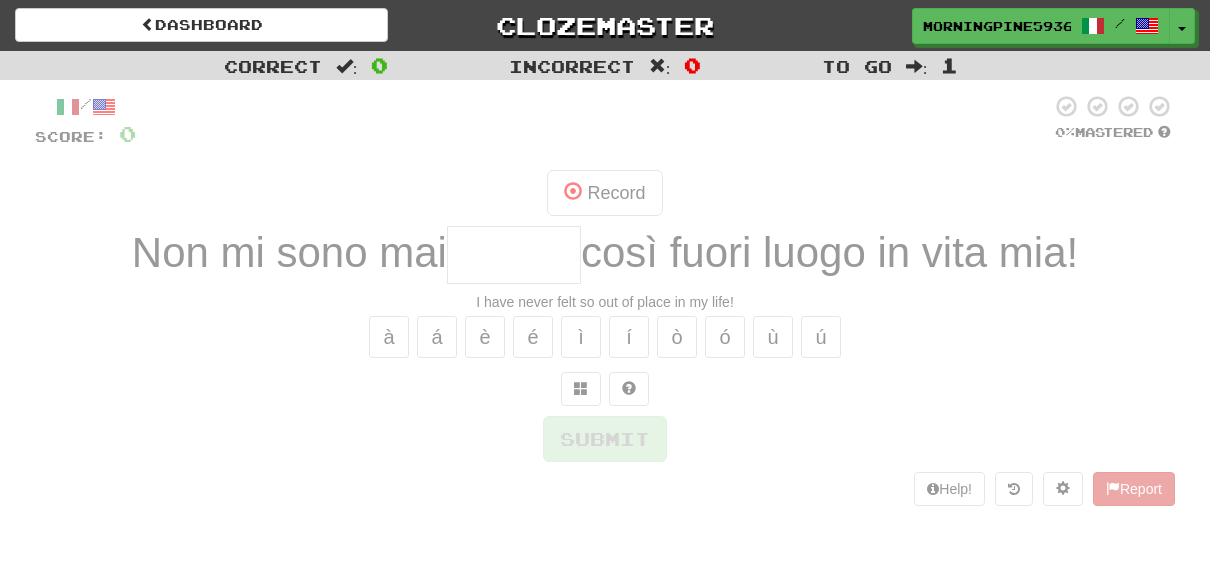 scroll, scrollTop: 0, scrollLeft: 0, axis: both 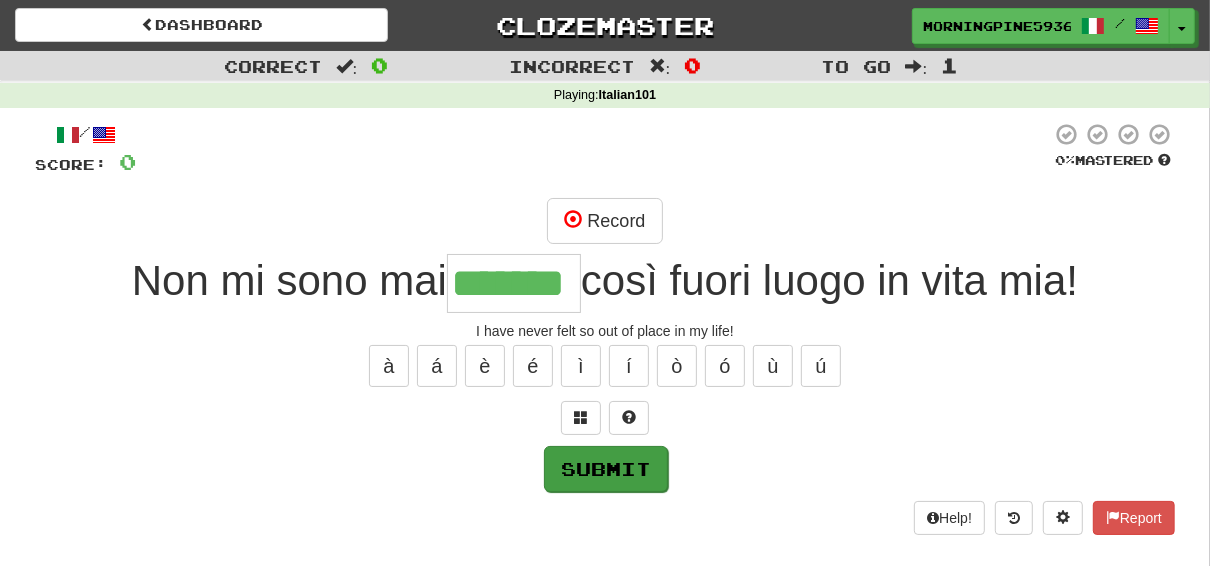 type on "*******" 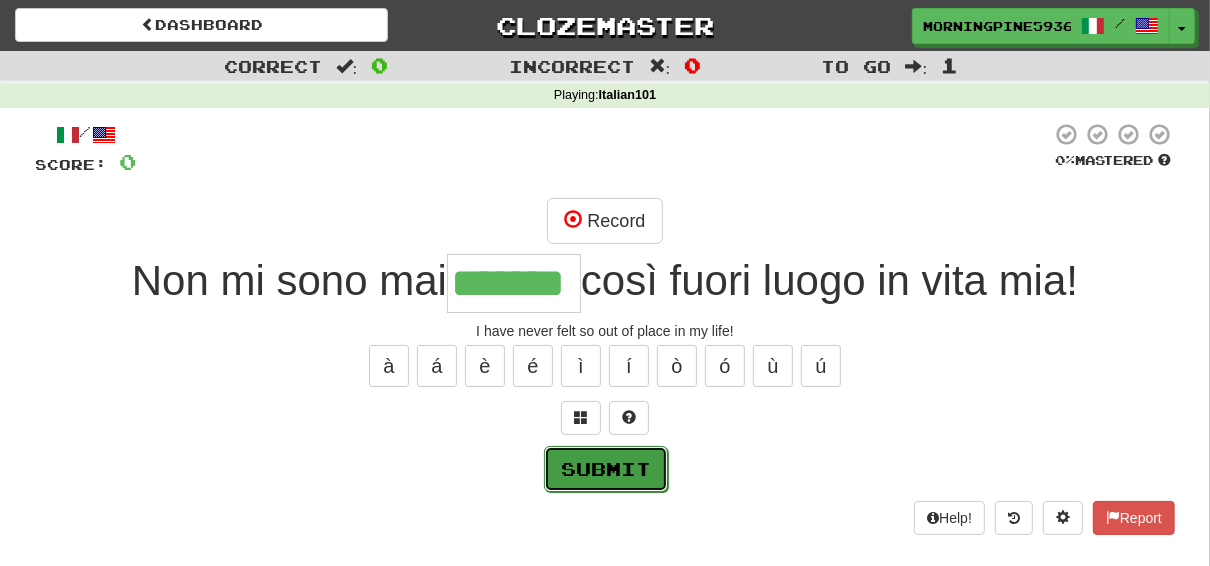 click on "Submit" at bounding box center (606, 469) 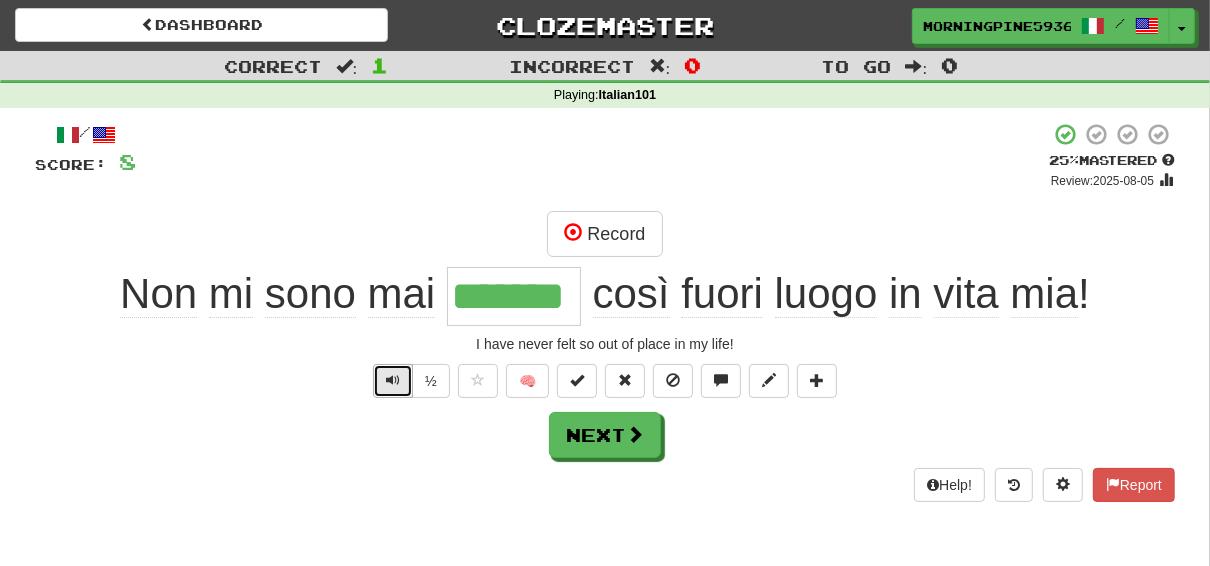 click at bounding box center [393, 380] 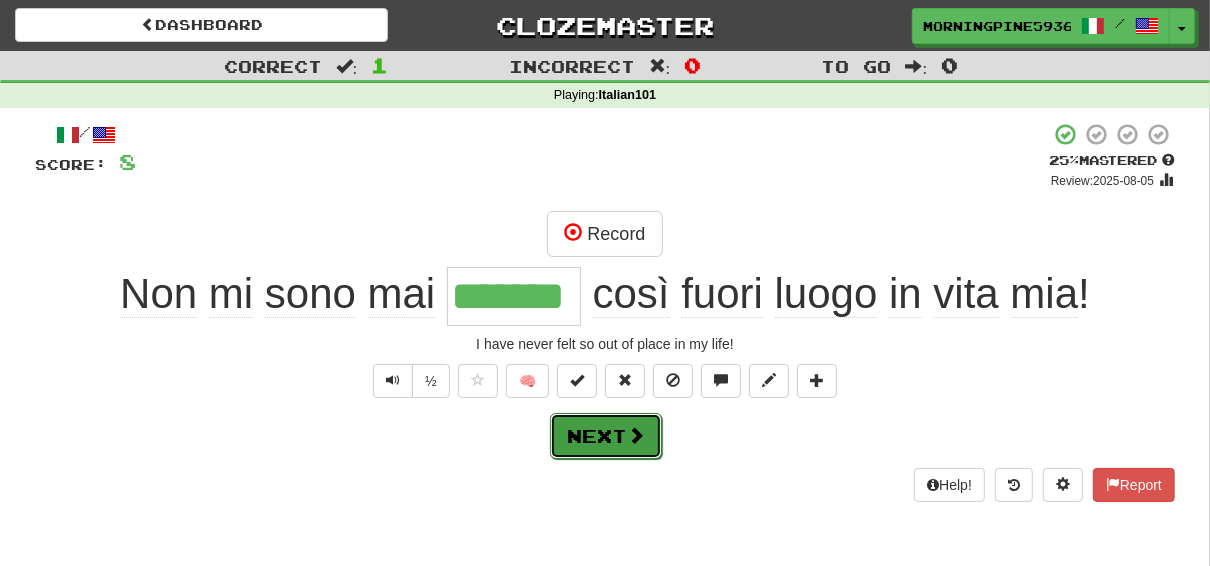 click on "Next" at bounding box center (606, 436) 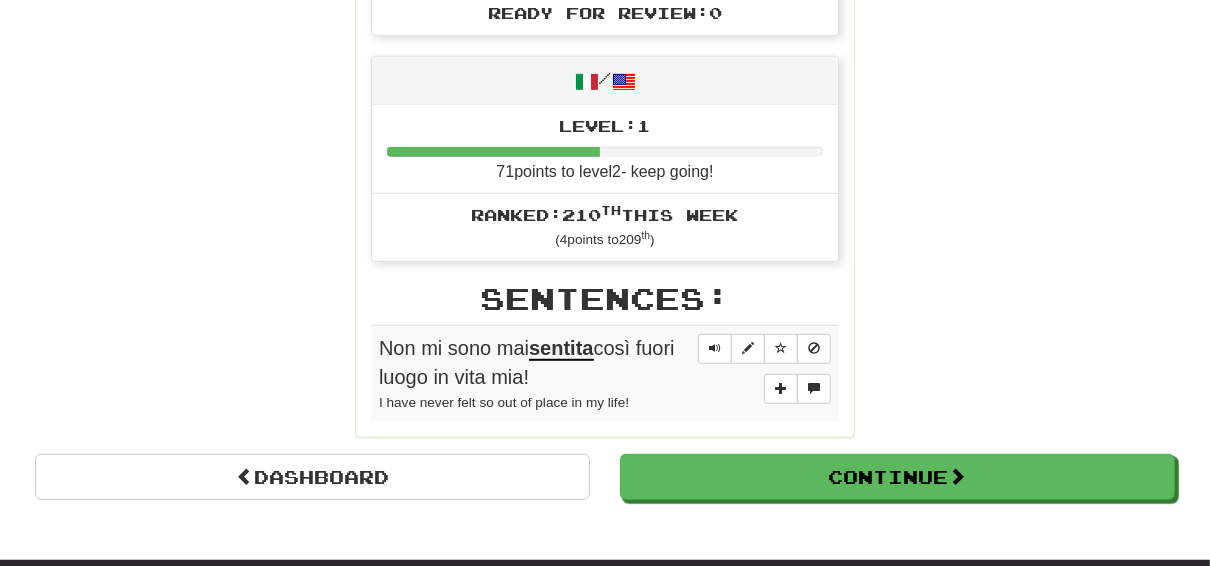 scroll, scrollTop: 880, scrollLeft: 0, axis: vertical 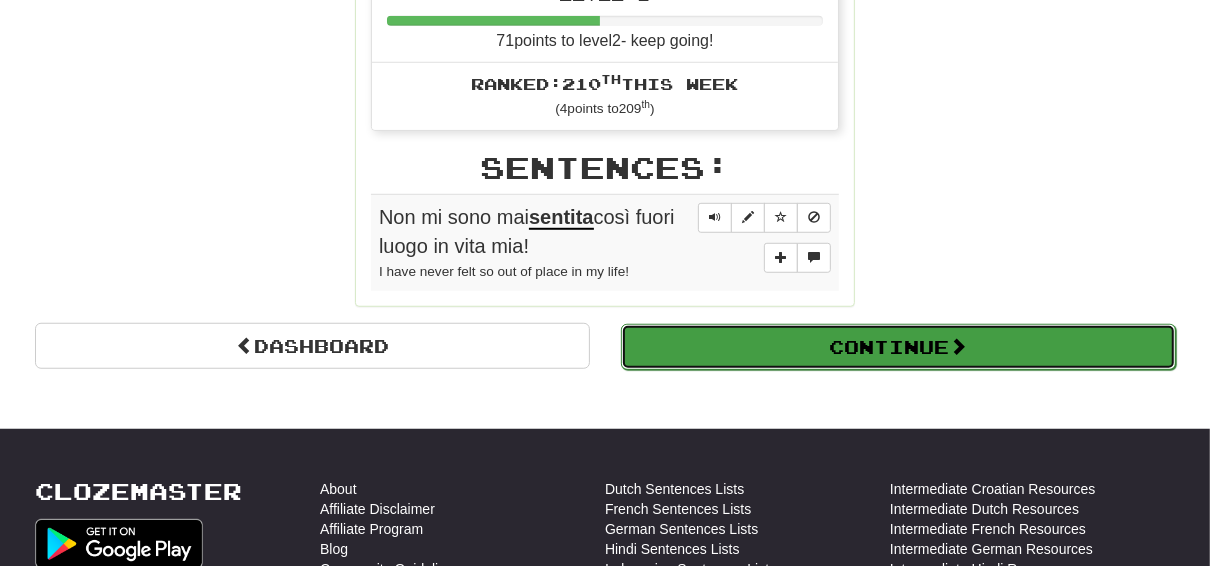click on "Continue" at bounding box center [898, 347] 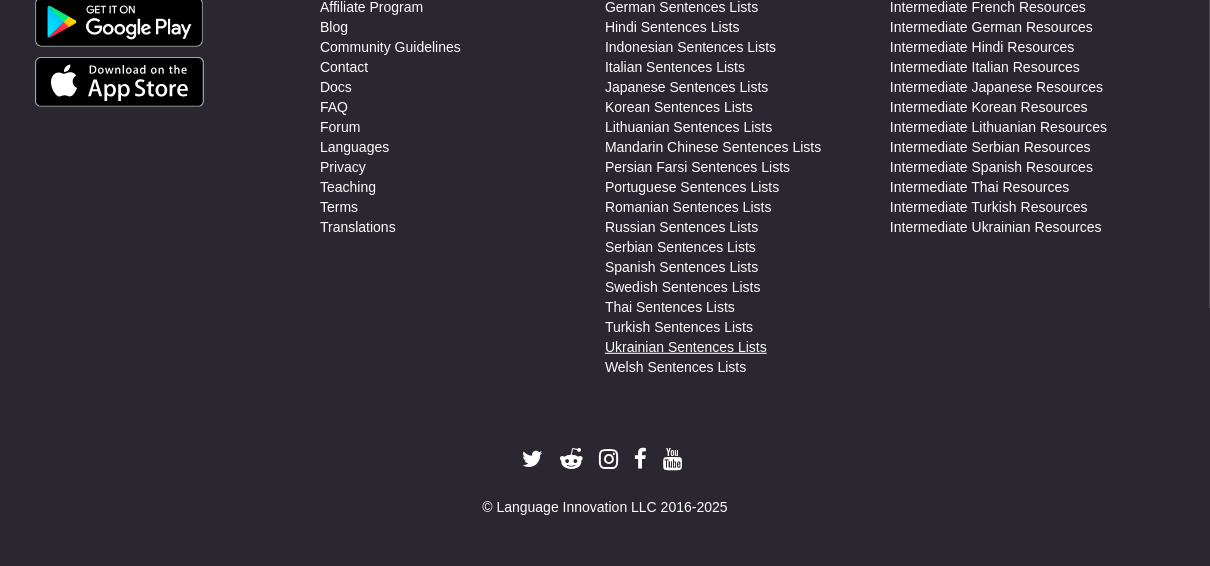 scroll, scrollTop: 0, scrollLeft: 0, axis: both 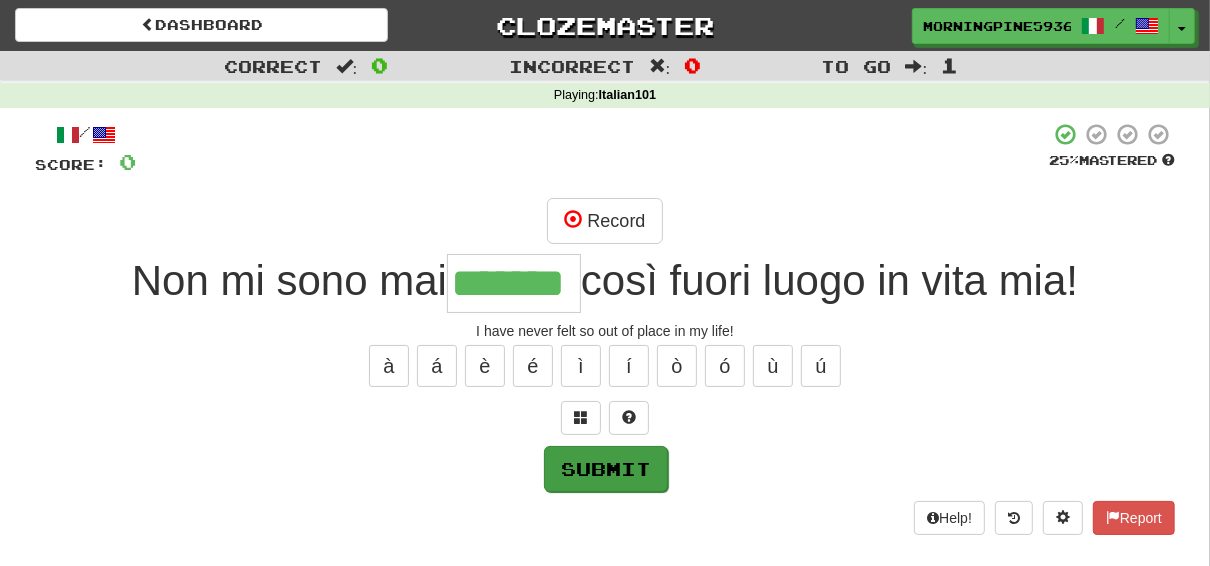 type on "*******" 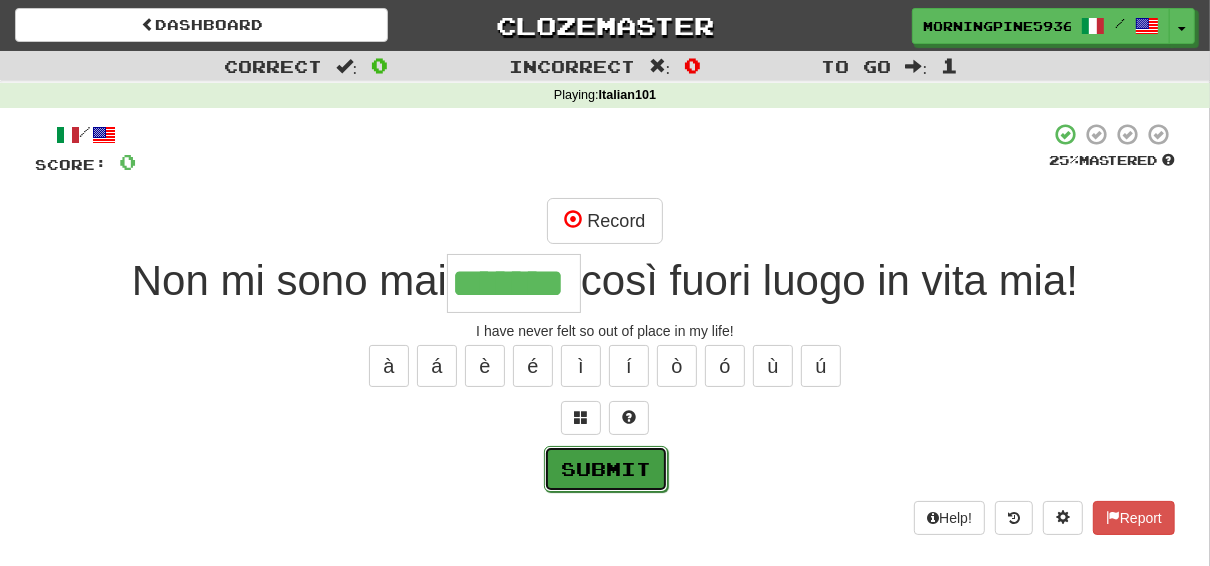 click on "Submit" at bounding box center (606, 469) 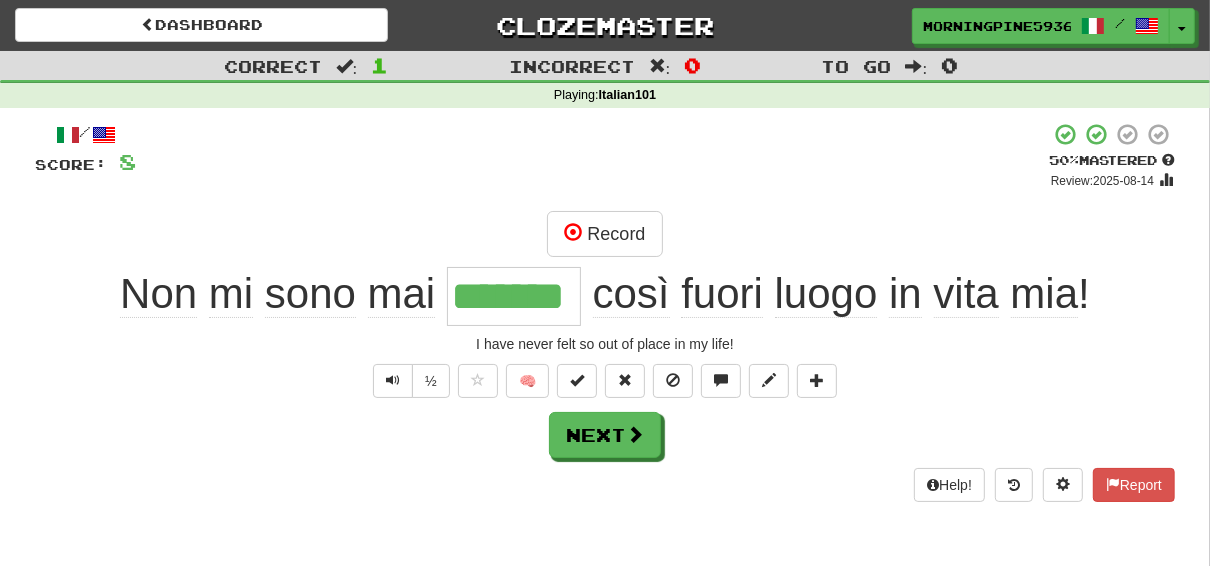 click on "luogo" at bounding box center (826, 294) 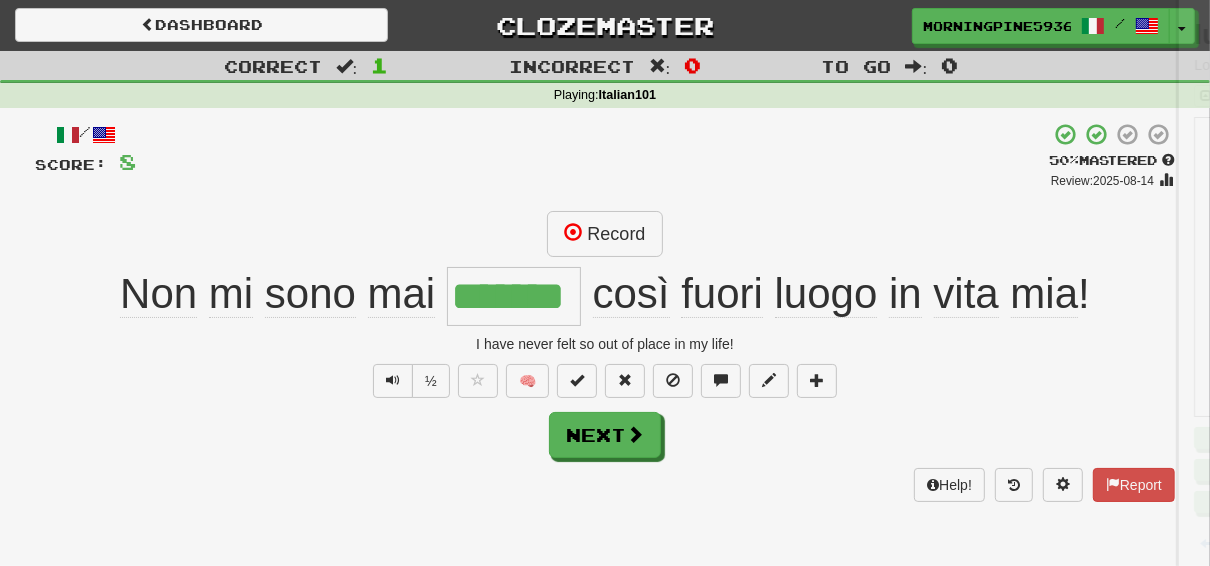 click at bounding box center [605, 283] 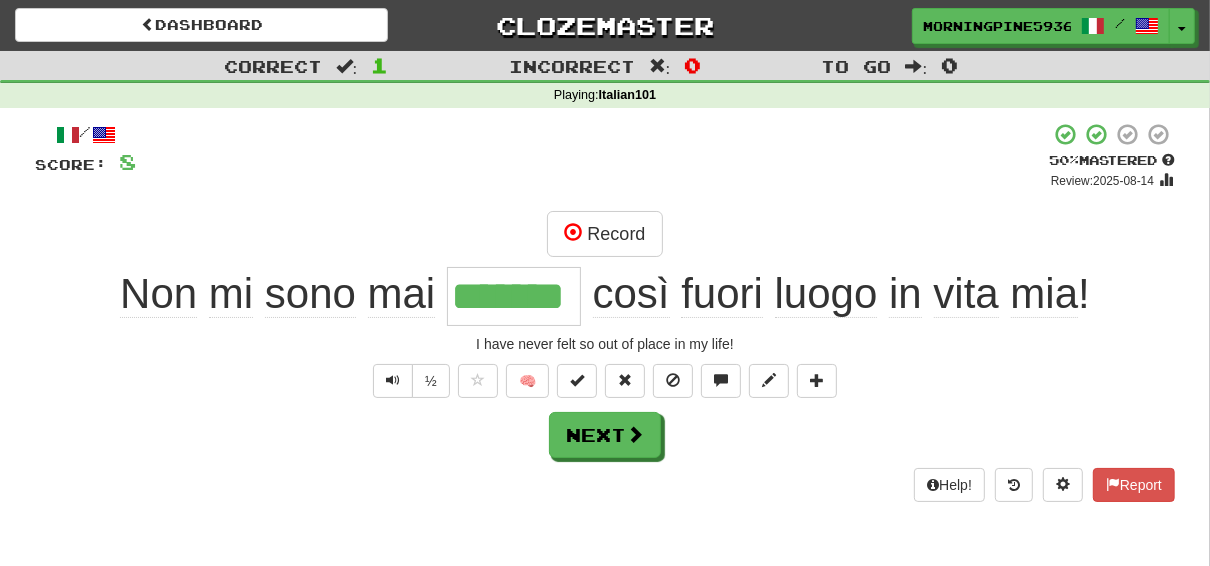 click on "luogo" at bounding box center [826, 294] 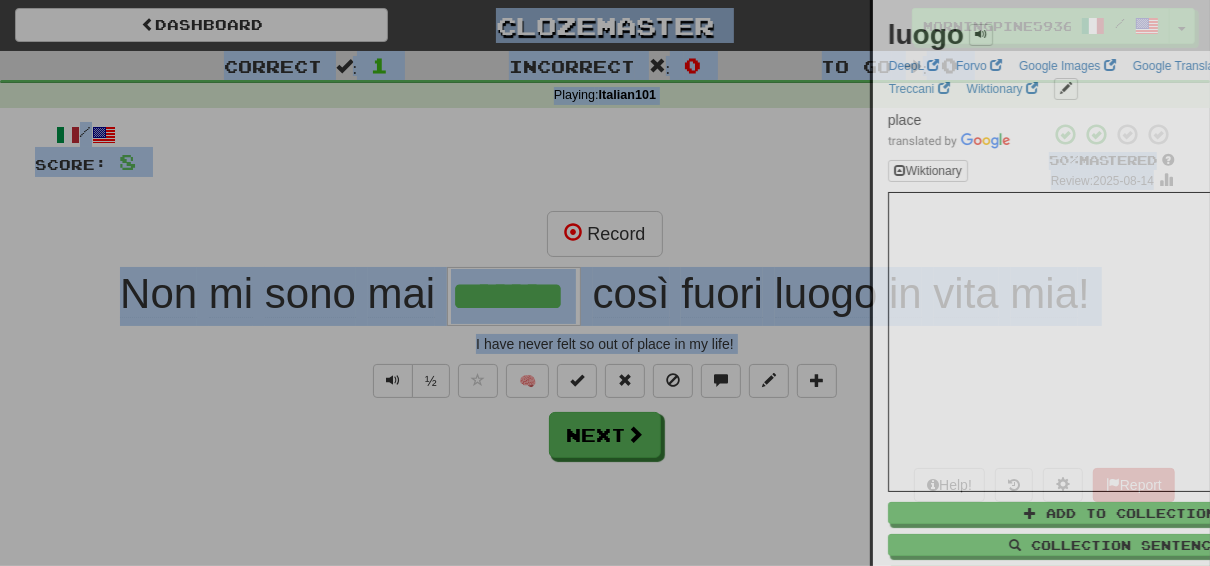 click on "Dashboard
Clozemaster
[USERNAME]
/
Toggle Dropdown
Dashboard
Leaderboard
Activity Feed
Notifications
Profile
Discussions
English
/
Türkçe
Streak:
0
Review:
1
Points Today: 0
Italiano
/
English
Streak:
2
Review:
9
Points Today: 84
Languages
Account
Logout
[USERNAME]
/
Toggle Dropdown
Dashboard
Leaderboard
Activity Feed
Notifications
Profile
Discussions
English
/
Türkçe
Streak:
0
Review:
1
Points Today: 0
Italiano
/
English
Streak:
2
Review:
9
Points Today: 84
Languages
Account
Logout
clozemaster
Correct   :   1" at bounding box center (605, 638) 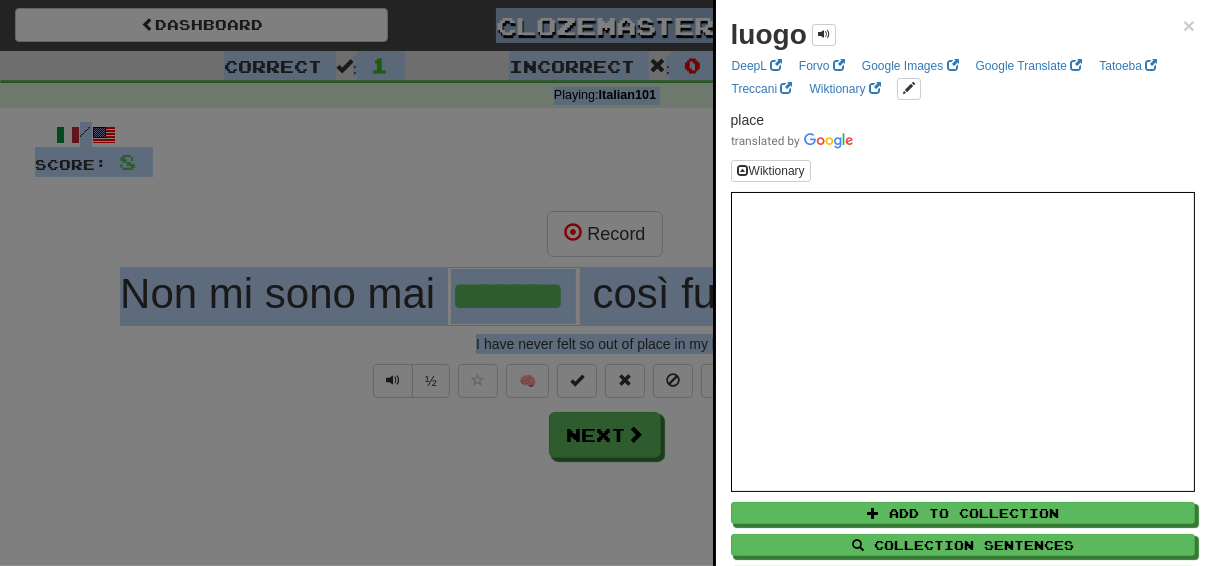 click at bounding box center (605, 283) 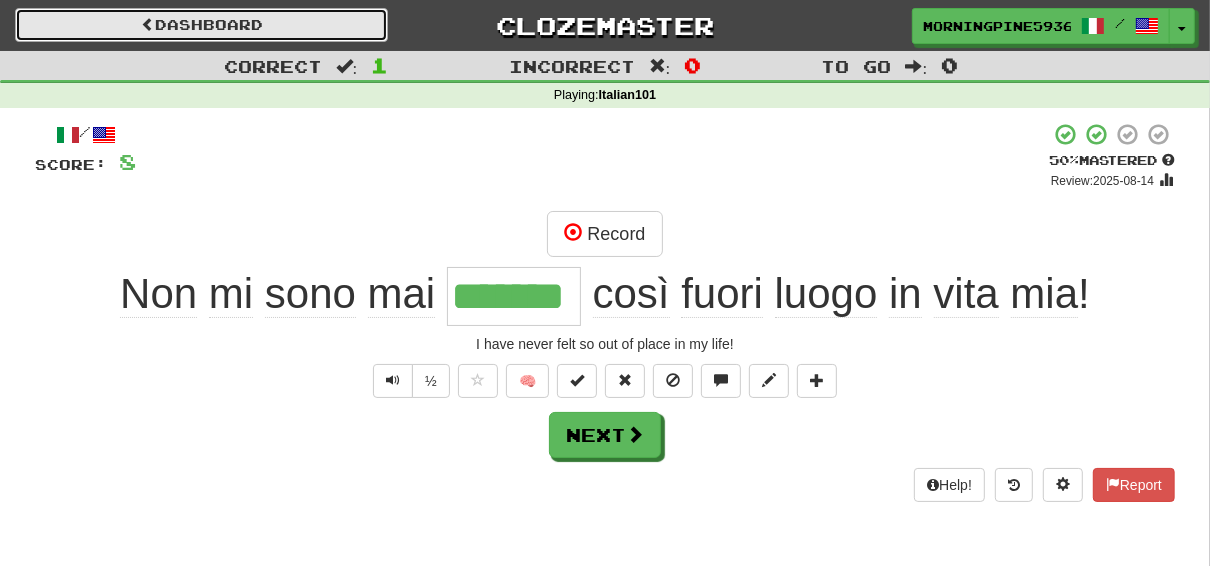 click on "Dashboard" at bounding box center (201, 25) 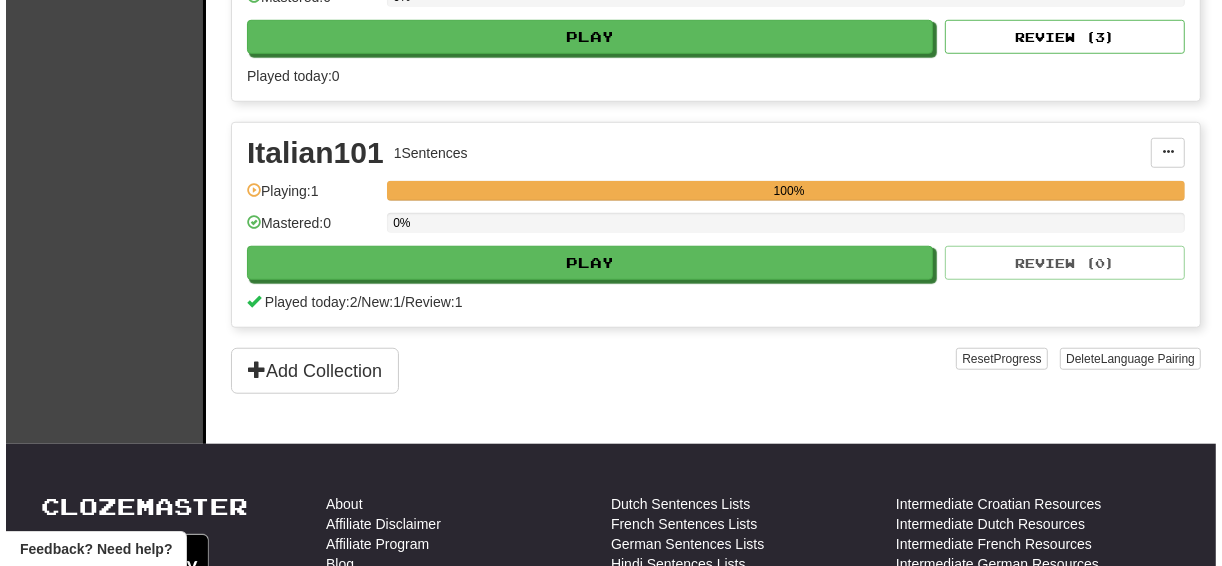 scroll, scrollTop: 1019, scrollLeft: 0, axis: vertical 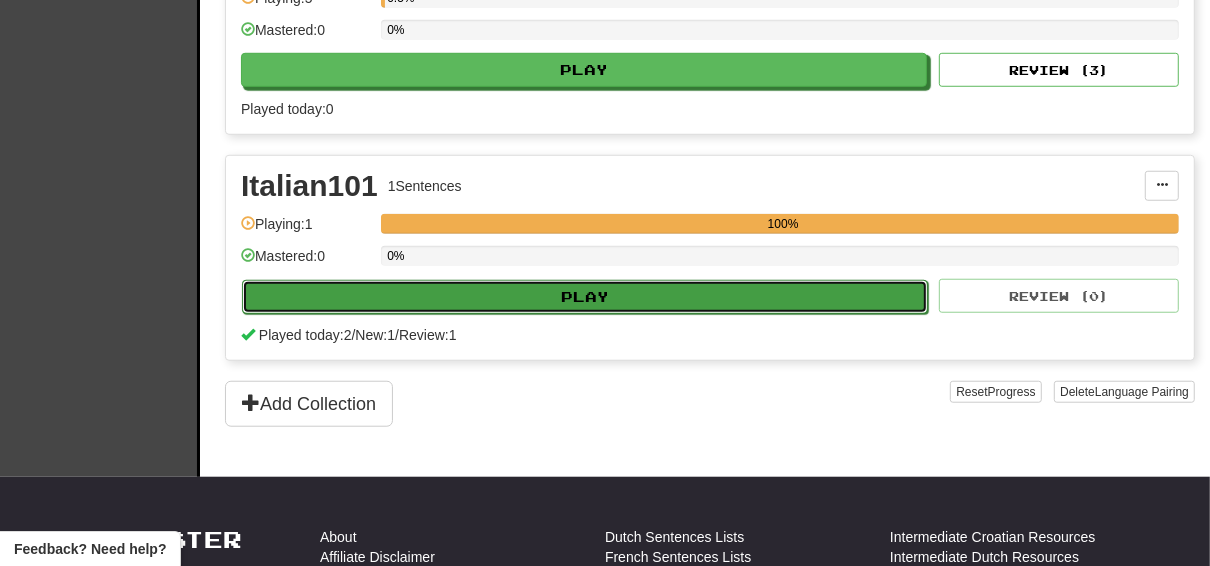click on "Play" at bounding box center [585, 297] 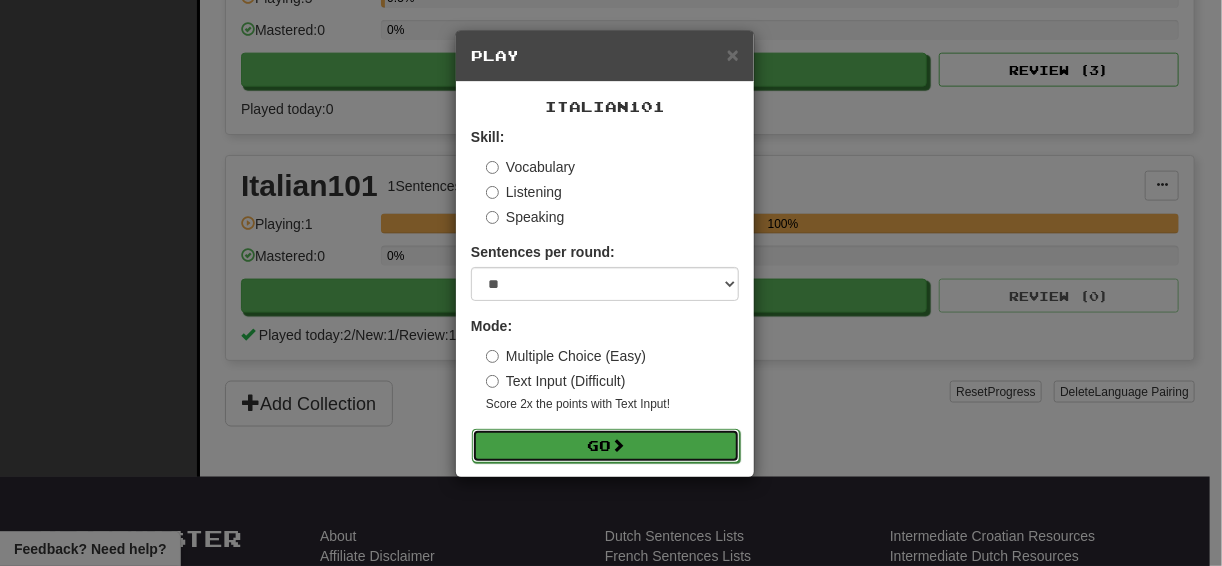 click on "Go" at bounding box center (606, 446) 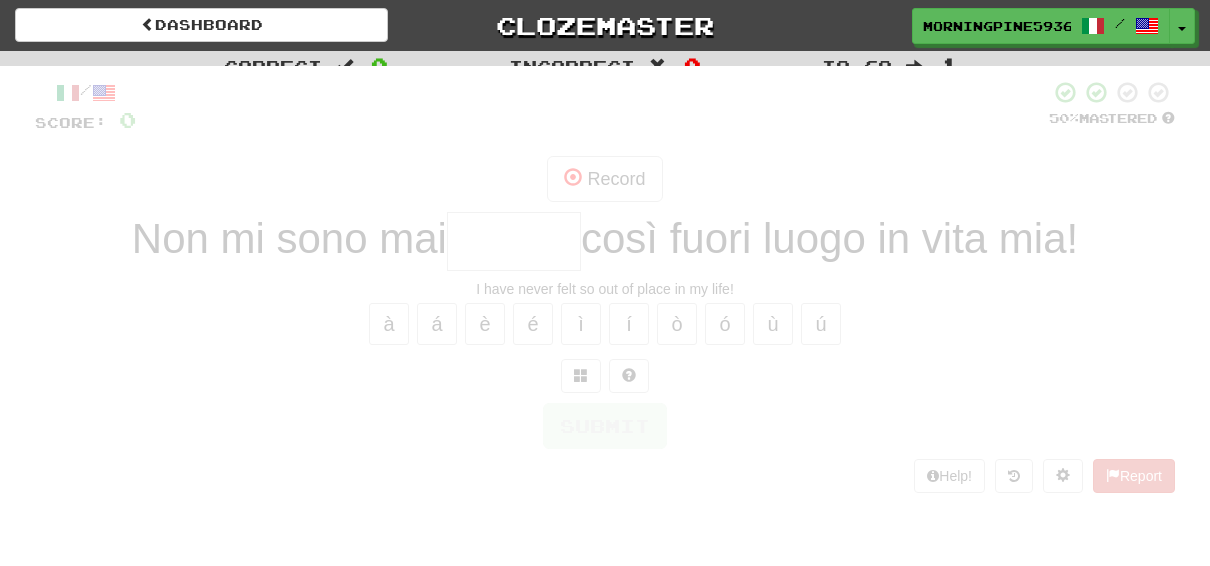 scroll, scrollTop: 0, scrollLeft: 0, axis: both 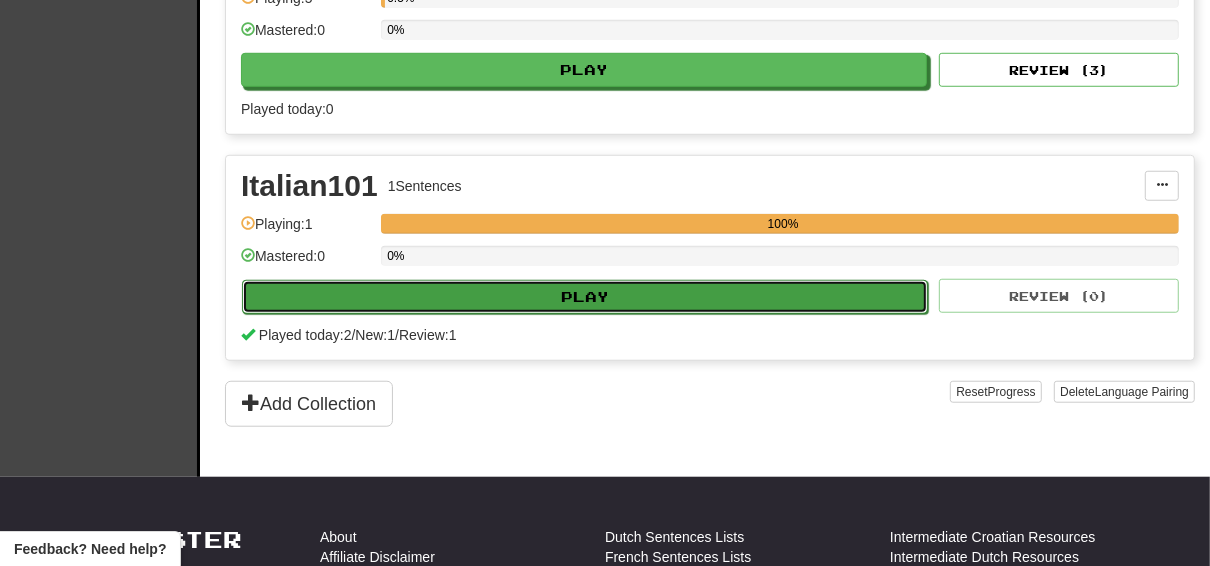 click on "Play" at bounding box center (585, 297) 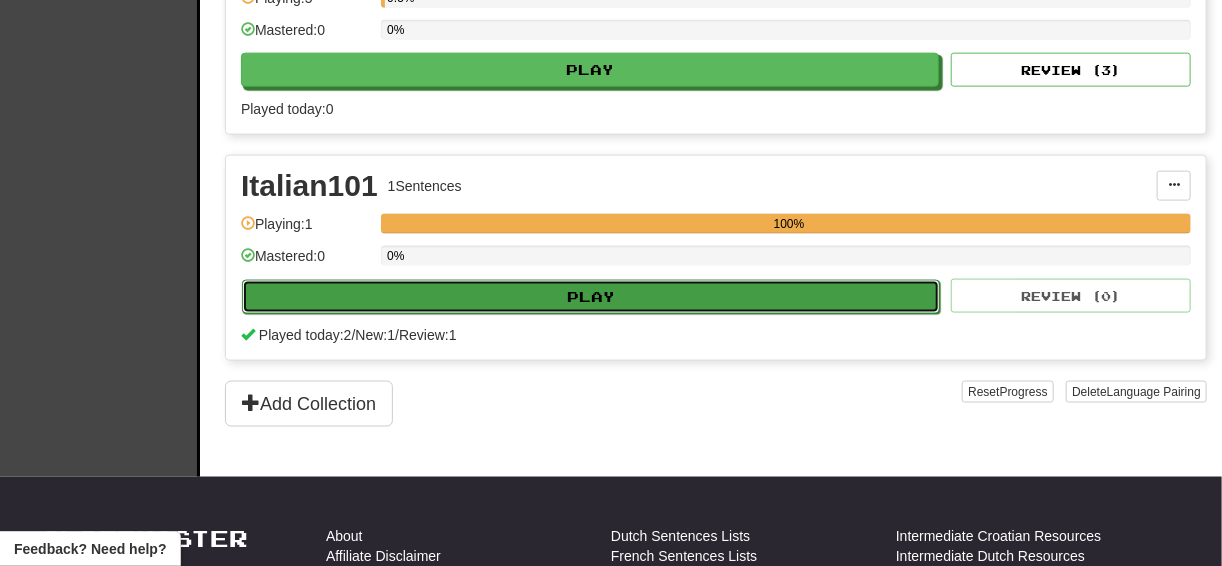 select on "**" 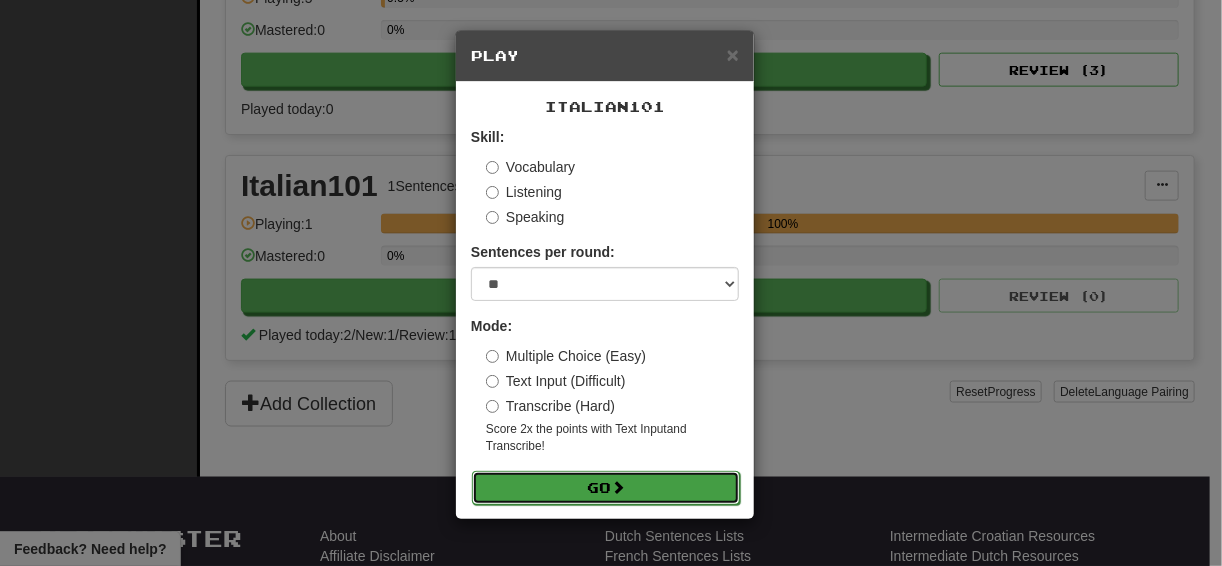 click on "Go" at bounding box center (606, 488) 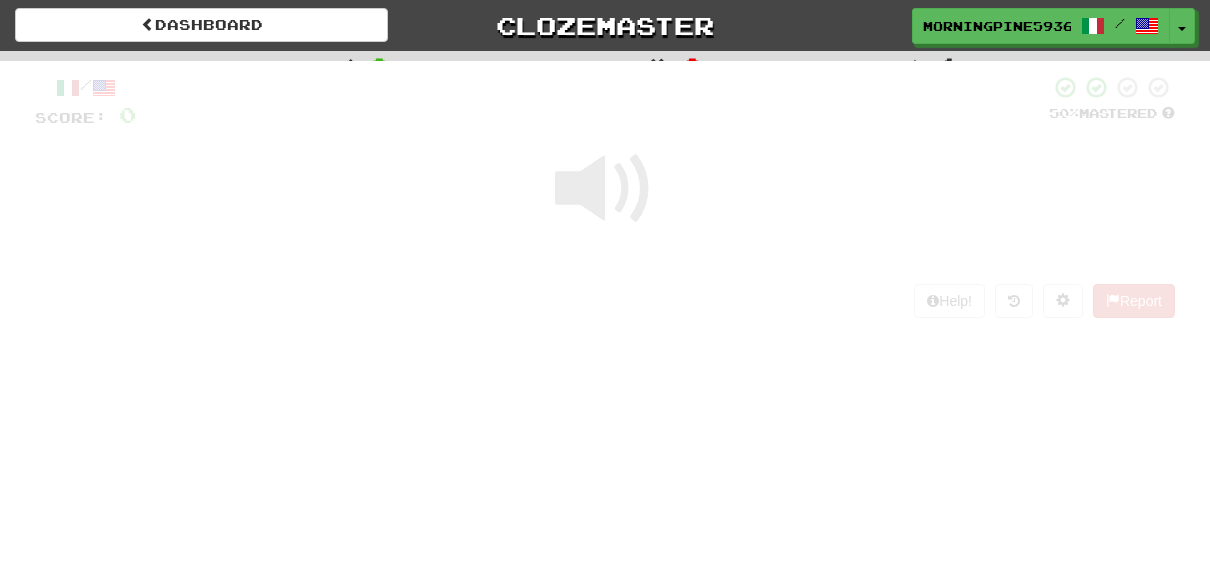 scroll, scrollTop: 0, scrollLeft: 0, axis: both 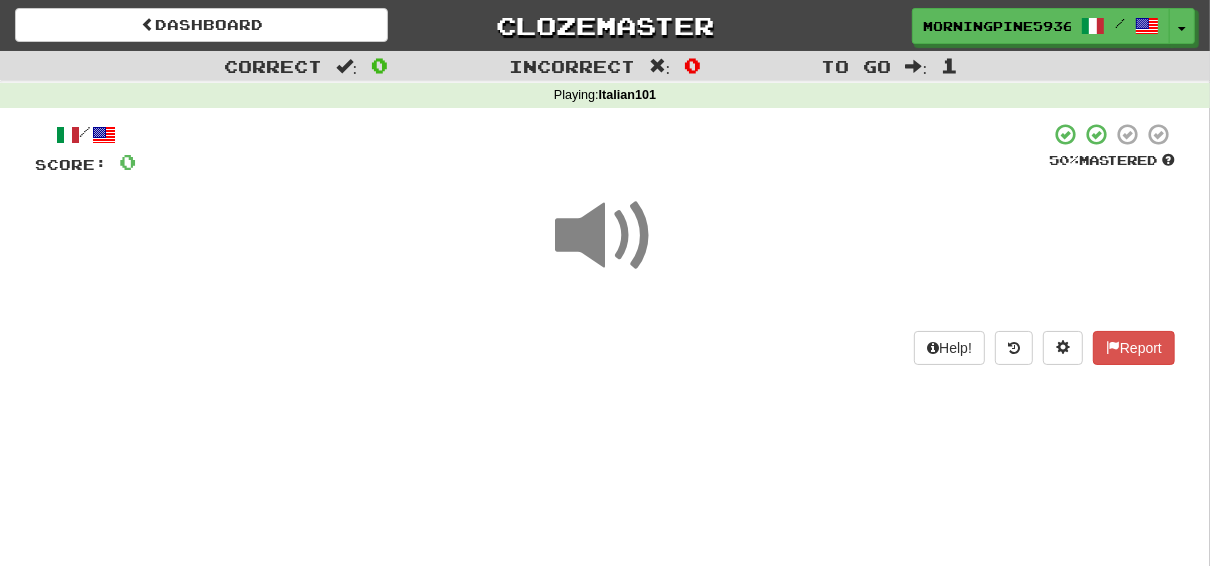 click at bounding box center (605, 236) 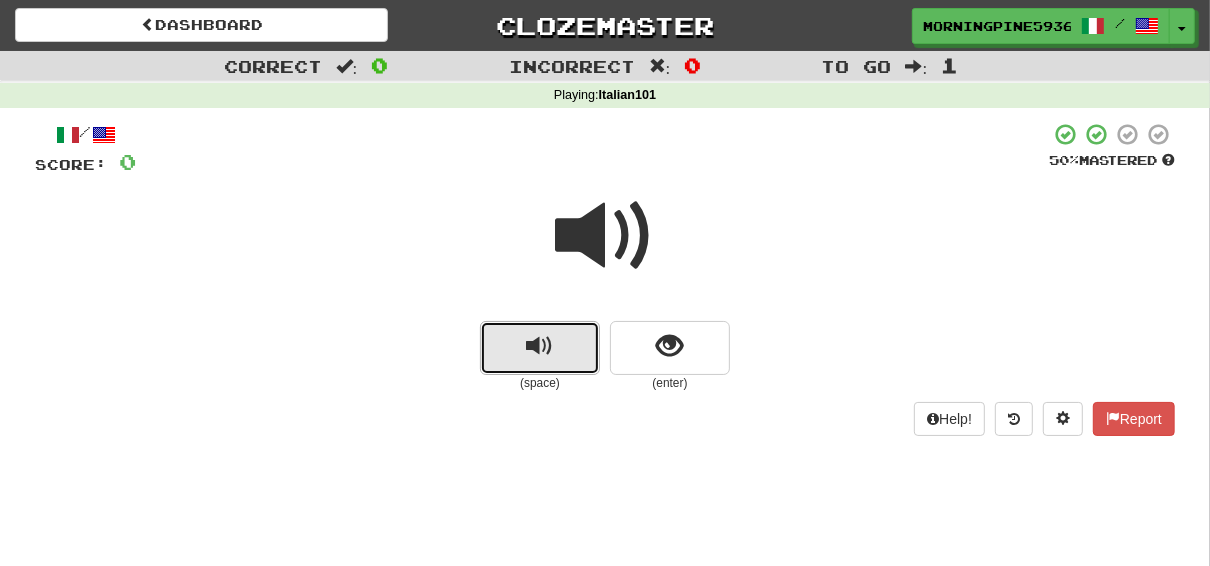 click at bounding box center (540, 348) 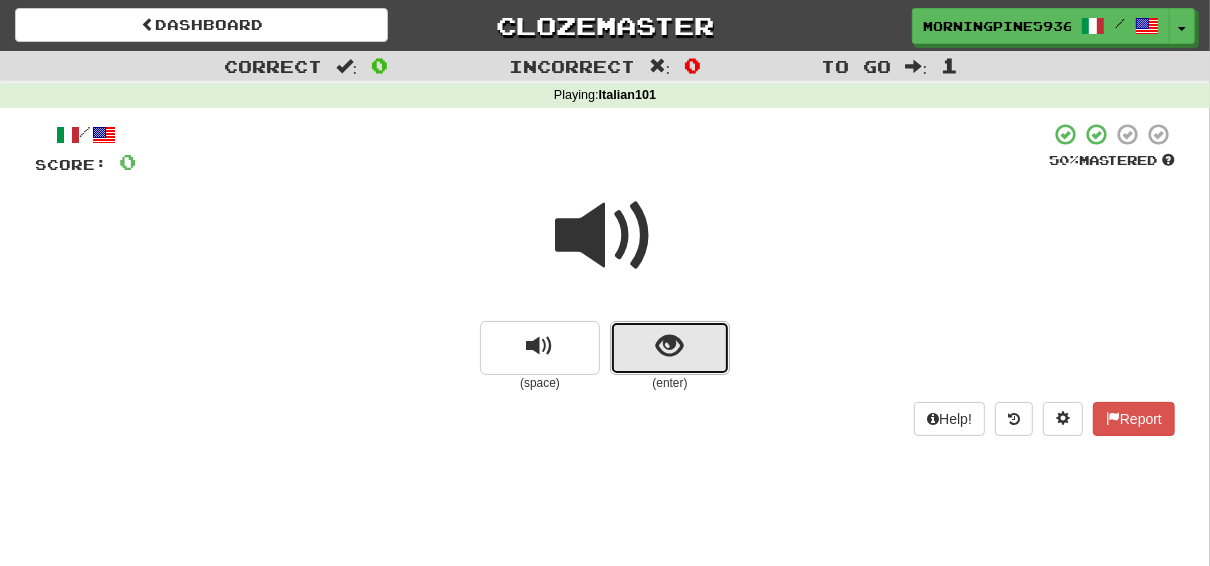 click at bounding box center (670, 346) 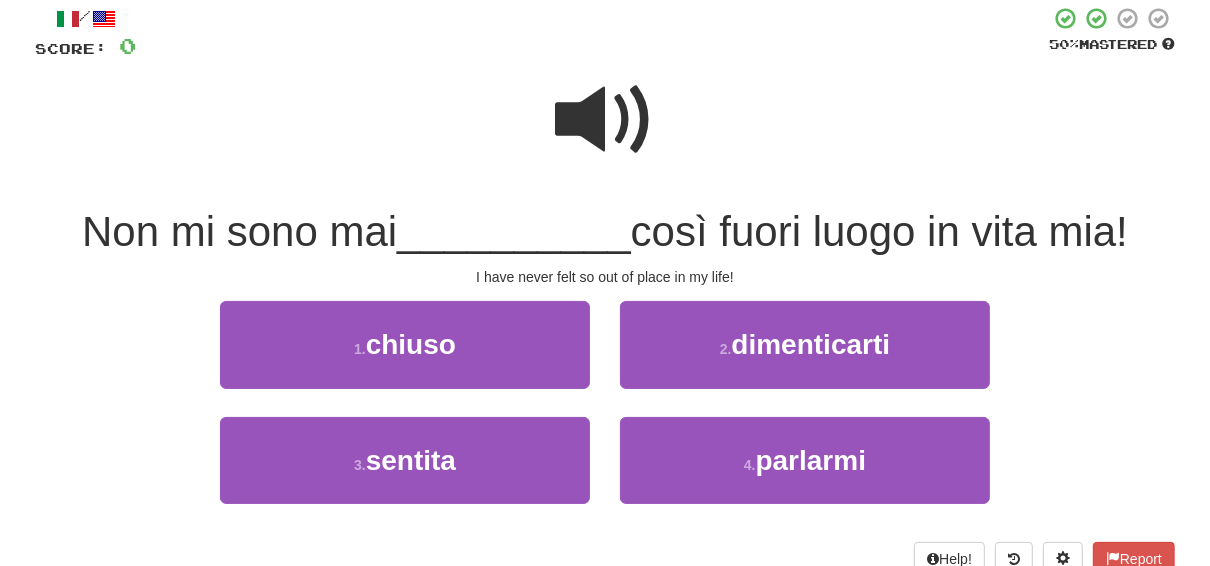scroll, scrollTop: 160, scrollLeft: 0, axis: vertical 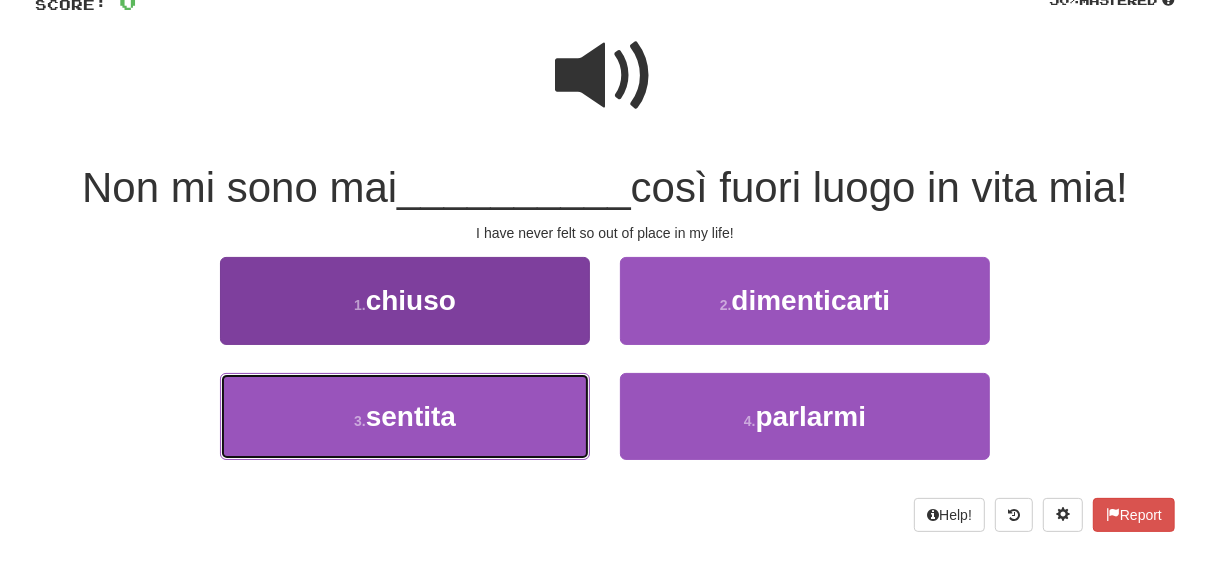 click on "3 .  sentita" at bounding box center [405, 416] 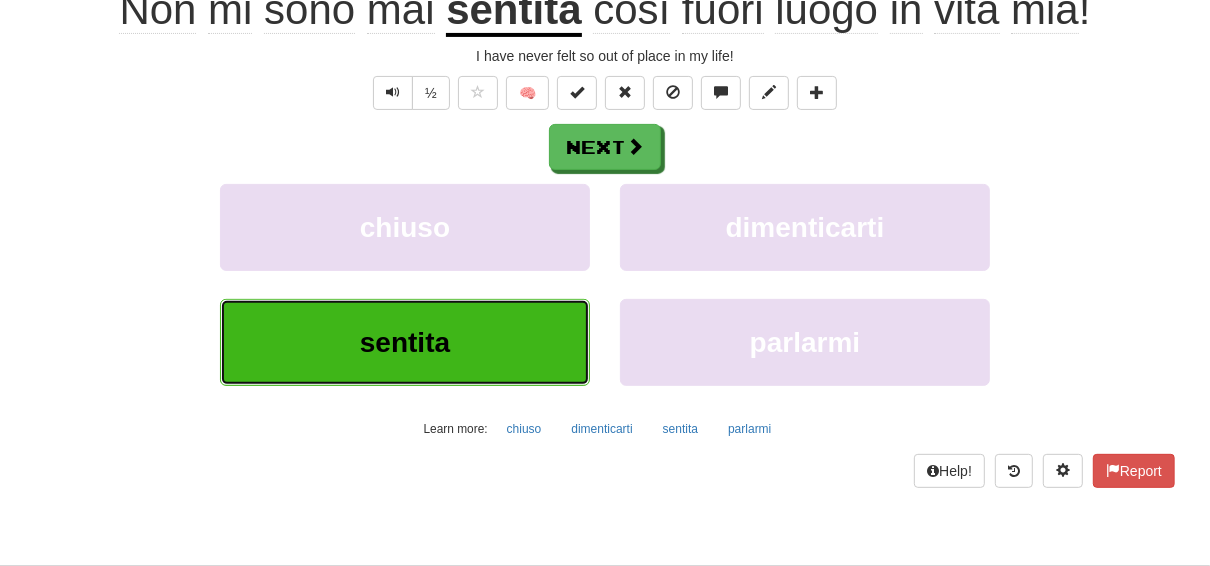 scroll, scrollTop: 400, scrollLeft: 0, axis: vertical 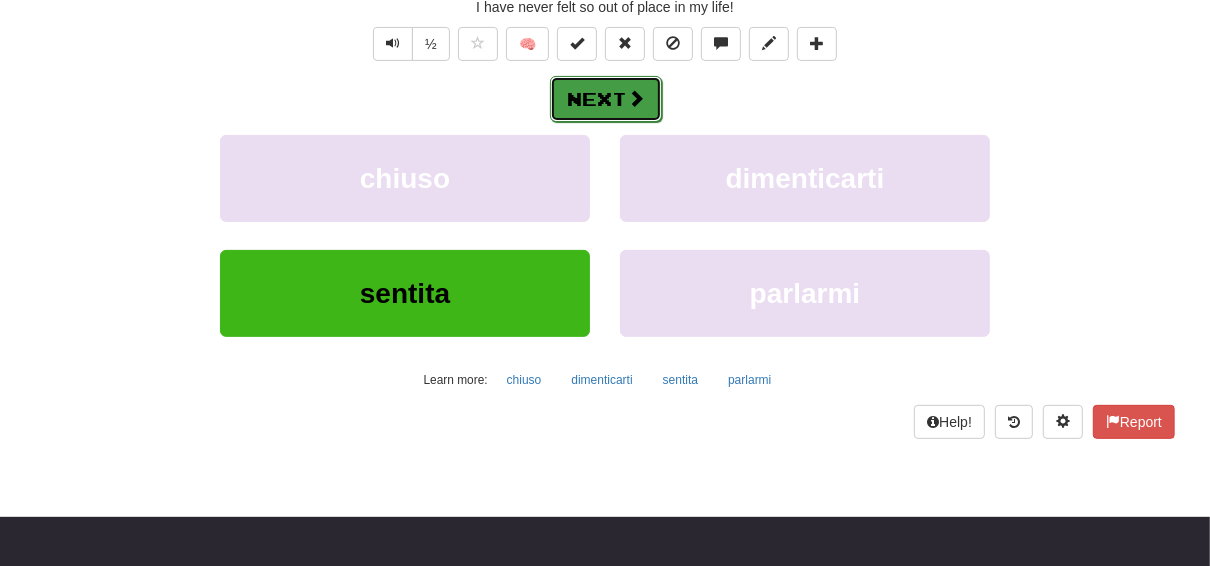 click on "Next" at bounding box center [606, 99] 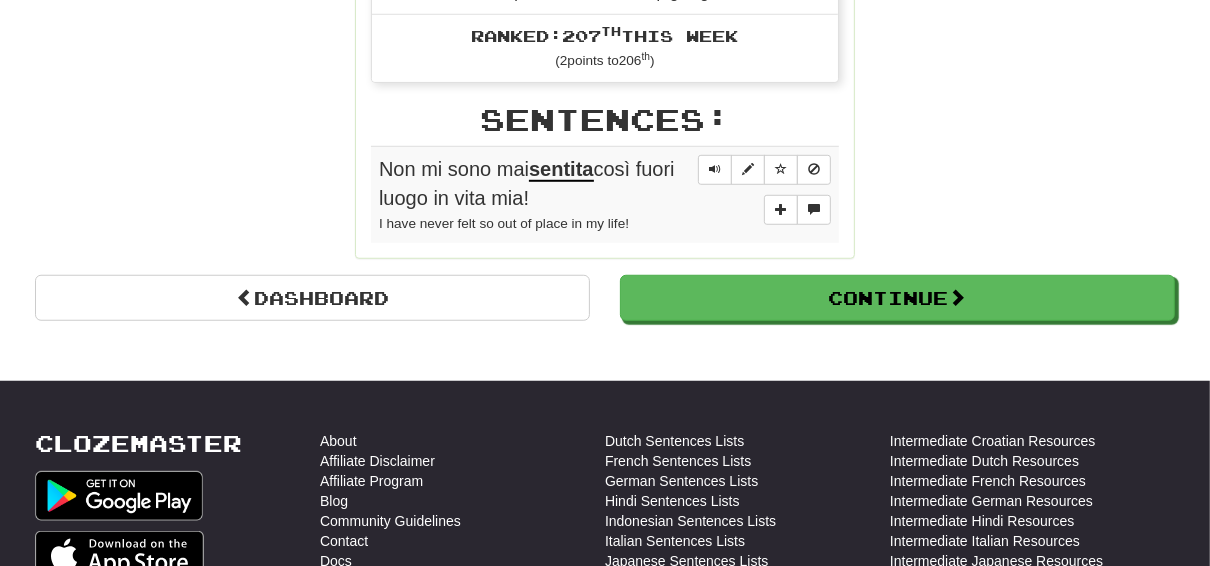 scroll, scrollTop: 967, scrollLeft: 0, axis: vertical 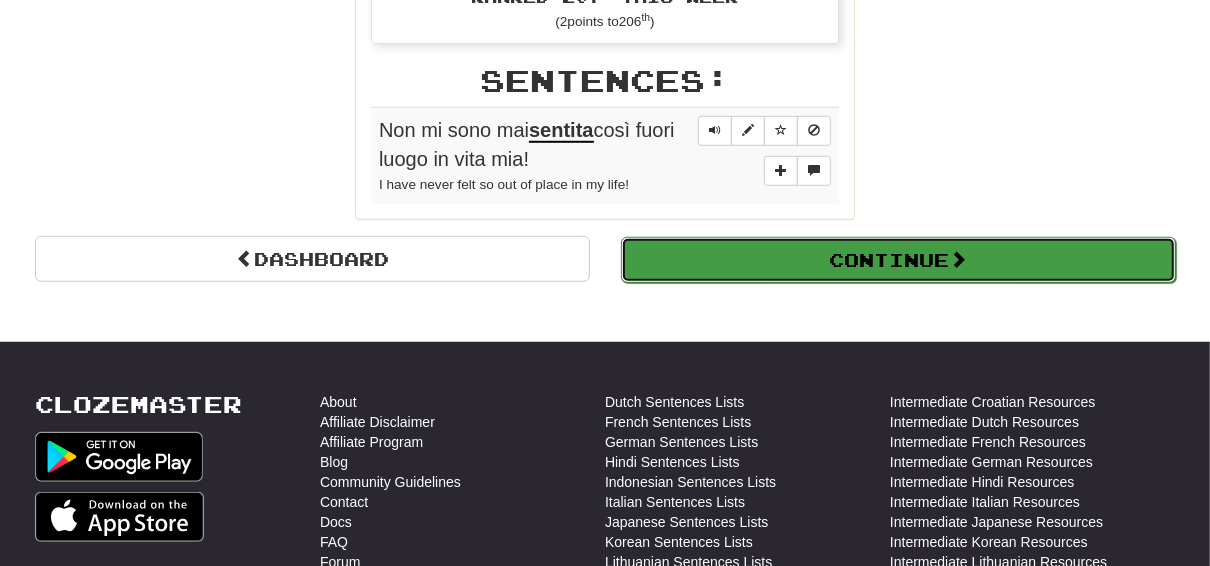 click on "Continue" at bounding box center (898, 260) 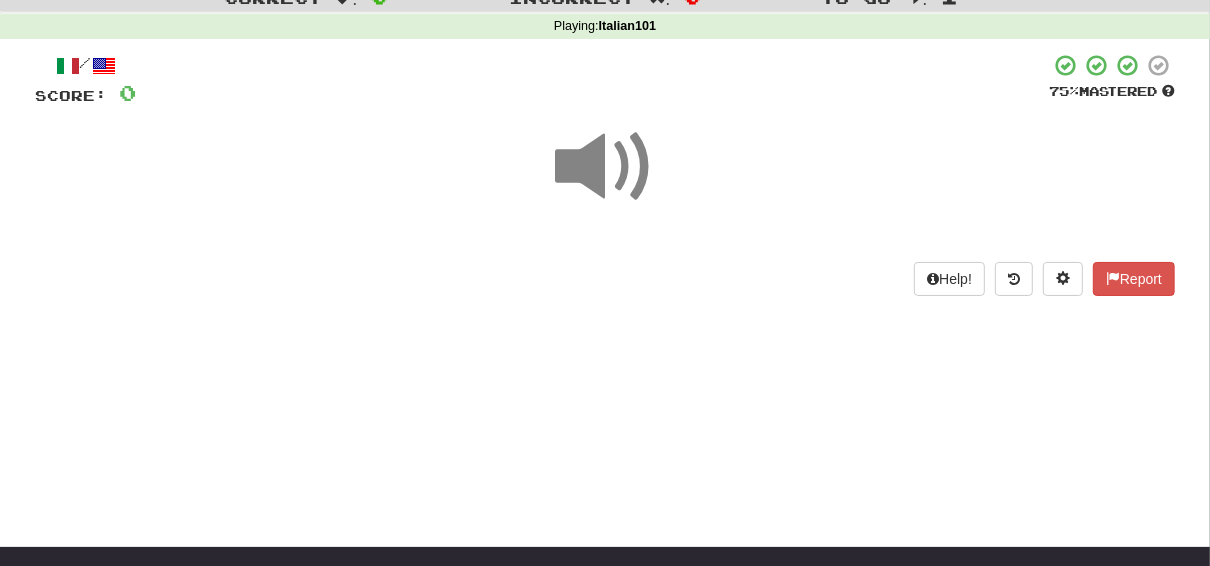 scroll, scrollTop: 0, scrollLeft: 0, axis: both 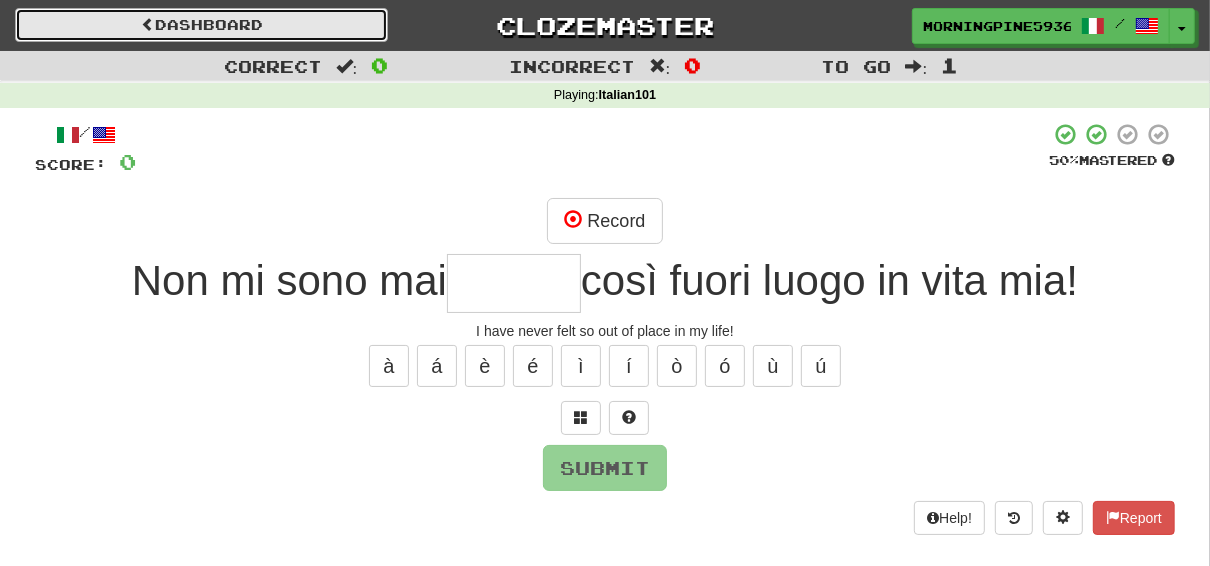 click on "Dashboard" at bounding box center [201, 25] 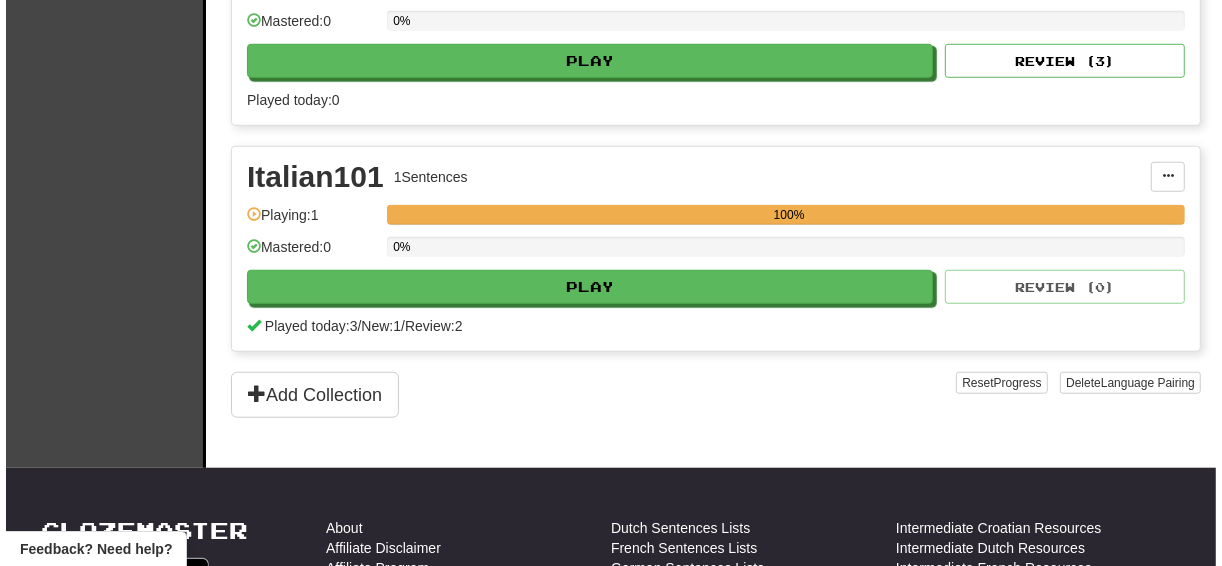 scroll, scrollTop: 960, scrollLeft: 0, axis: vertical 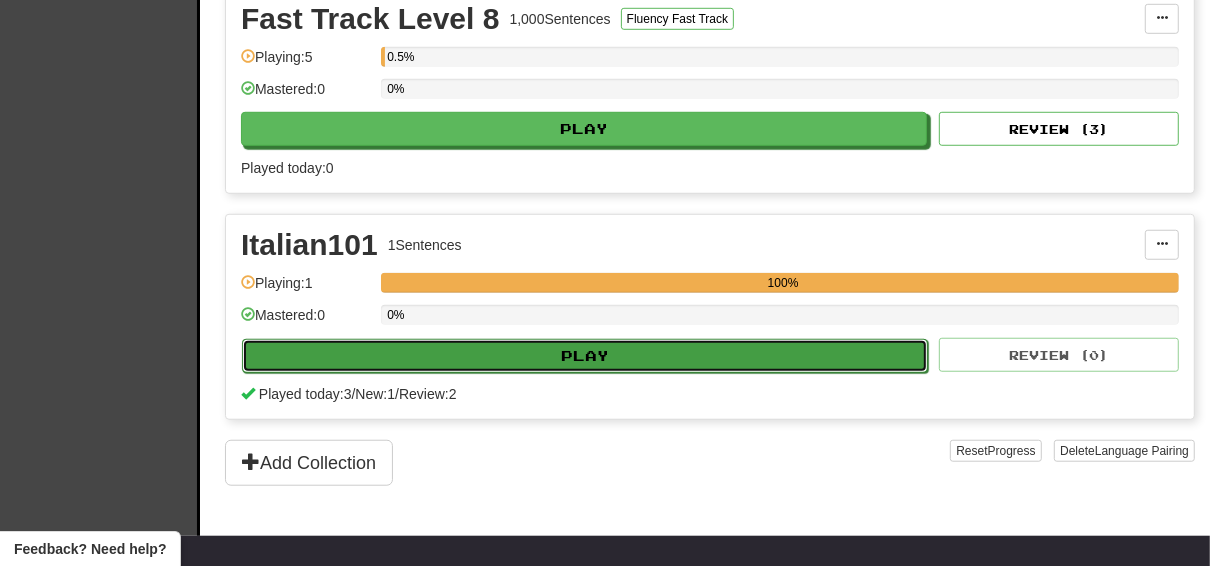 click on "Play" at bounding box center [585, 356] 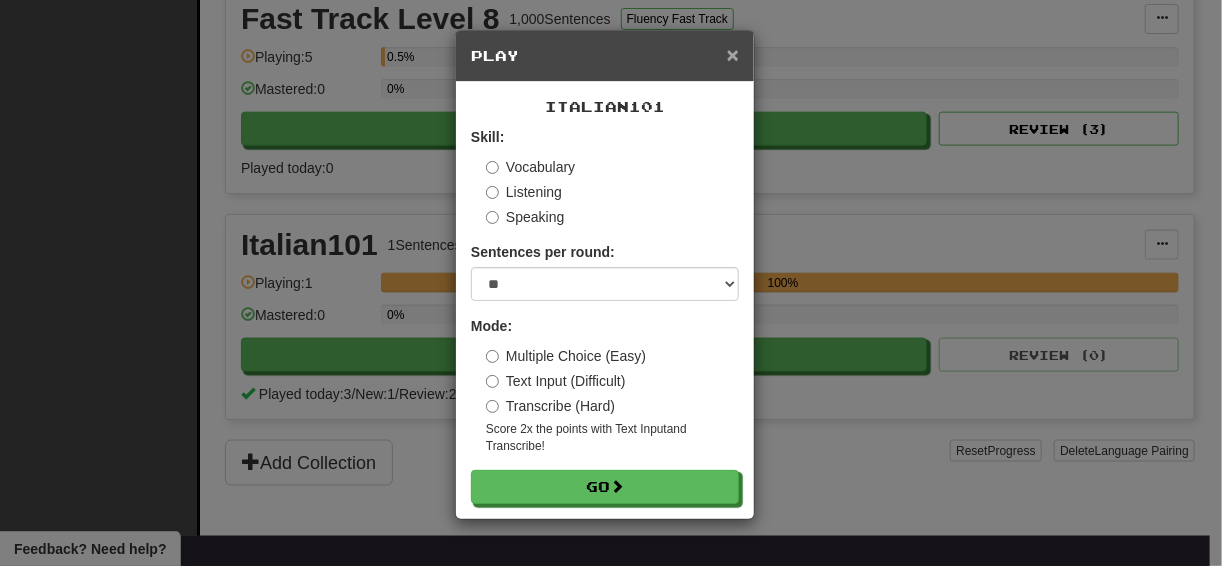click on "×" at bounding box center (733, 54) 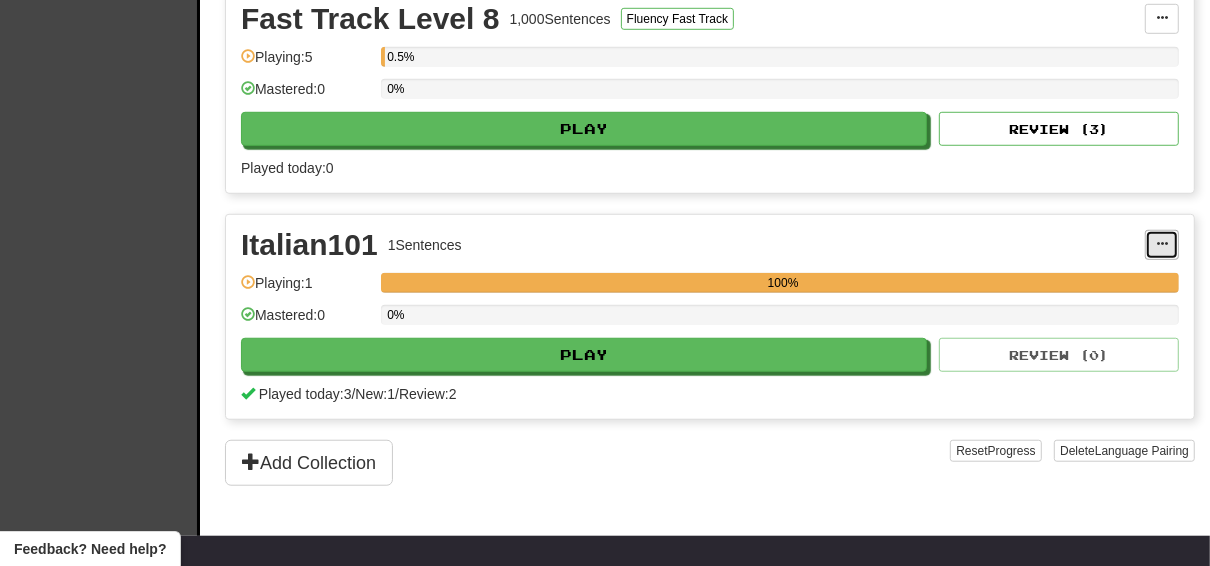 click at bounding box center (1162, 245) 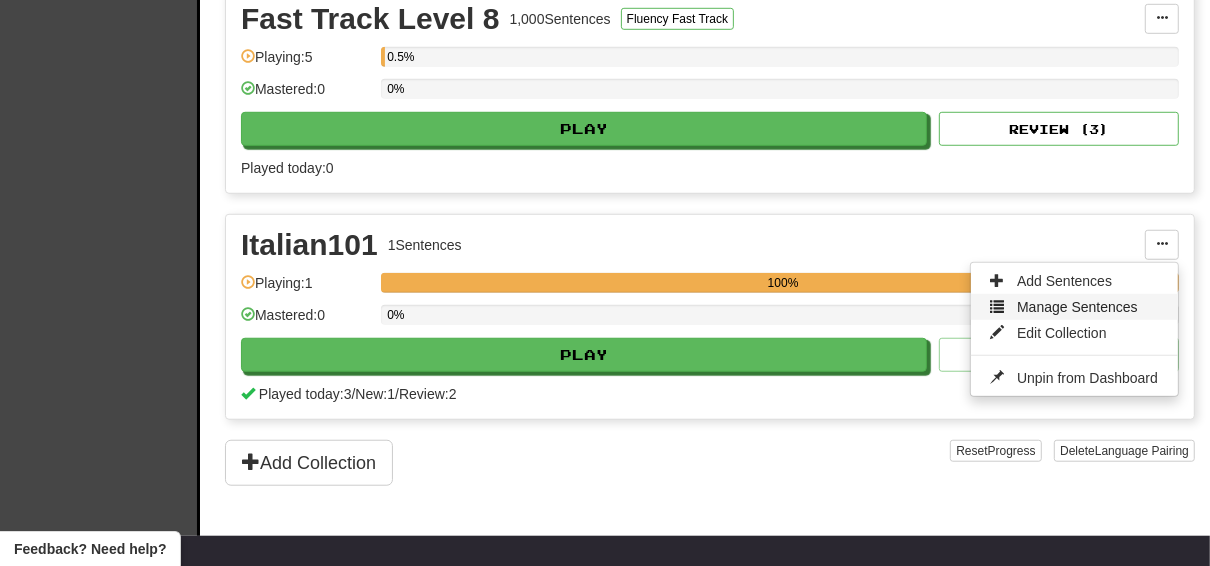 click on "Manage Sentences" at bounding box center (1077, 307) 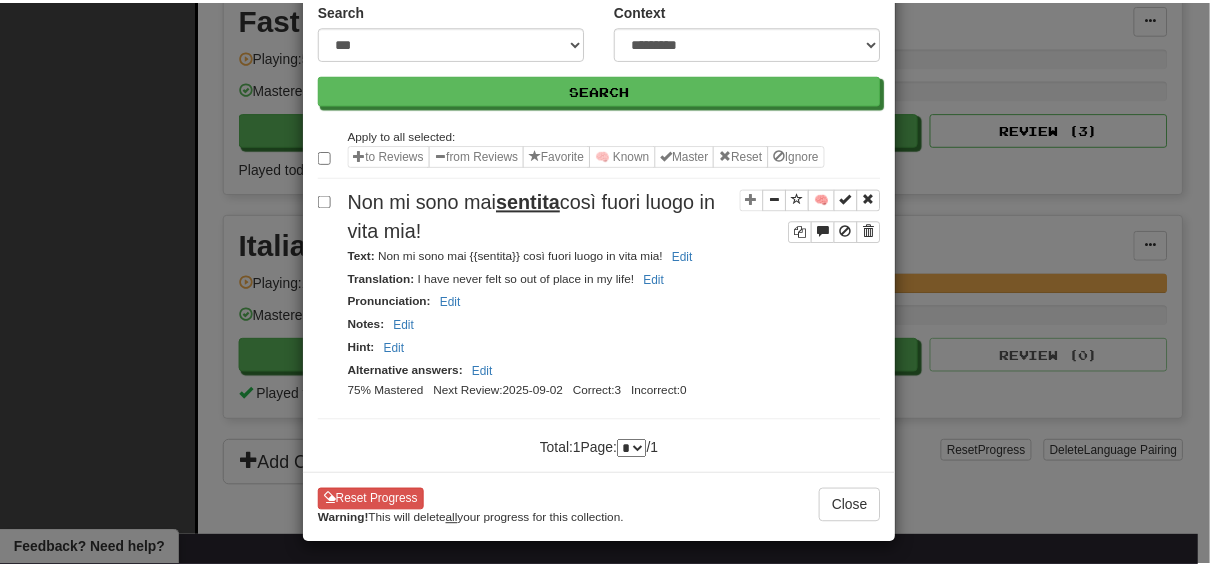 scroll, scrollTop: 0, scrollLeft: 0, axis: both 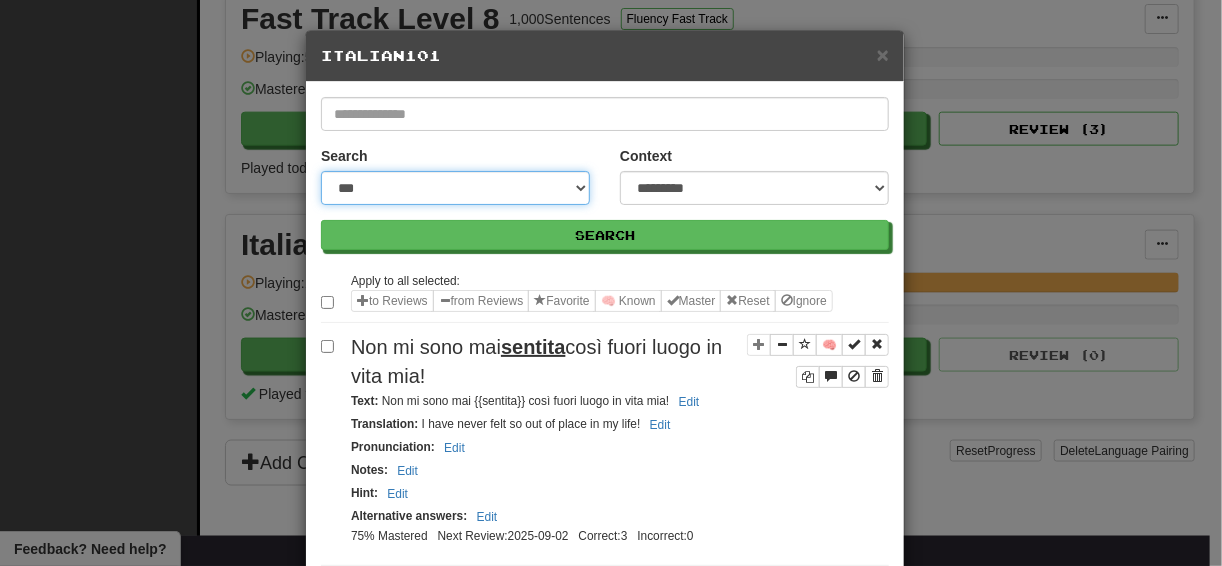 click on "**********" at bounding box center (455, 188) 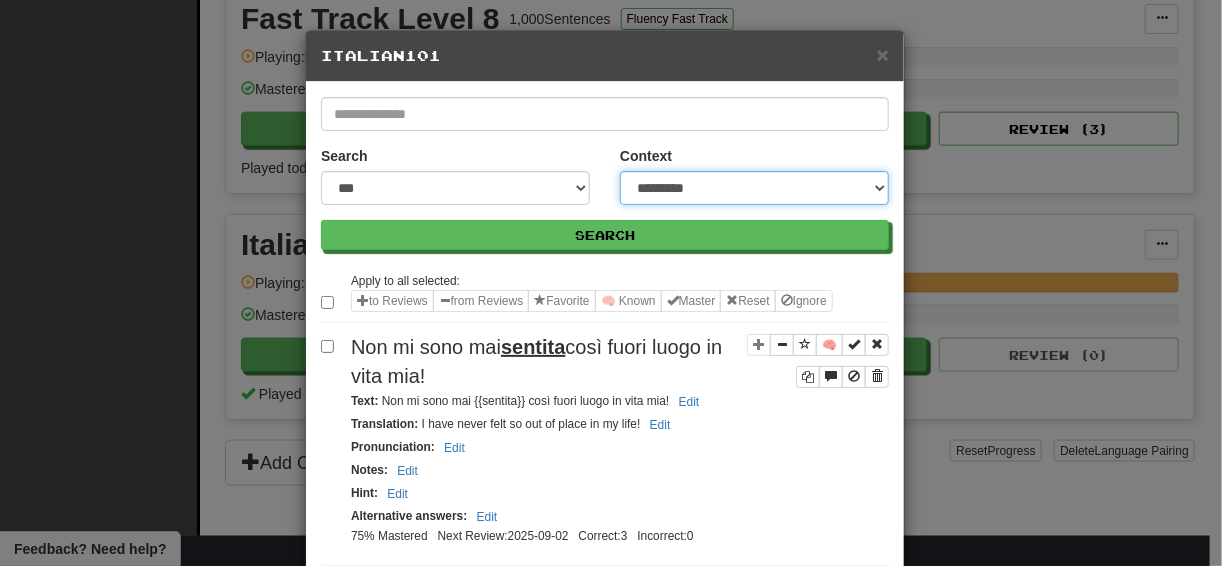click on "**********" at bounding box center [754, 188] 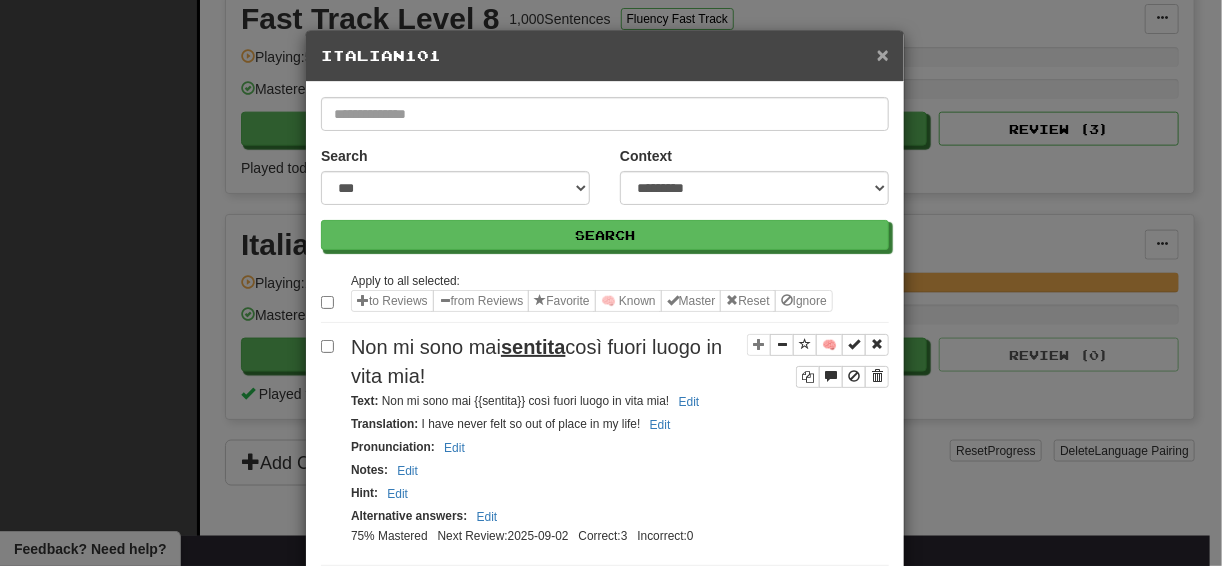 click on "×" at bounding box center [883, 54] 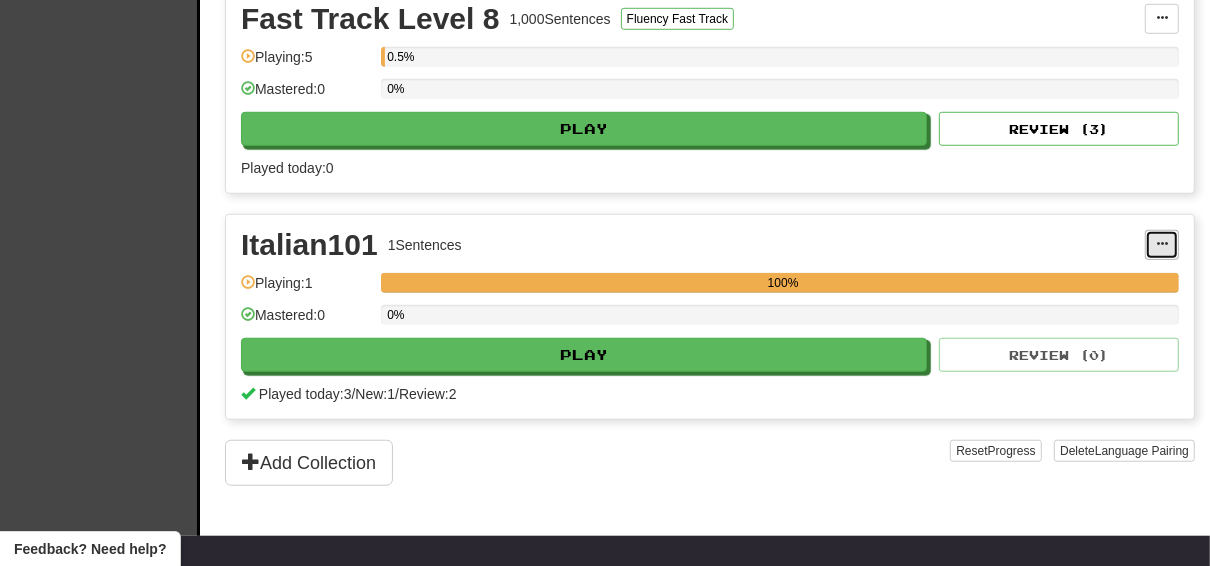 click at bounding box center (1162, 244) 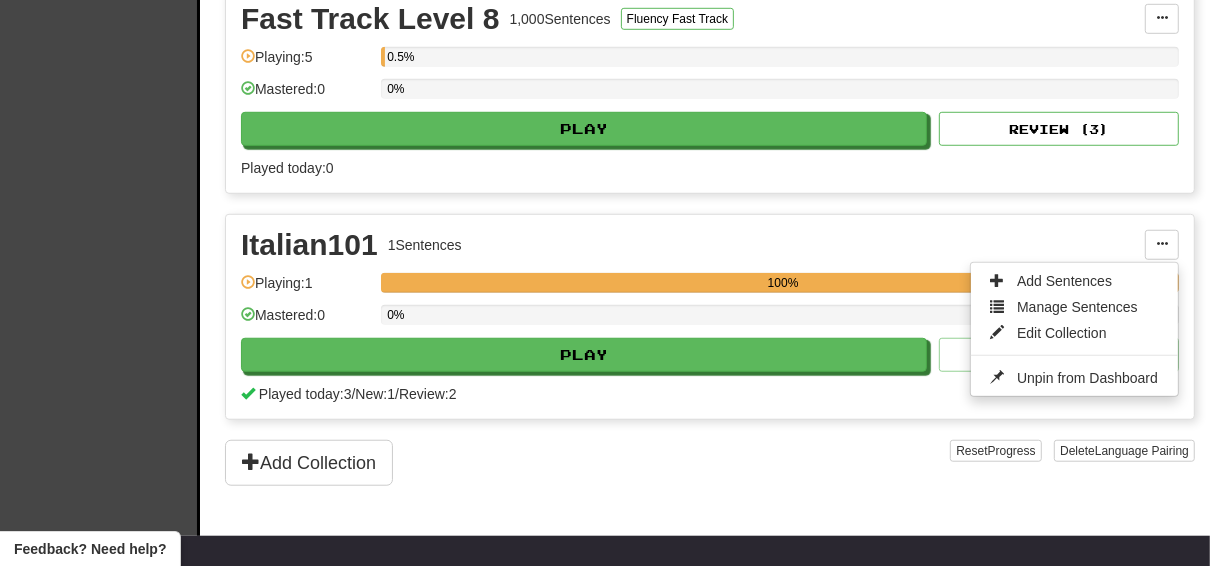 click on "Italian101 1  Sentences" at bounding box center (693, 245) 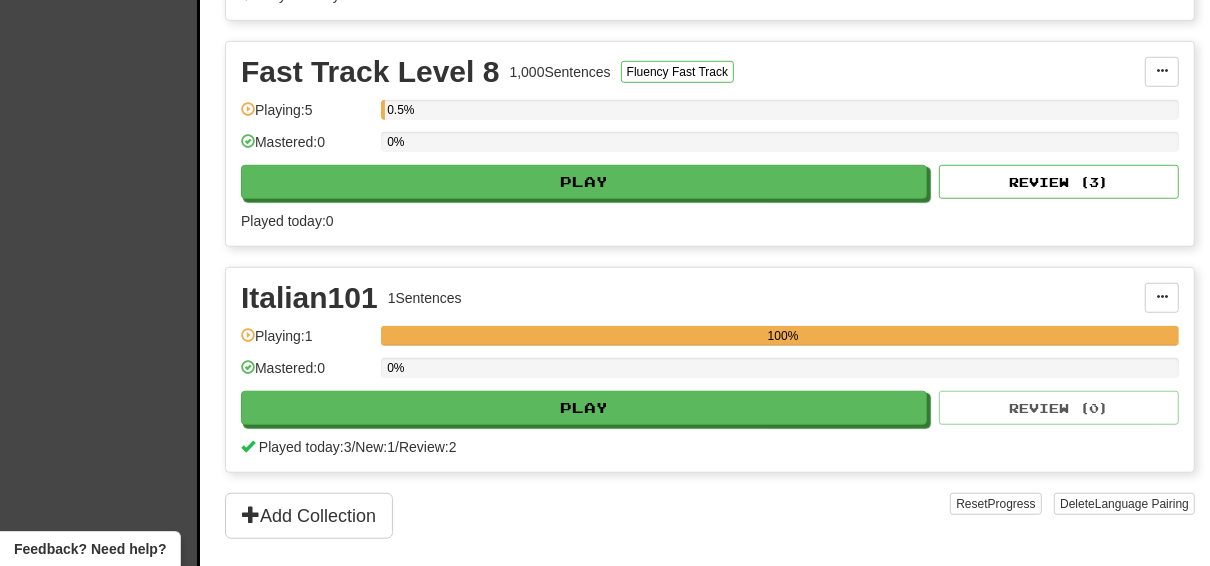 scroll, scrollTop: 880, scrollLeft: 0, axis: vertical 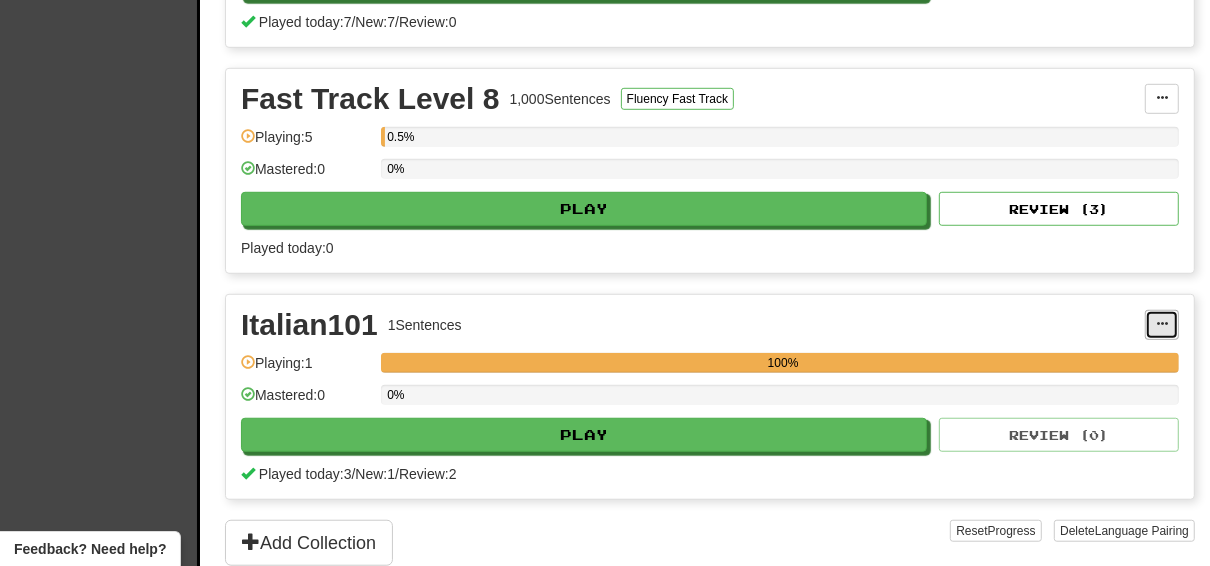 click at bounding box center (1162, 324) 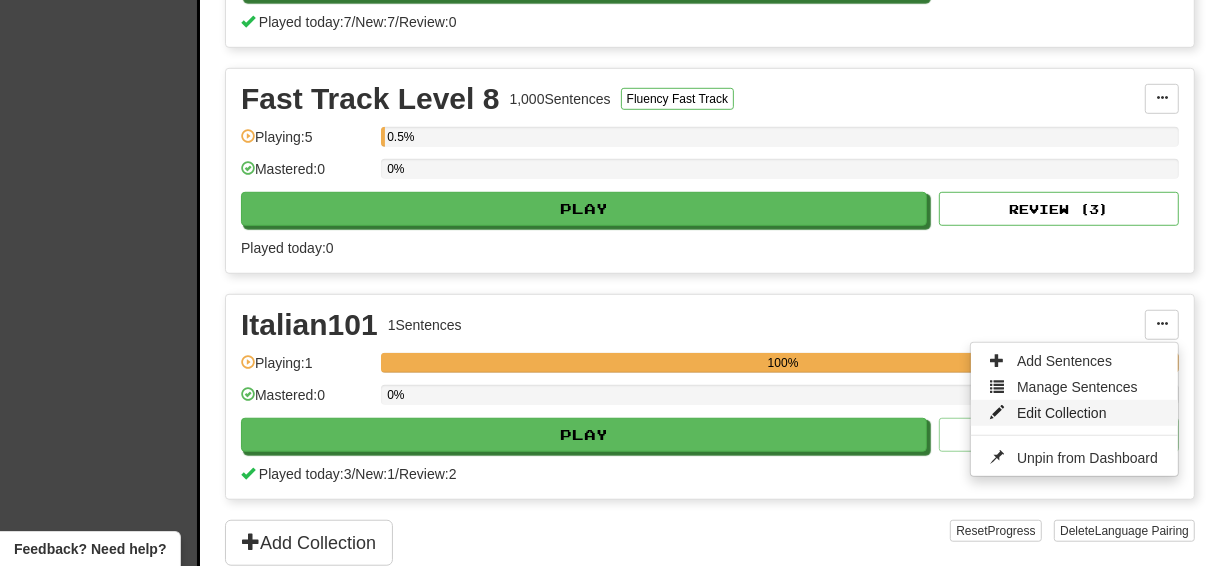 click on "Edit Collection" at bounding box center [1062, 413] 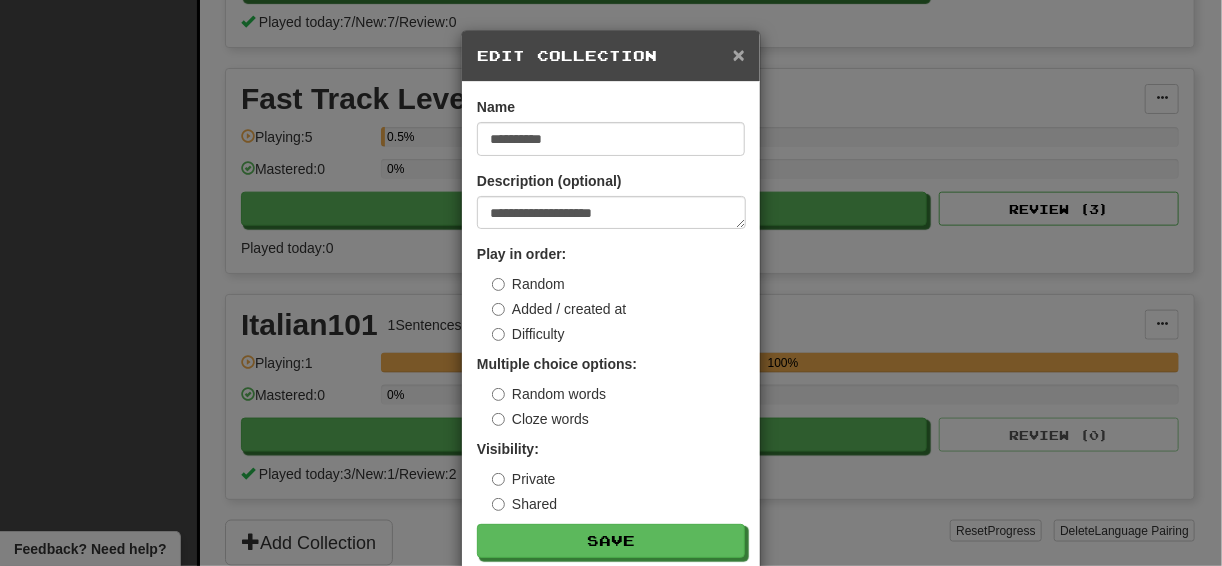 click on "×" at bounding box center [739, 54] 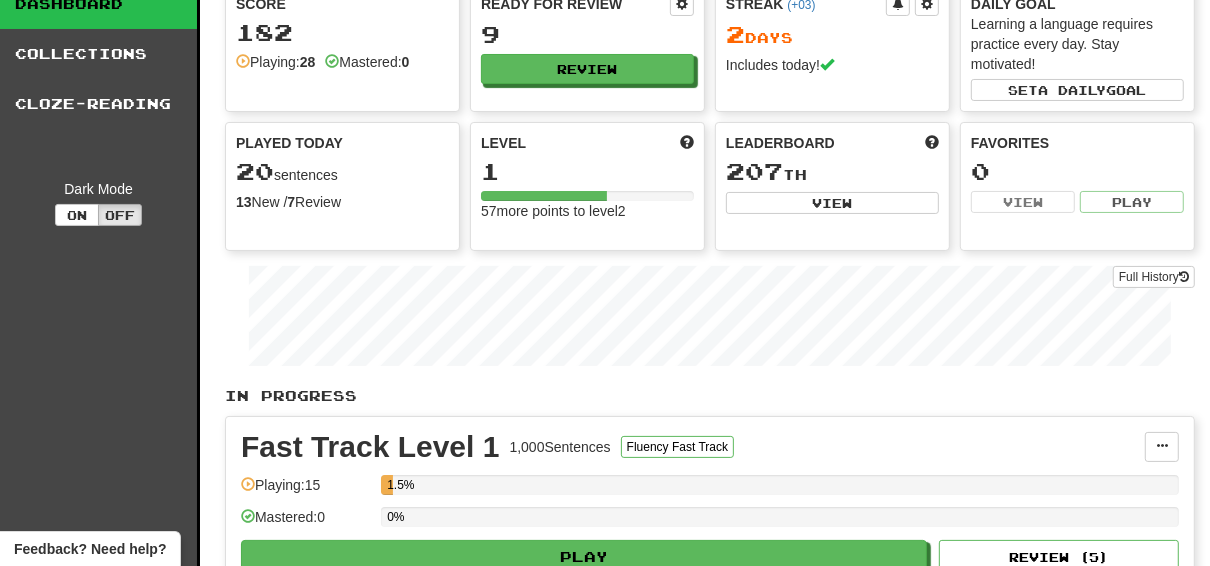 scroll, scrollTop: 0, scrollLeft: 0, axis: both 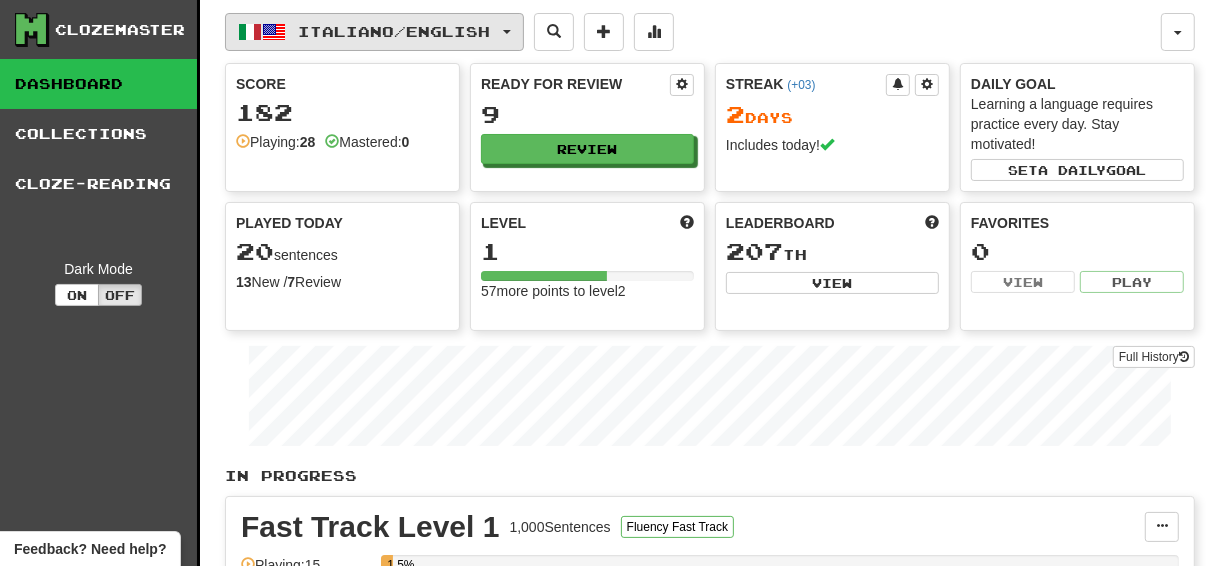 click on "Italiano  /  English" at bounding box center (374, 32) 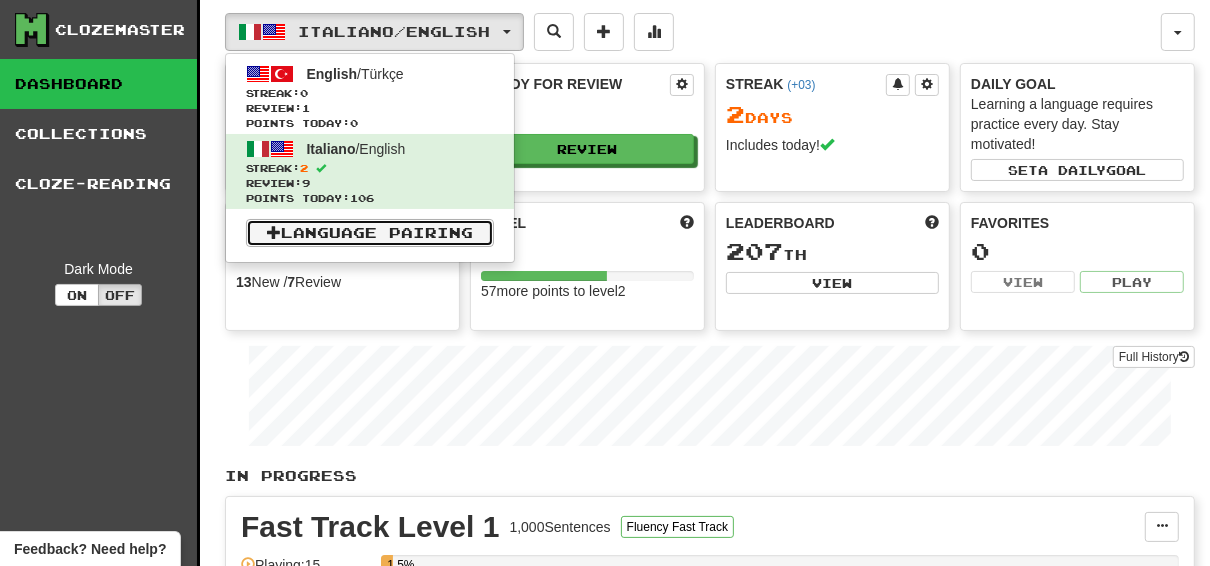 click on "Language Pairing" at bounding box center (370, 233) 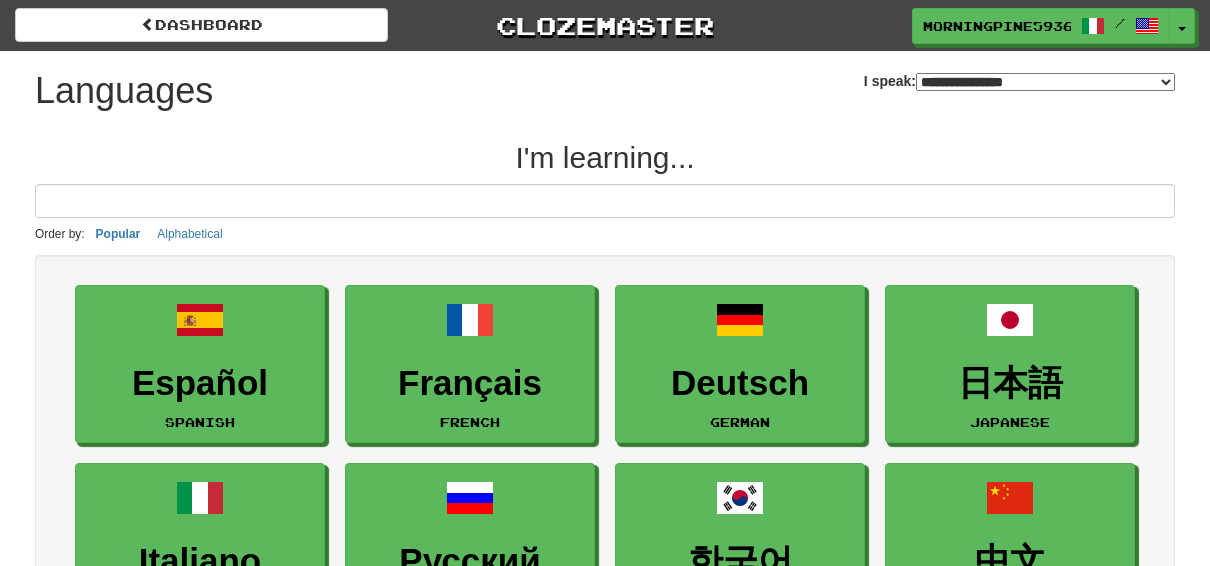 select on "*******" 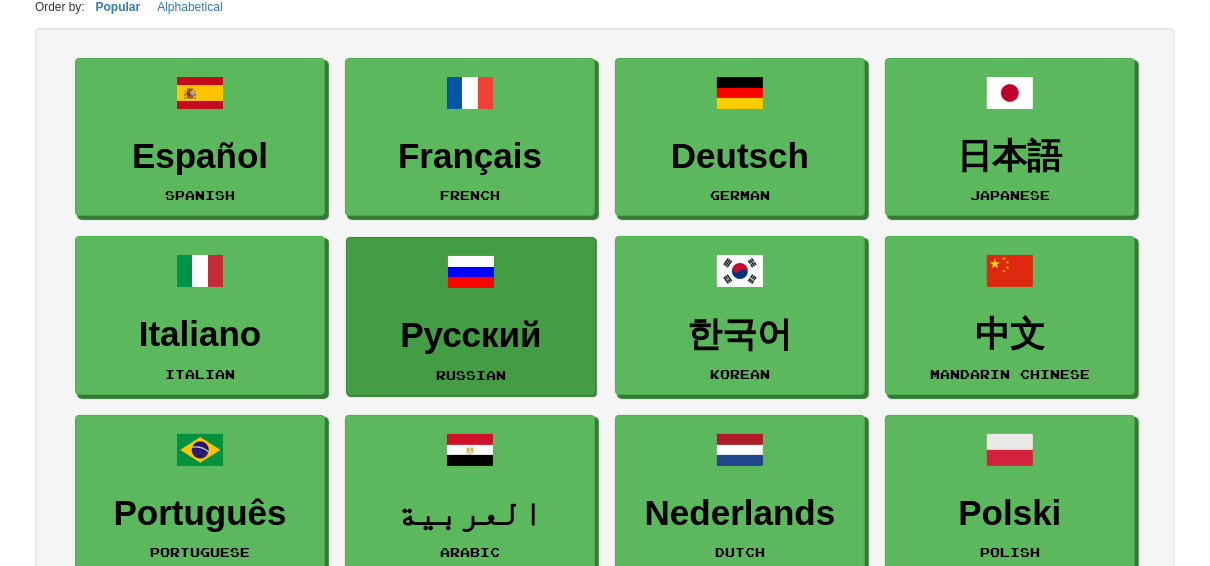 scroll, scrollTop: 240, scrollLeft: 0, axis: vertical 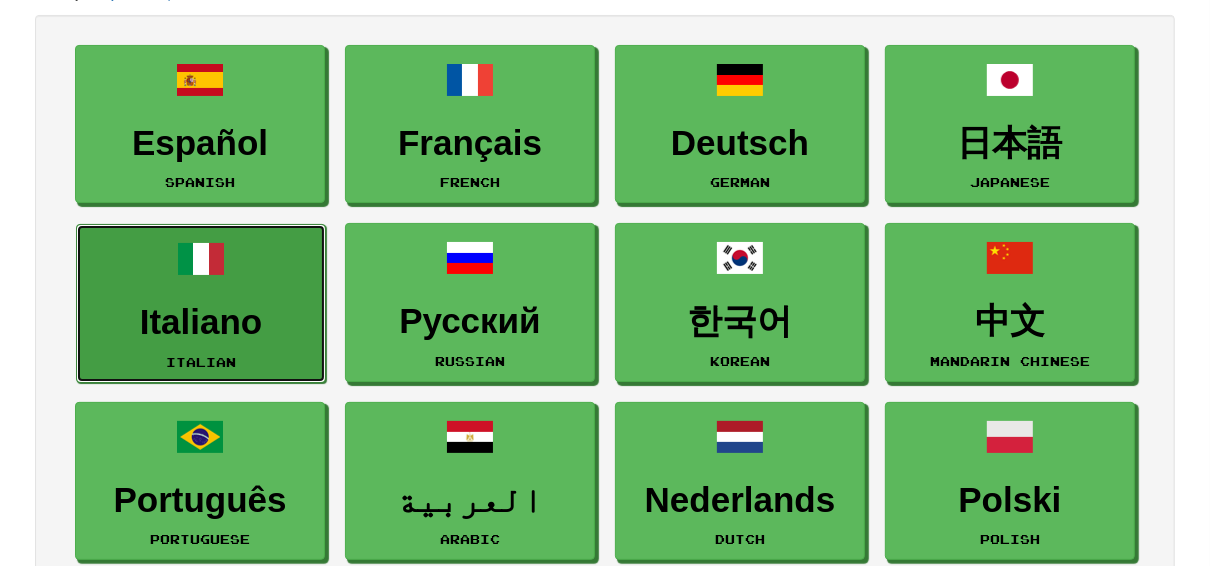 click on "Italiano Italian" at bounding box center [201, 303] 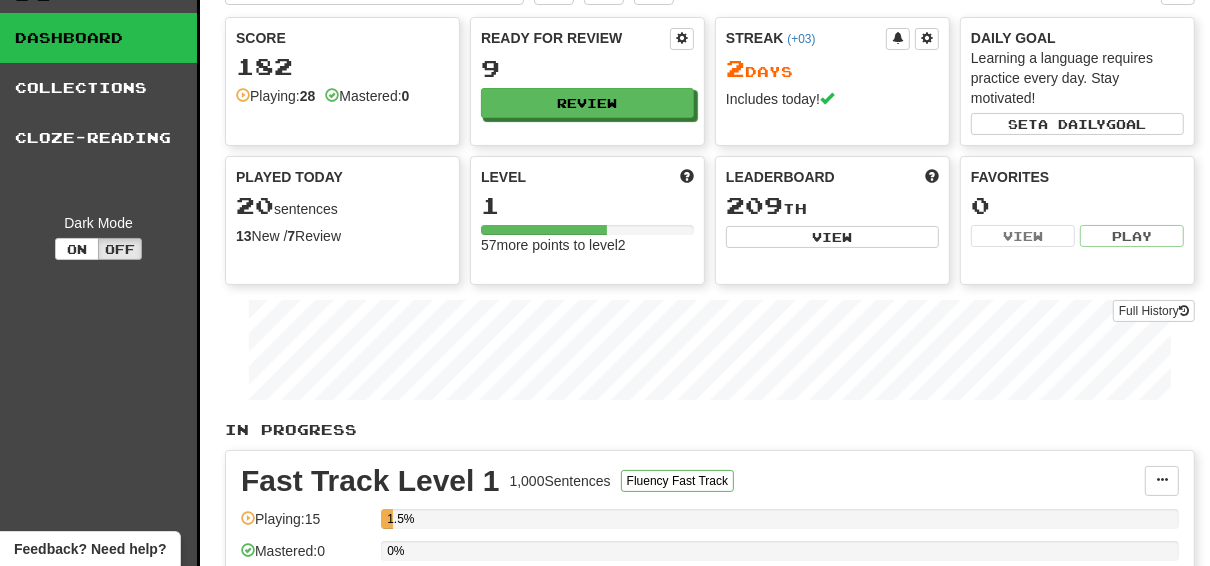 scroll, scrollTop: 0, scrollLeft: 0, axis: both 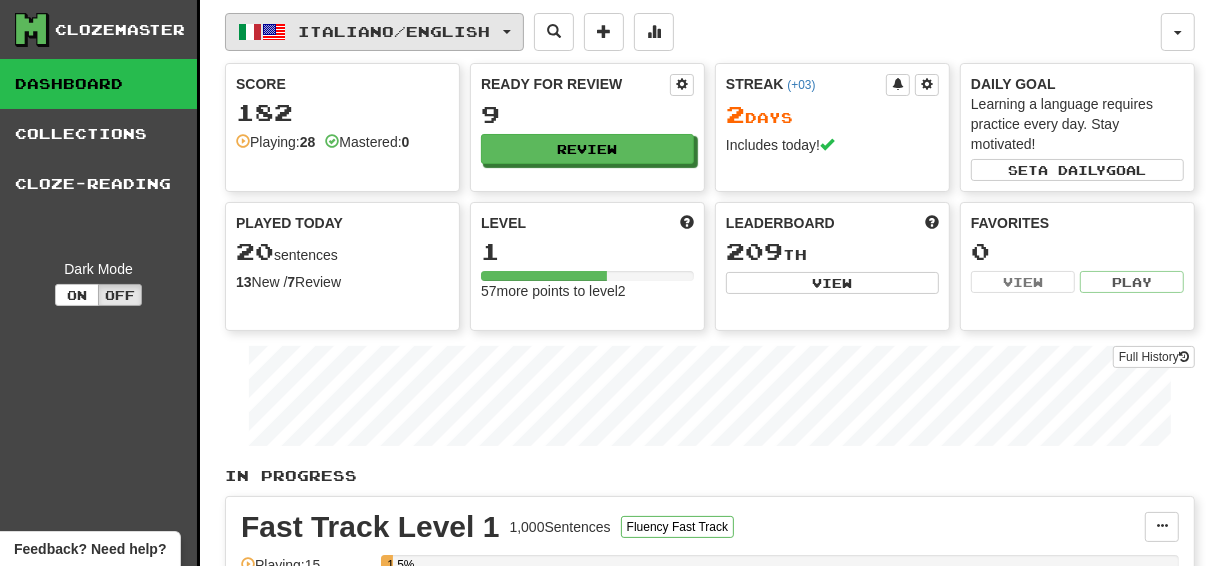 click on "Italiano  /  English" at bounding box center [374, 32] 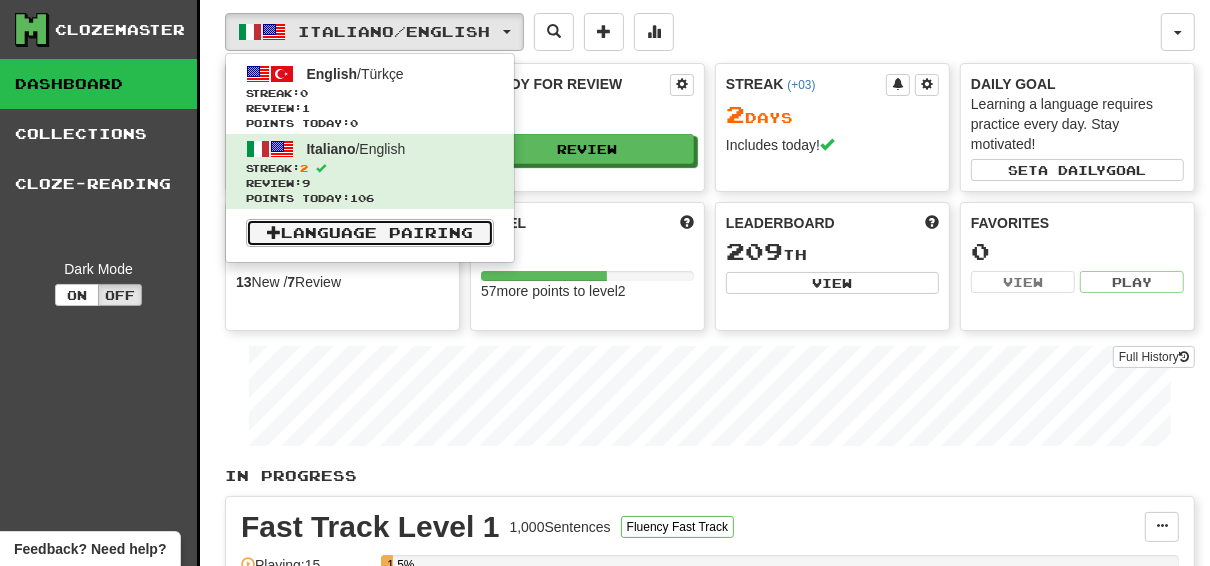 click on "Language Pairing" at bounding box center (370, 233) 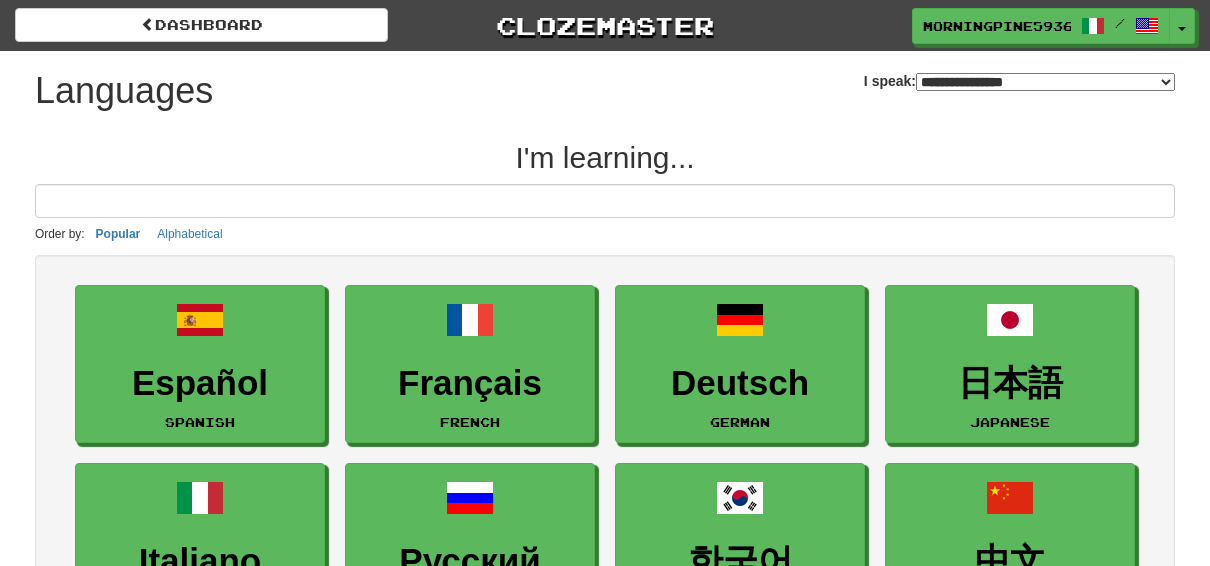 select on "*******" 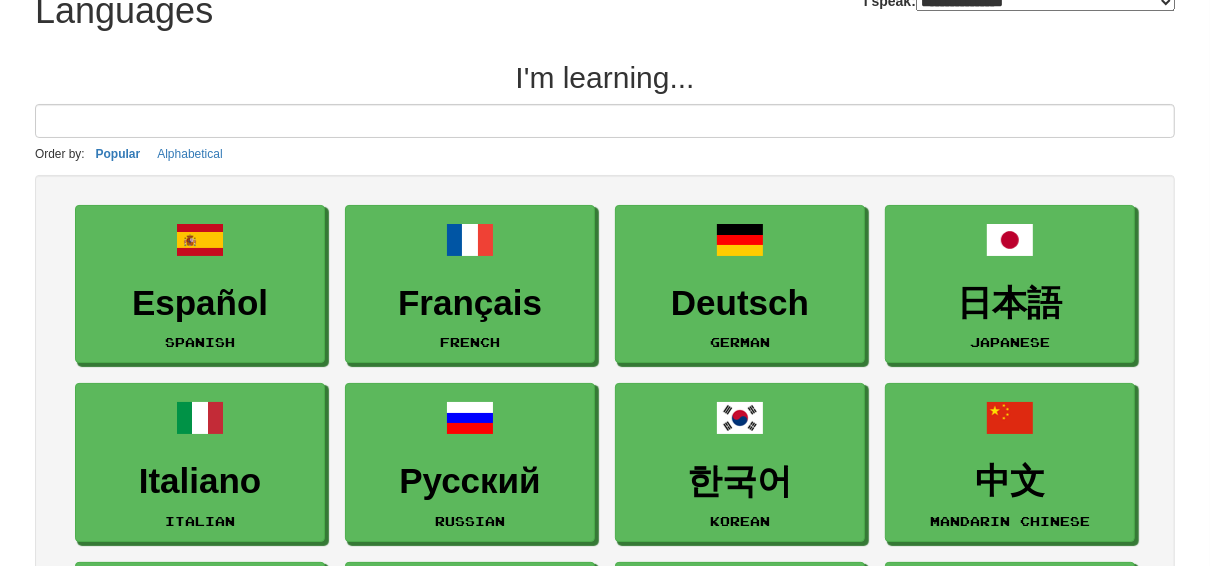 scroll, scrollTop: 0, scrollLeft: 0, axis: both 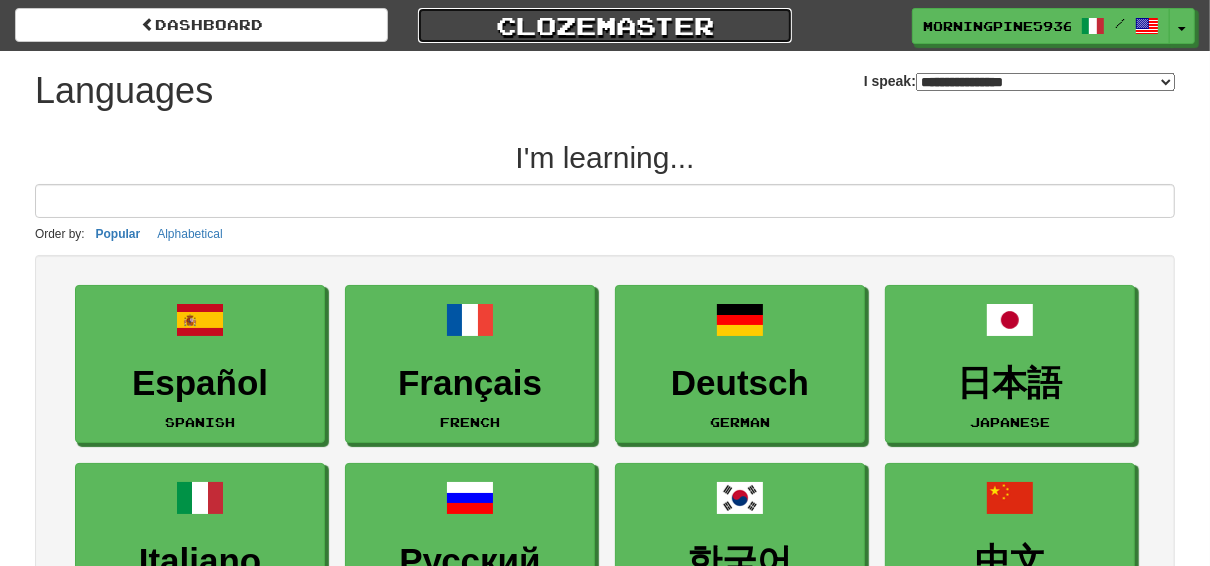 click on "Clozemaster" at bounding box center [604, 25] 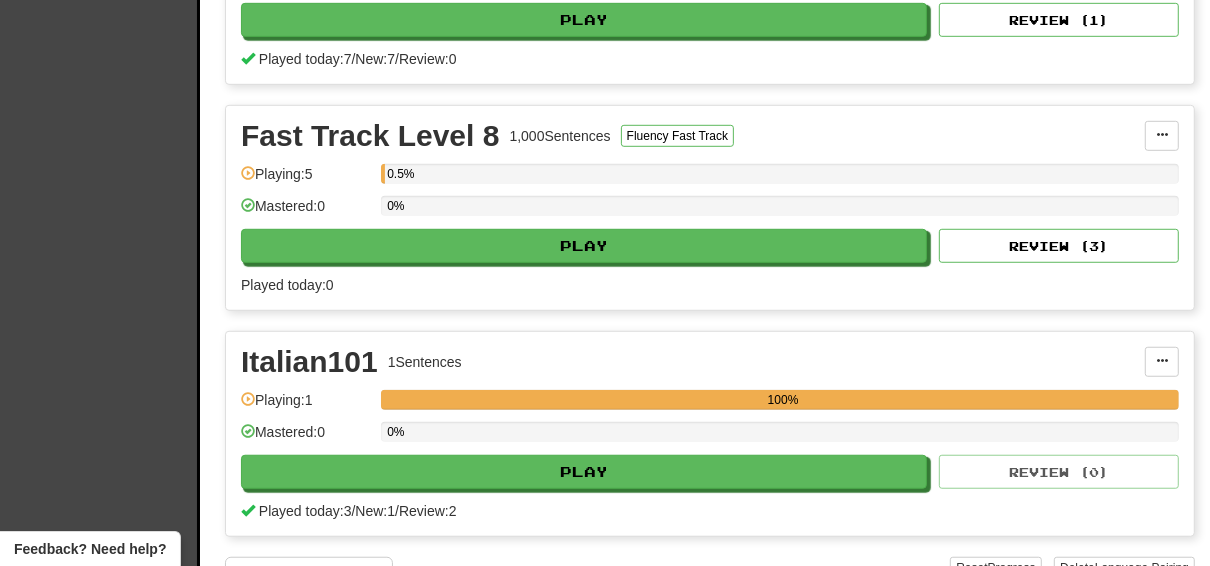 scroll, scrollTop: 880, scrollLeft: 0, axis: vertical 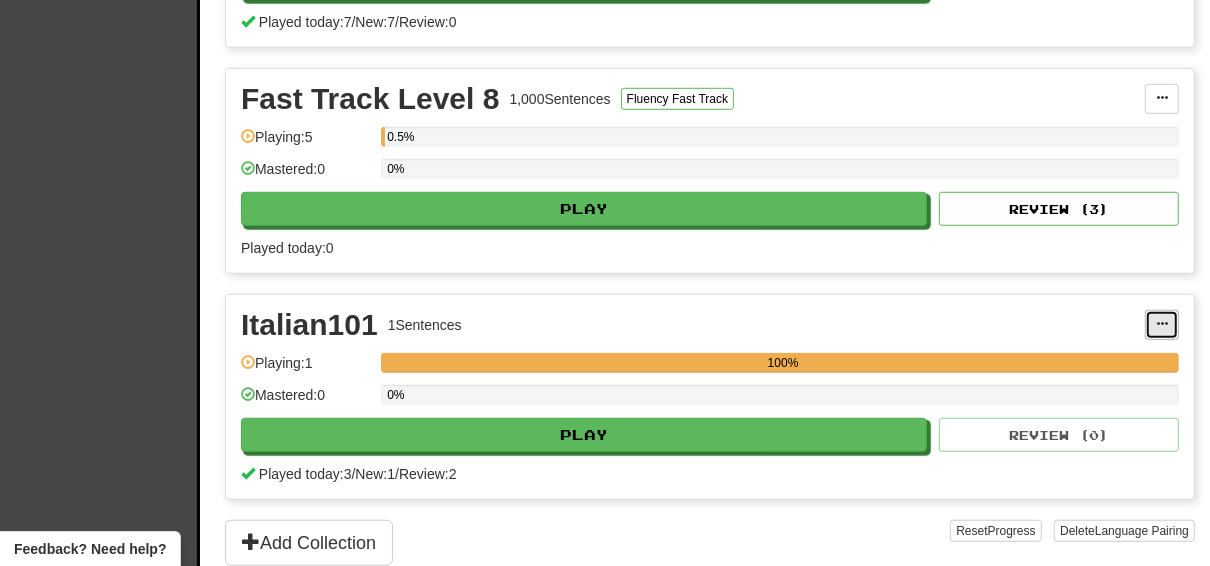 click at bounding box center [1162, 324] 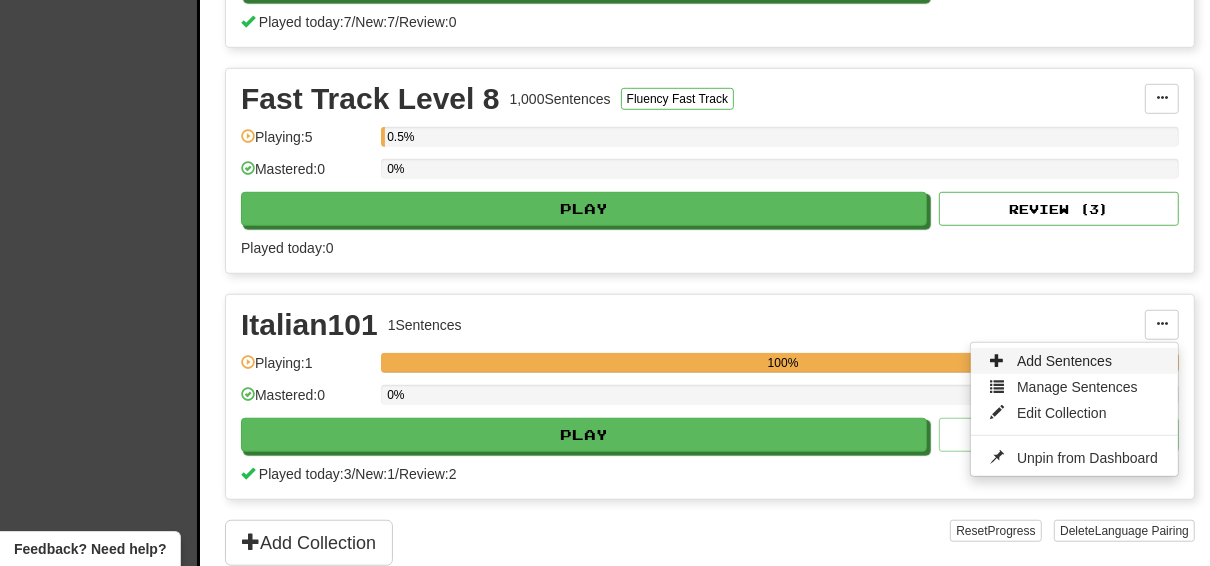 click on "Add Sentences" at bounding box center (1064, 361) 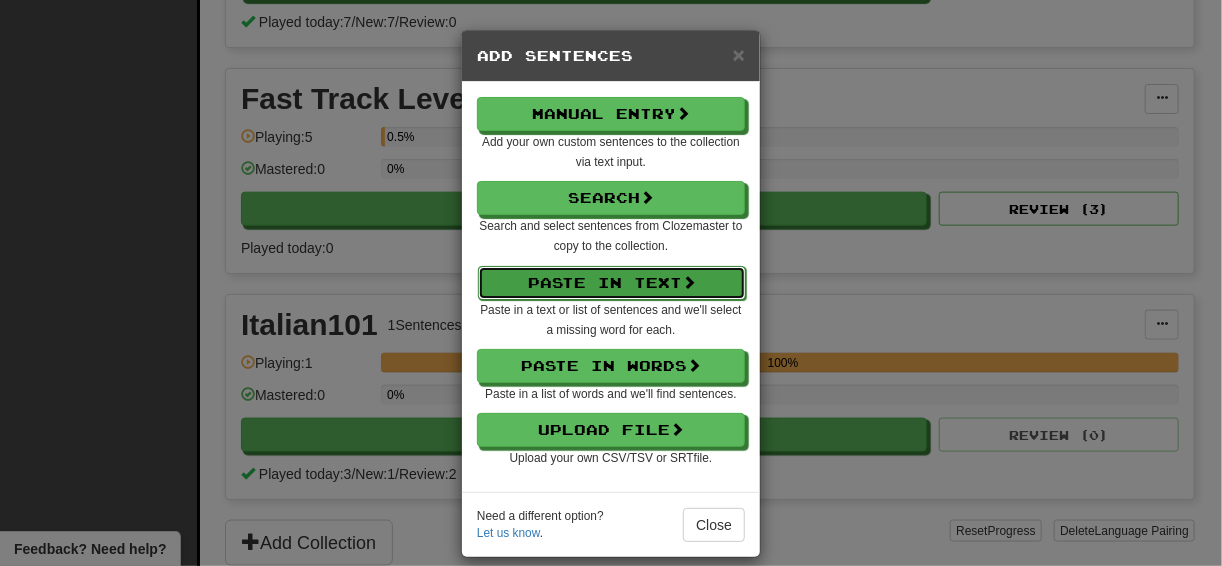 click on "Paste in Text" at bounding box center (612, 283) 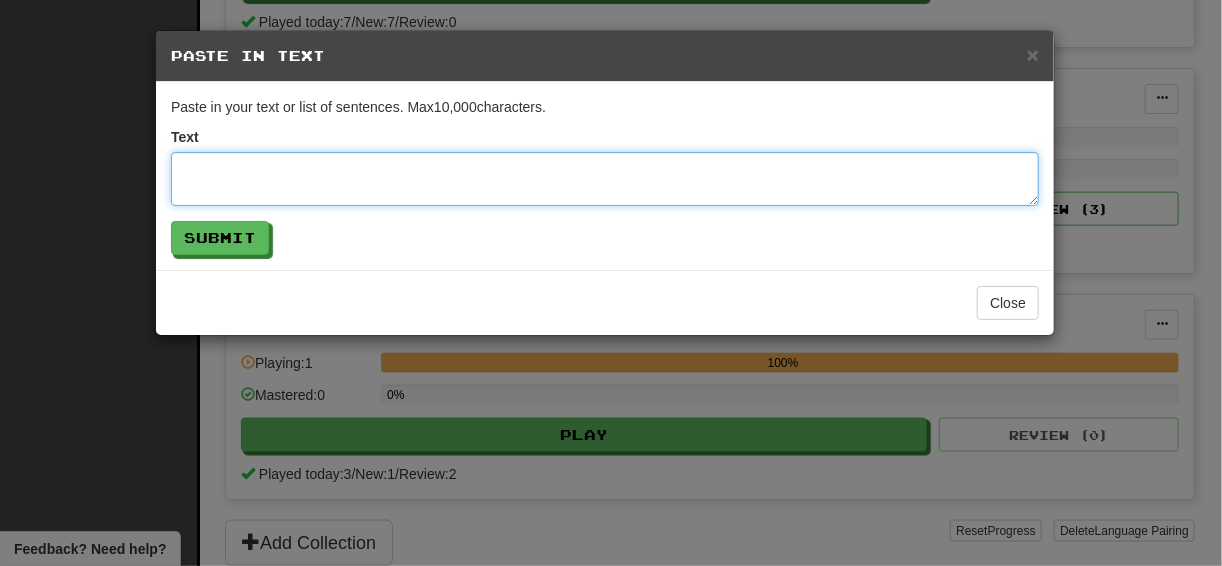 click at bounding box center [605, 179] 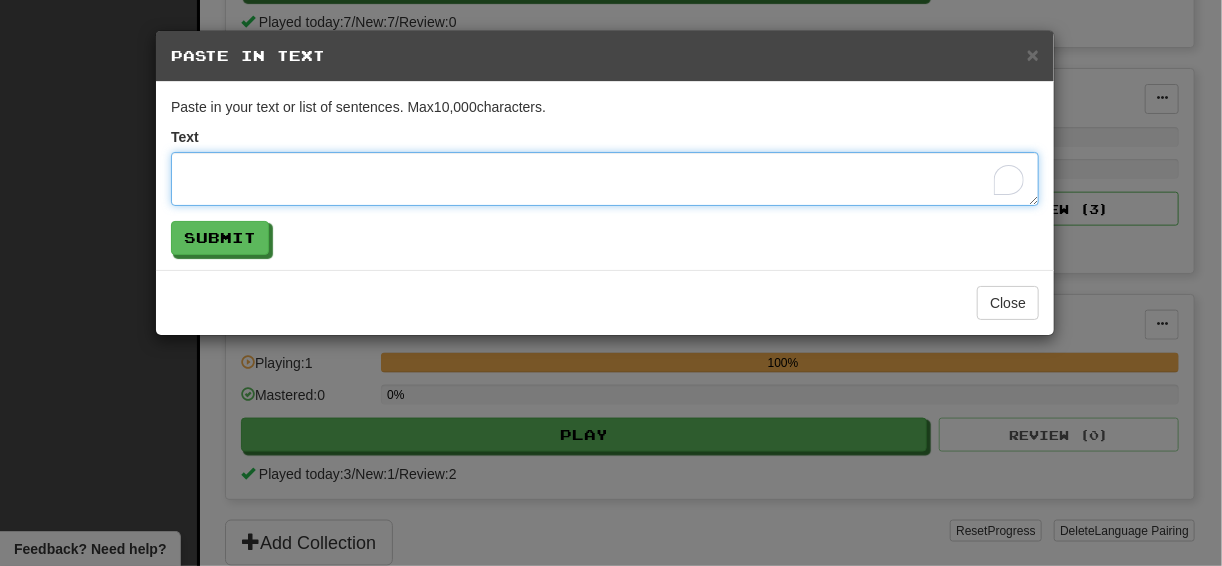 paste on "**********" 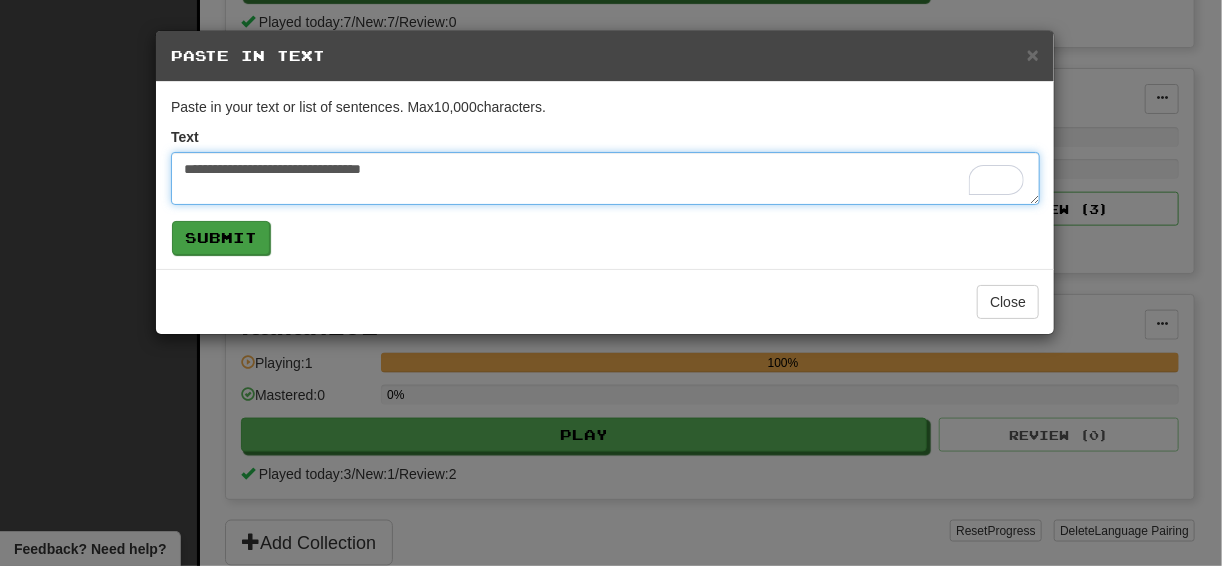 type on "**********" 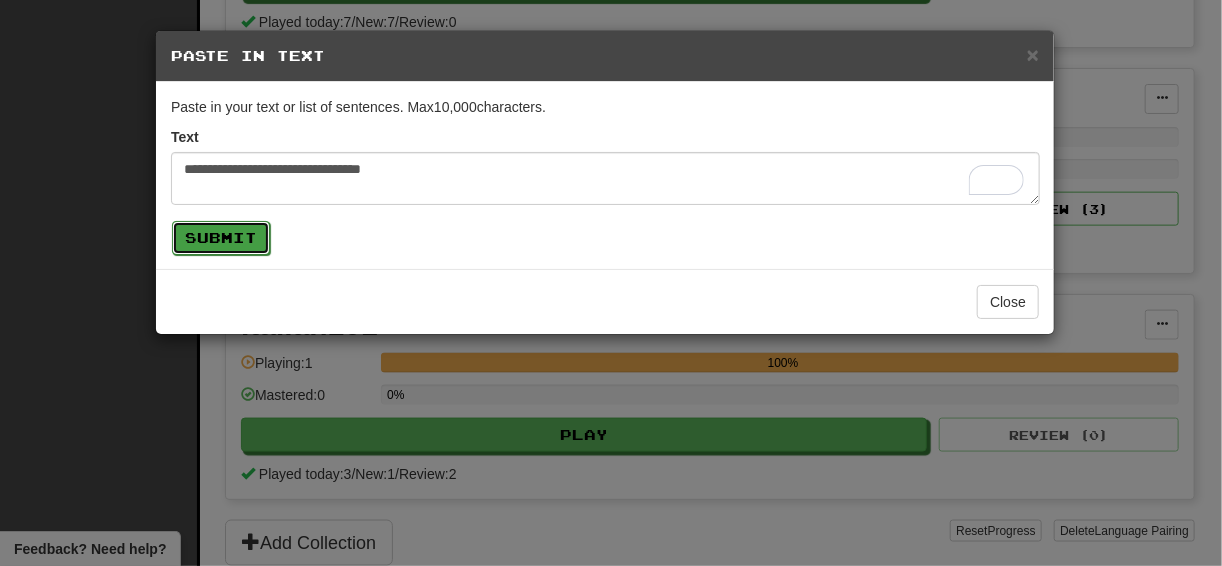 click on "Submit" at bounding box center (221, 238) 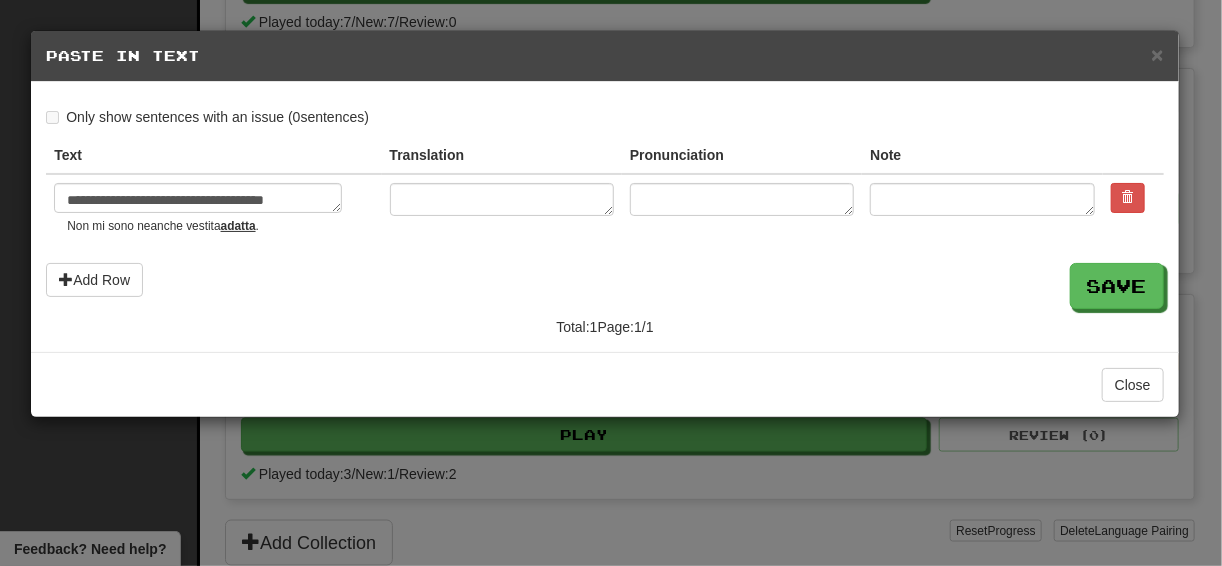 drag, startPoint x: 372, startPoint y: 212, endPoint x: 341, endPoint y: 209, distance: 31.144823 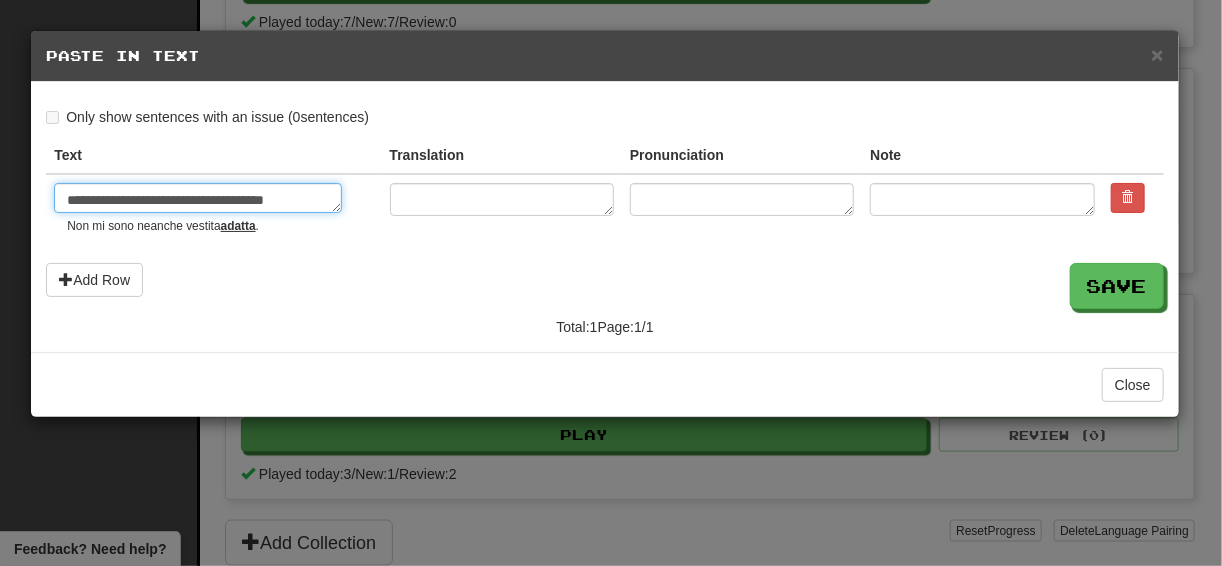 click on "**********" at bounding box center (198, 198) 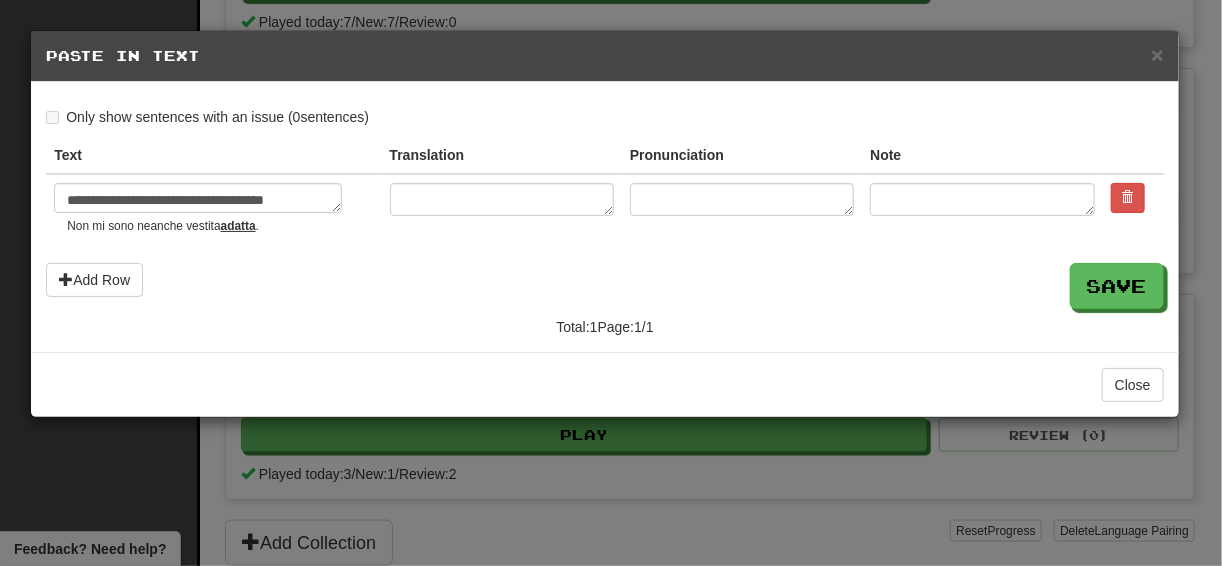 click on "adatta" at bounding box center [238, 226] 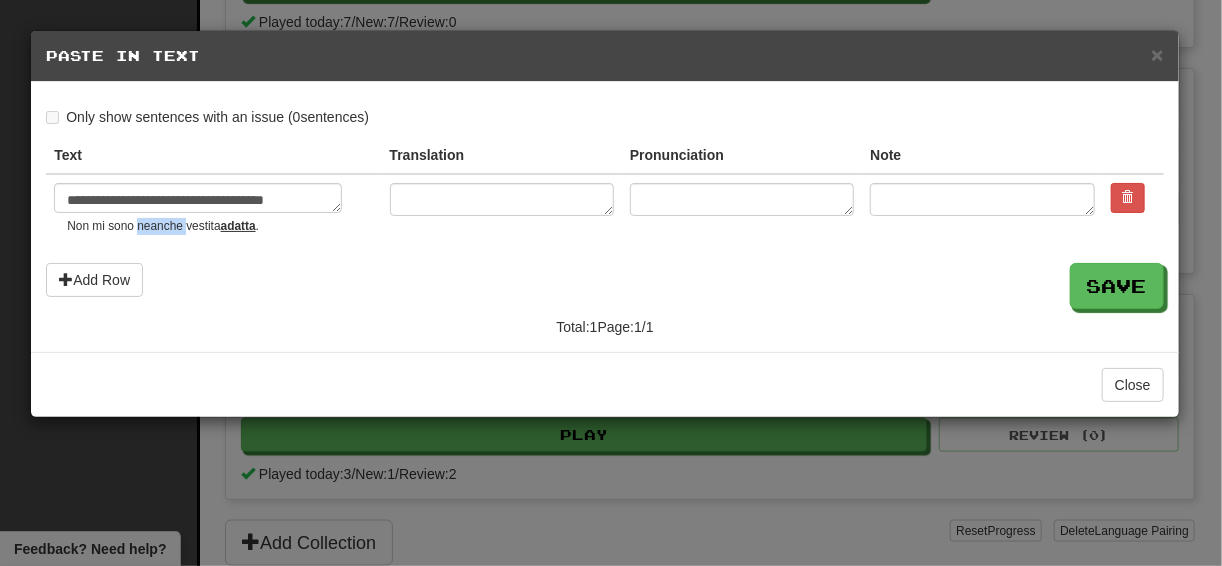 click on "Non mi sono neanche vestita  adatta ." at bounding box center (220, 226) 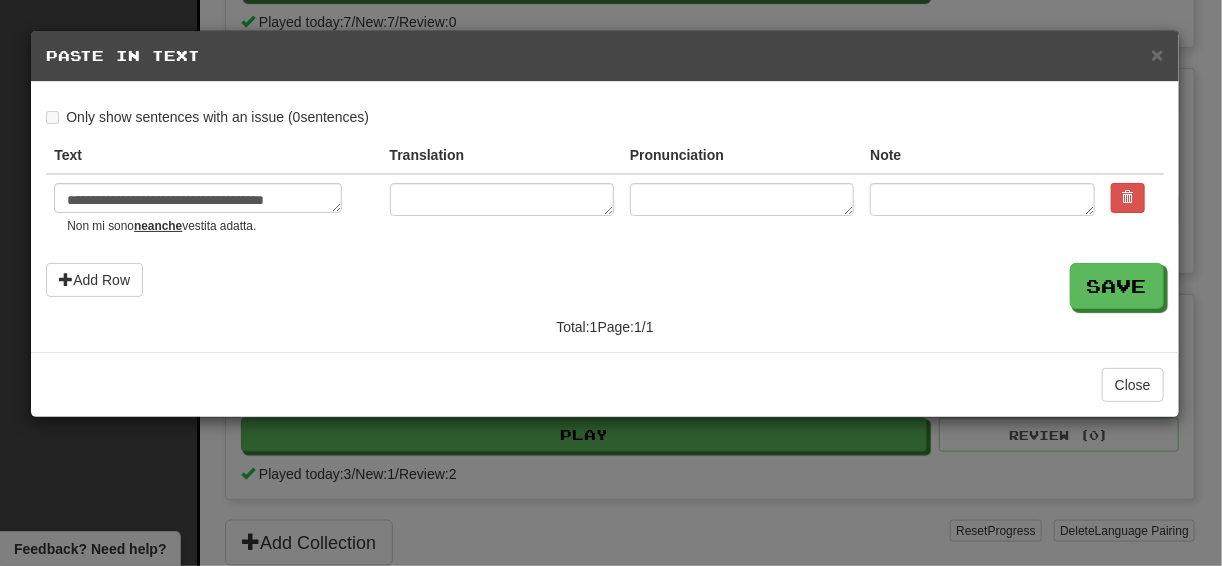 click on "**********" at bounding box center [605, 222] 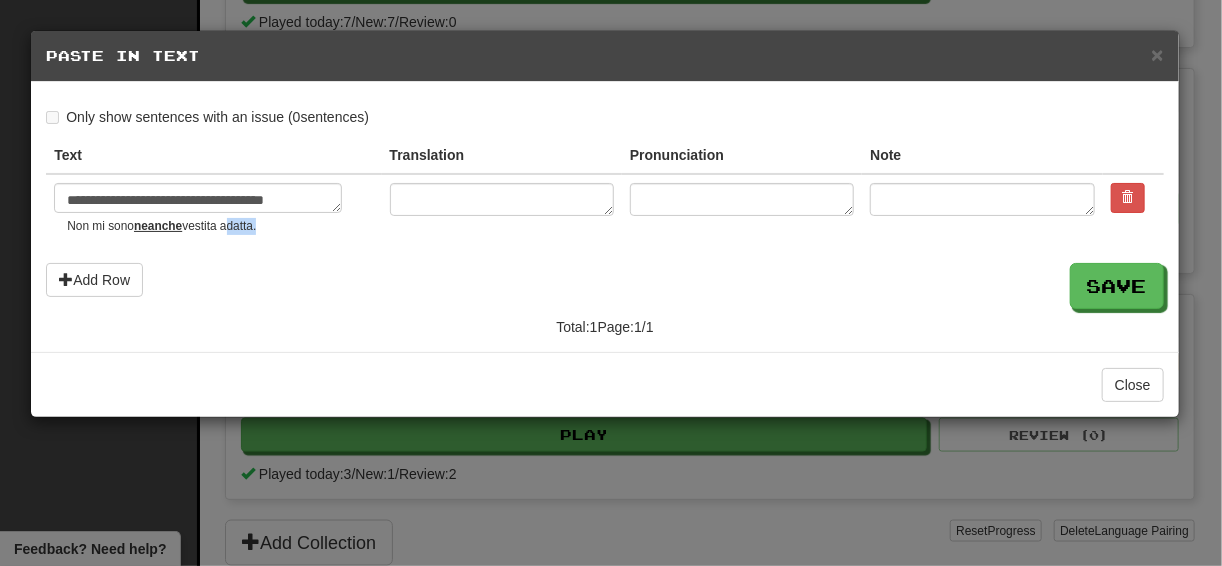 click on "Non mi sono  neanche  vestita adatta." at bounding box center (220, 226) 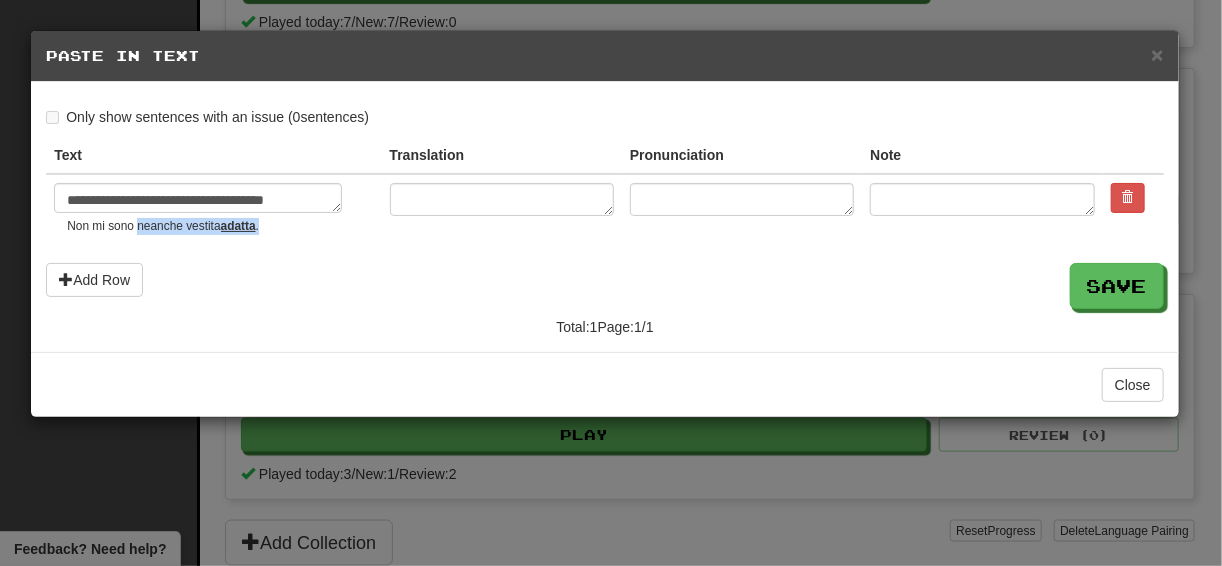 click on "Non mi sono neanche vestita  adatta ." at bounding box center (220, 226) 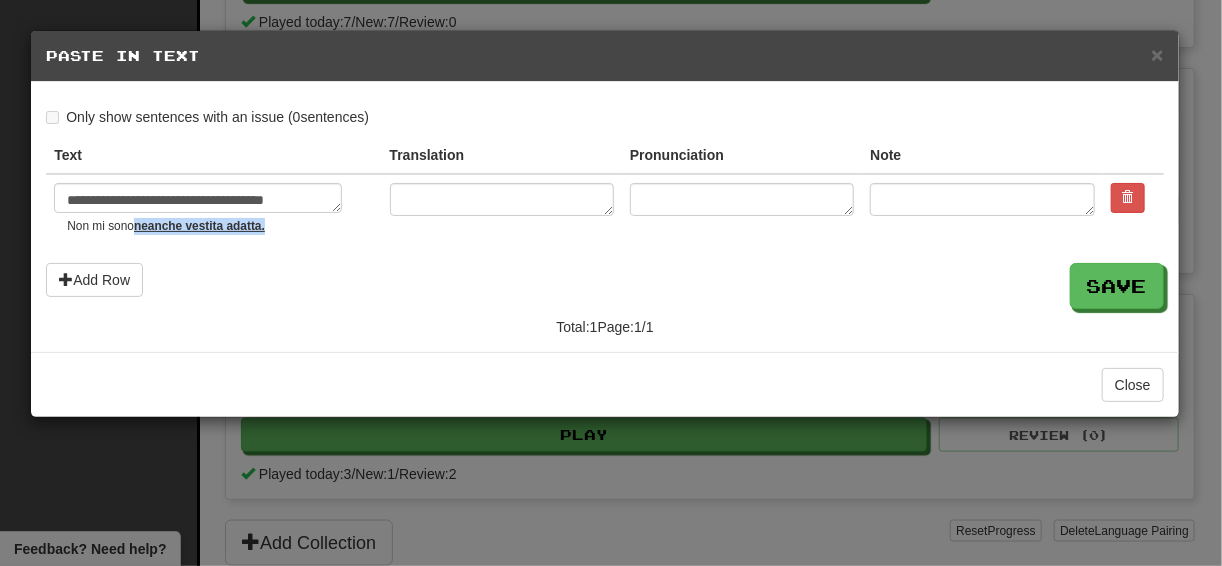 click on "neanche vestita adatta." at bounding box center [199, 226] 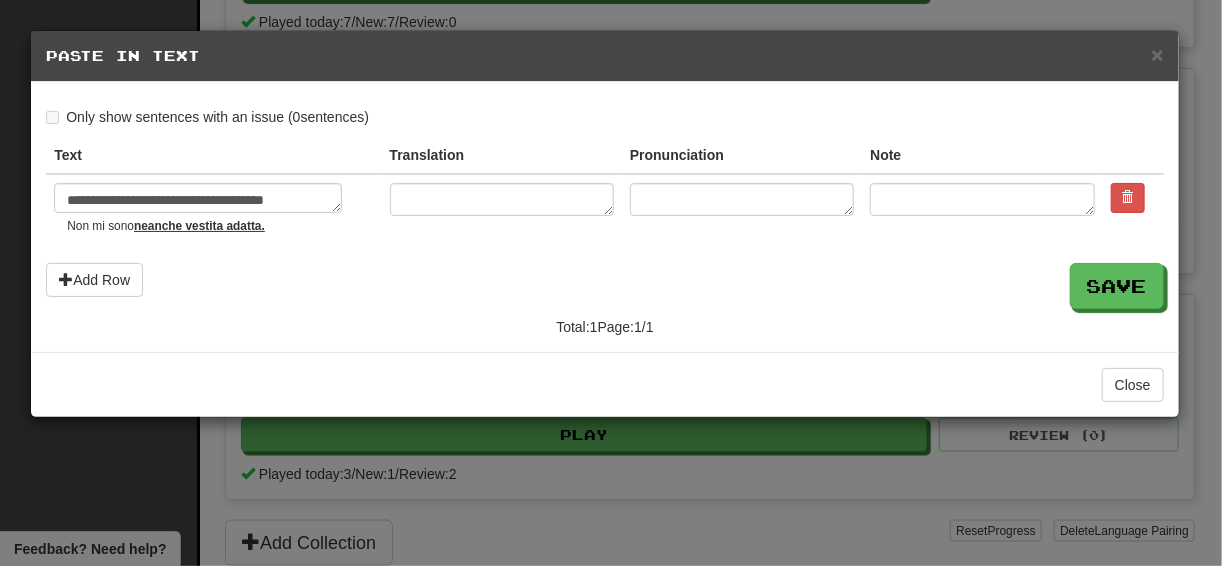 click on "Save" at bounding box center [605, 286] 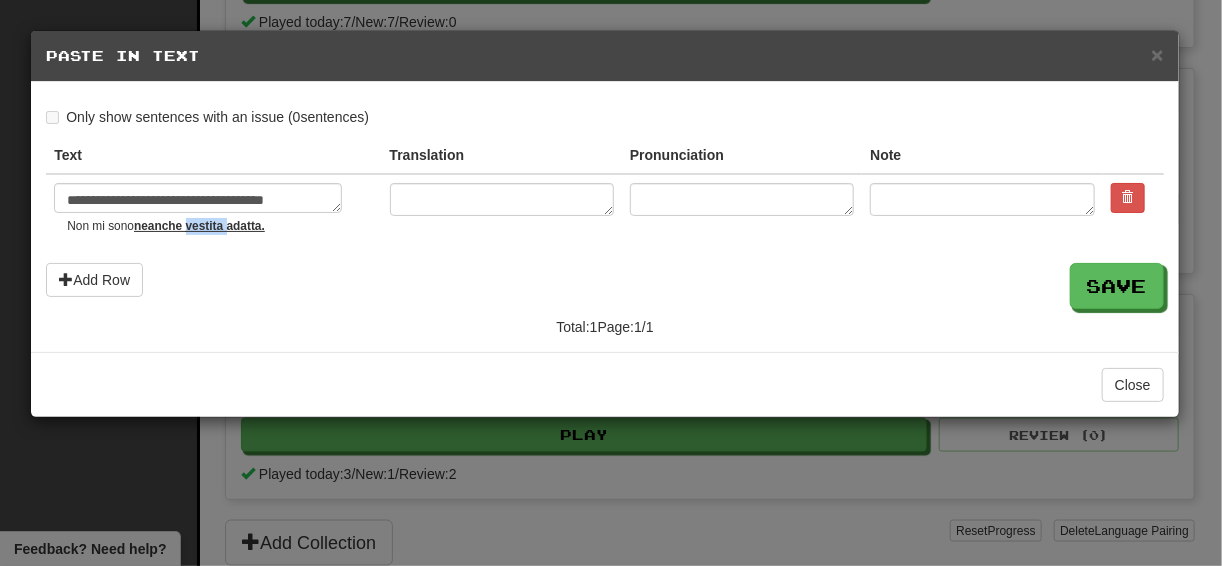 click on "neanche vestita adatta." at bounding box center [199, 226] 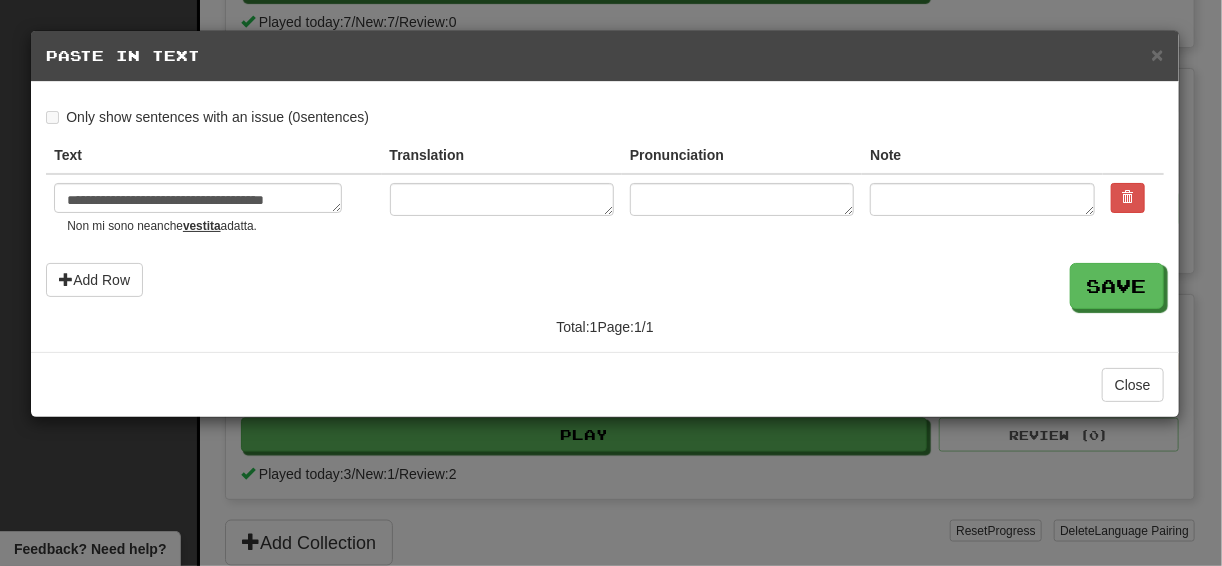 click on "Non mi sono neanche  vestita  adatta." at bounding box center (220, 226) 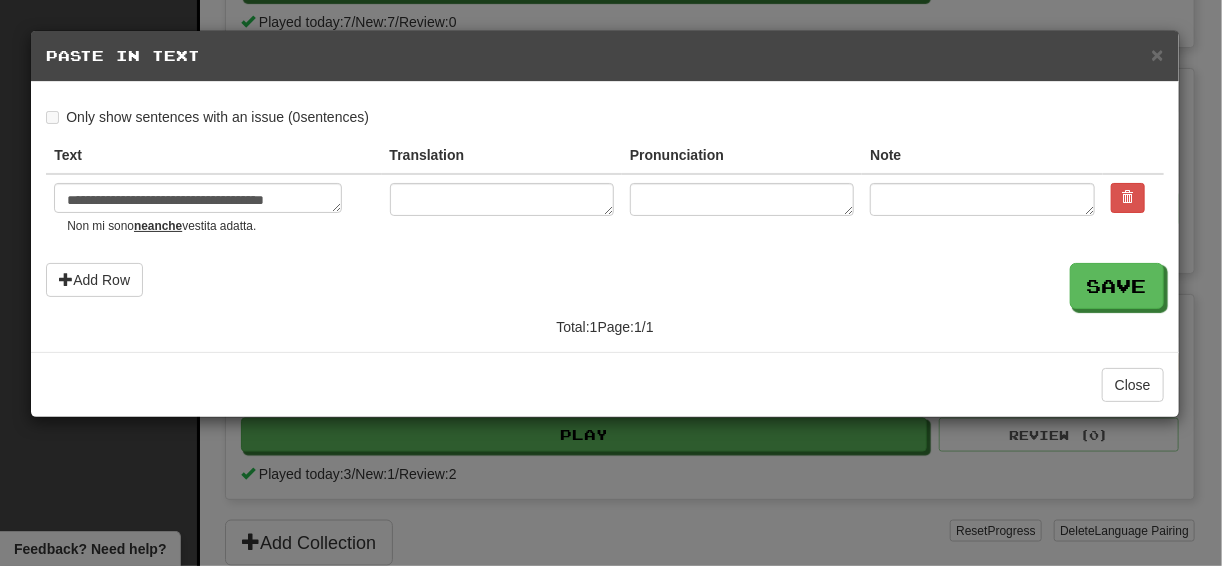 click on "Non mi sono  neanche  vestita adatta." at bounding box center (220, 226) 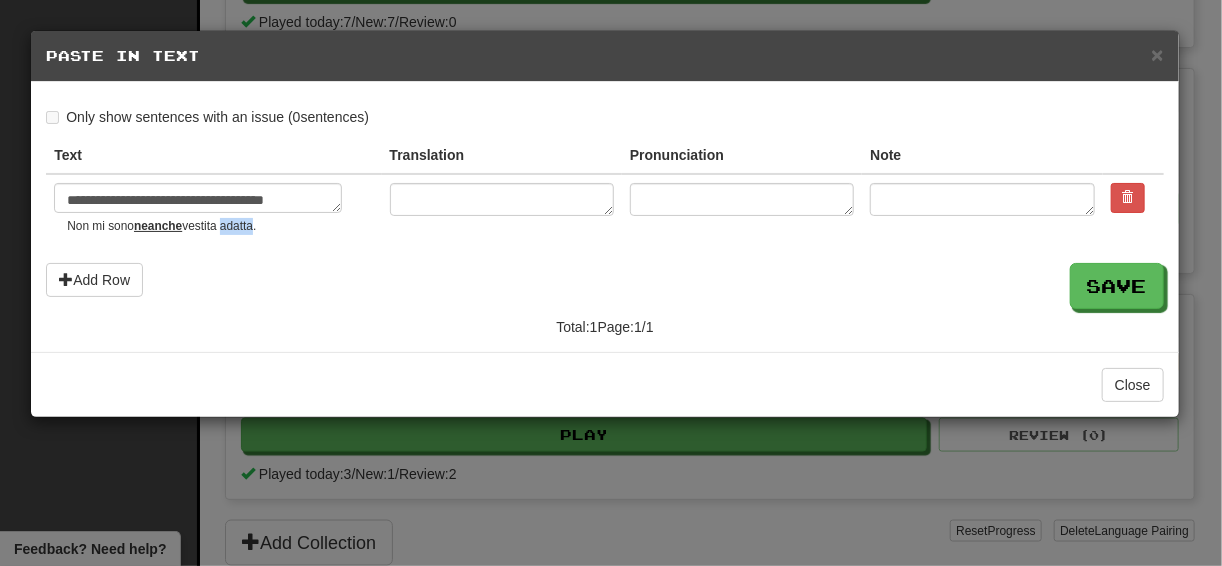 click on "Non mi sono  neanche  vestita adatta." at bounding box center (220, 226) 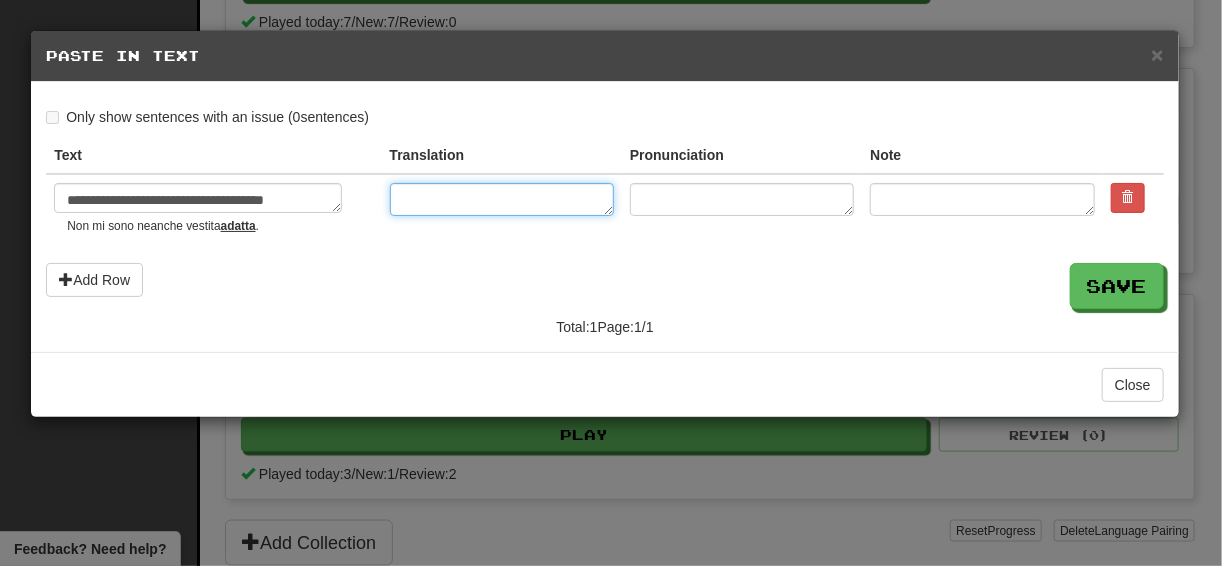 click at bounding box center (502, 199) 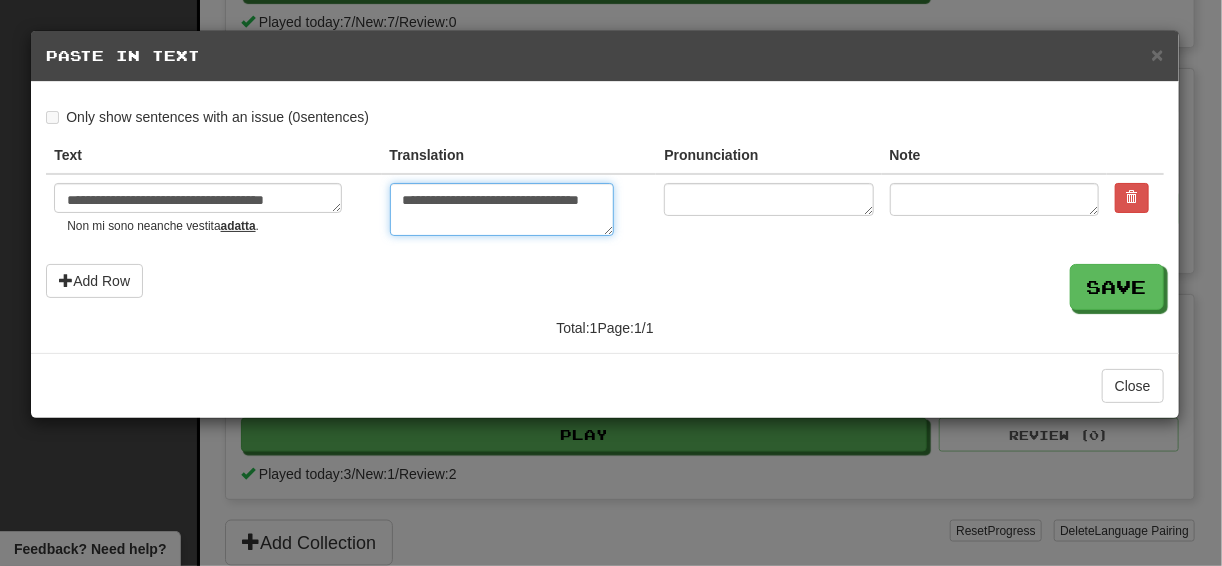 drag, startPoint x: 467, startPoint y: 215, endPoint x: 348, endPoint y: 184, distance: 122.97154 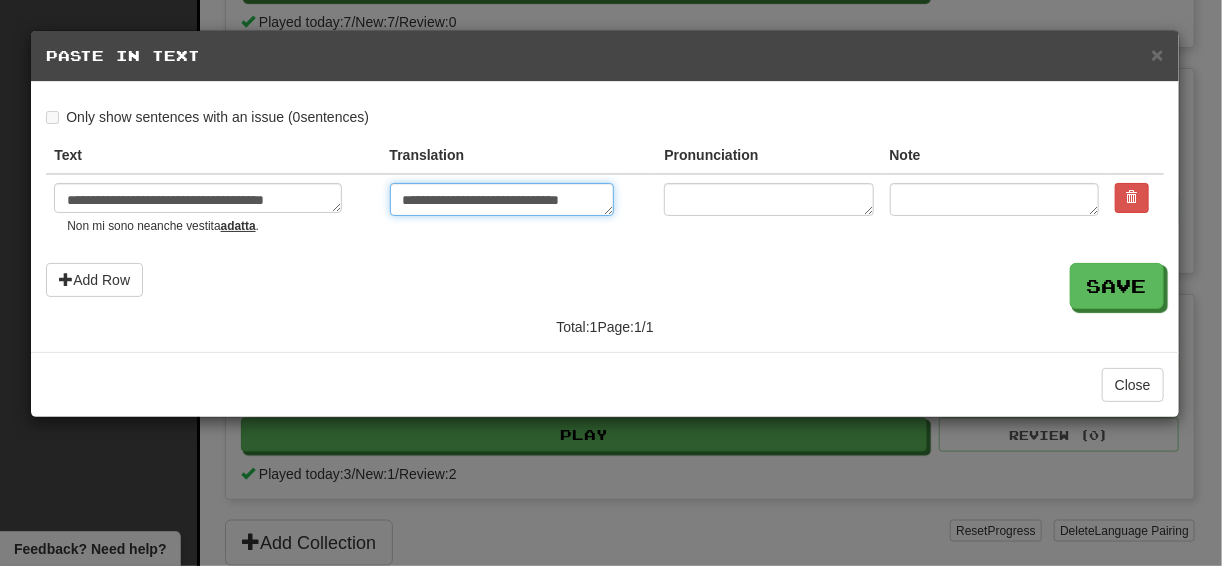 click on "**********" at bounding box center [502, 199] 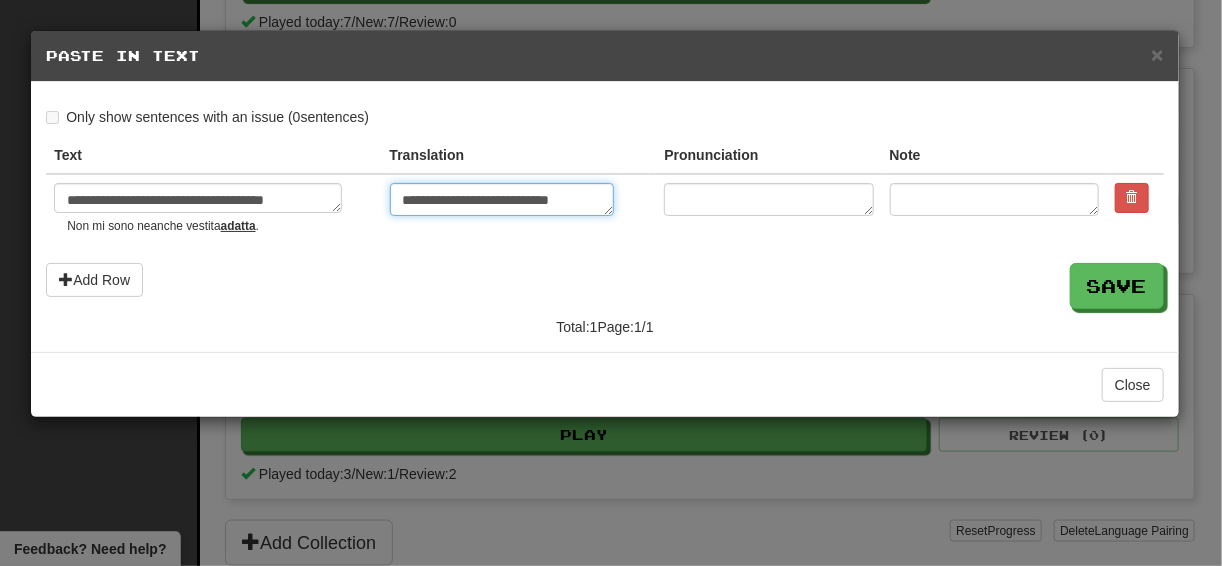 type on "*" 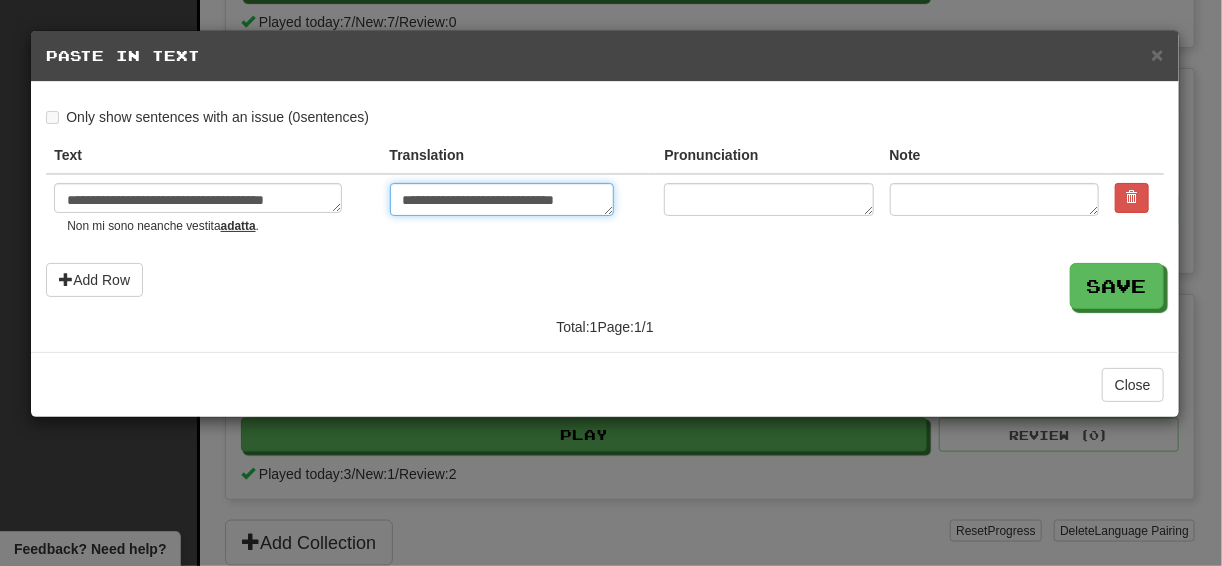 type on "*" 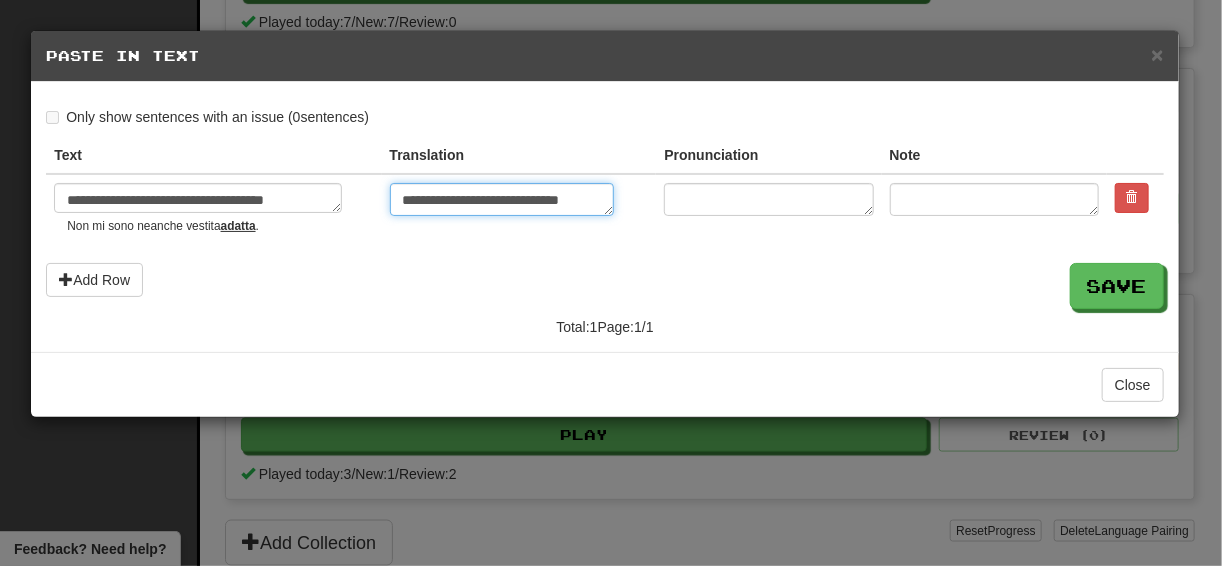 type on "*" 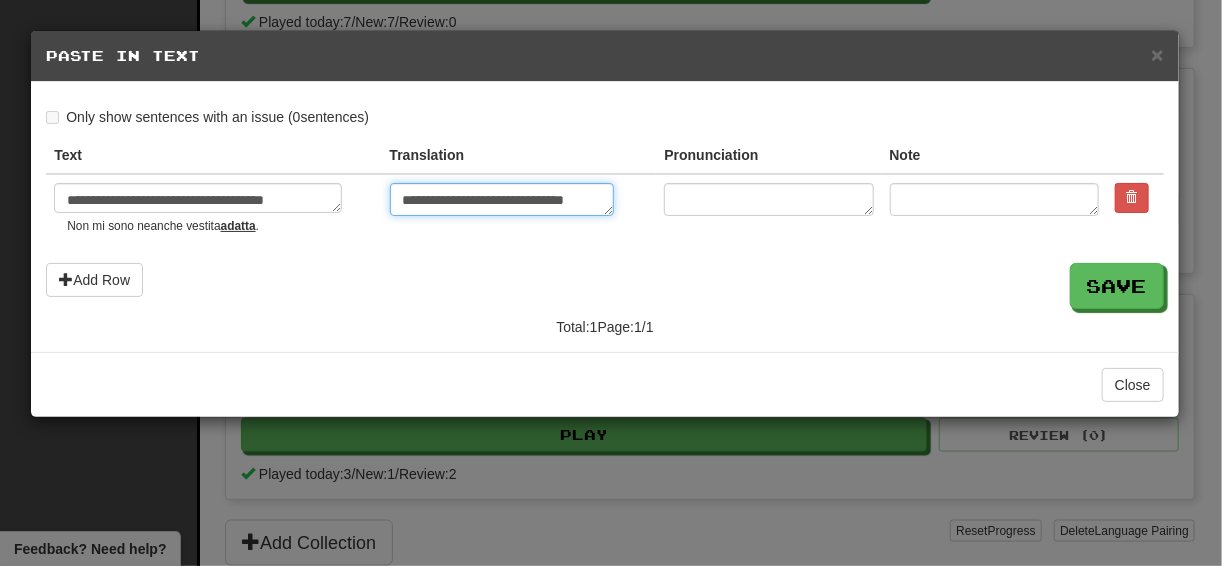 type on "**********" 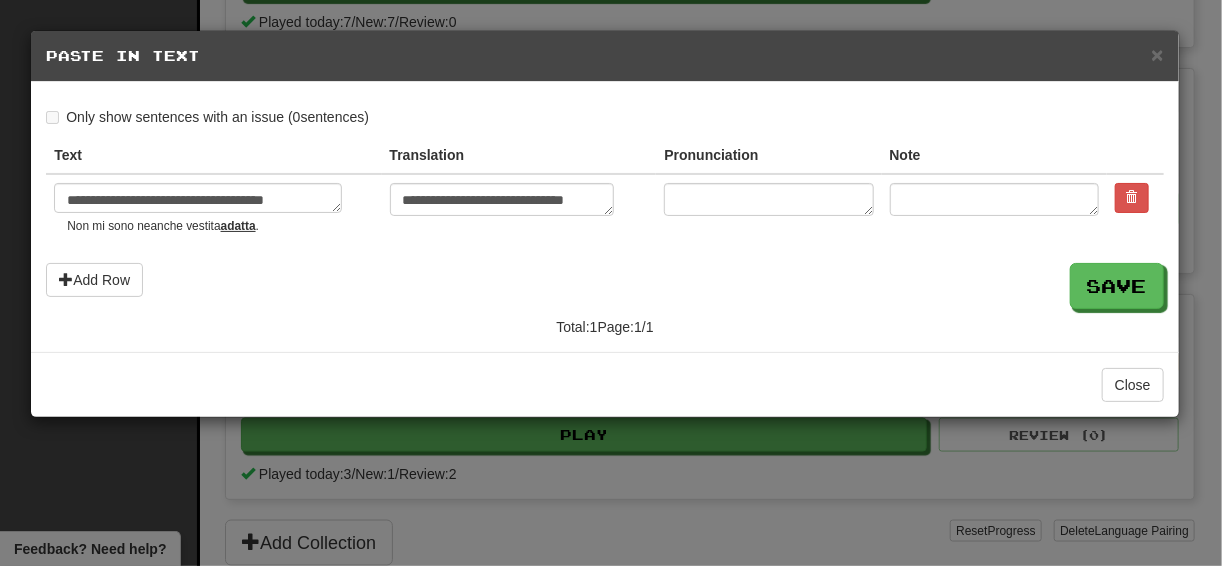click on "Save" at bounding box center (605, 286) 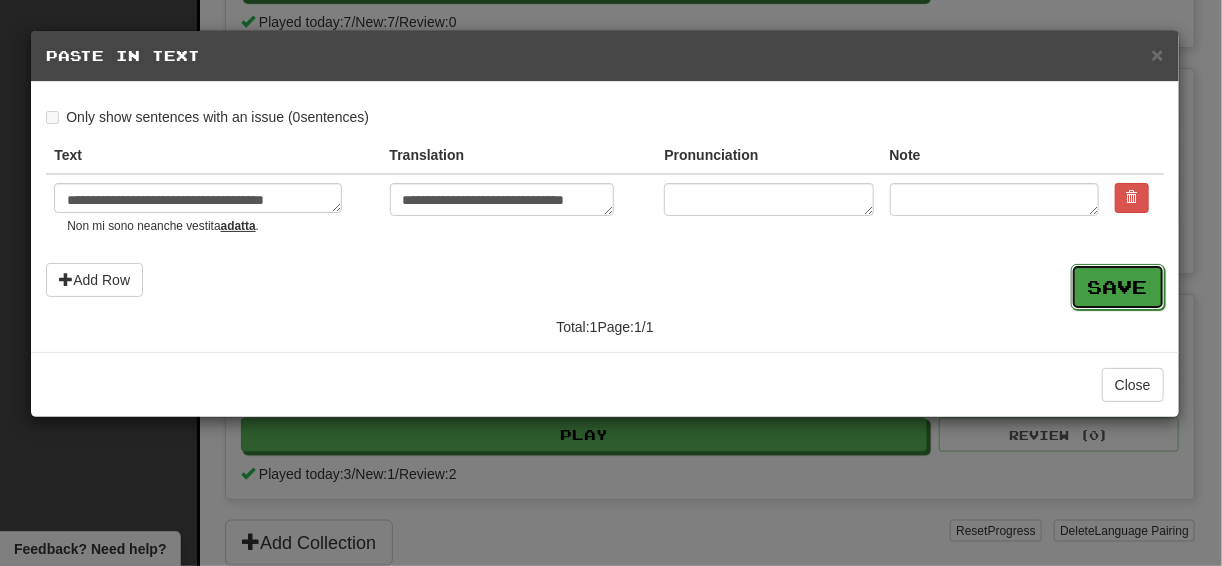 click on "Save" at bounding box center (1118, 287) 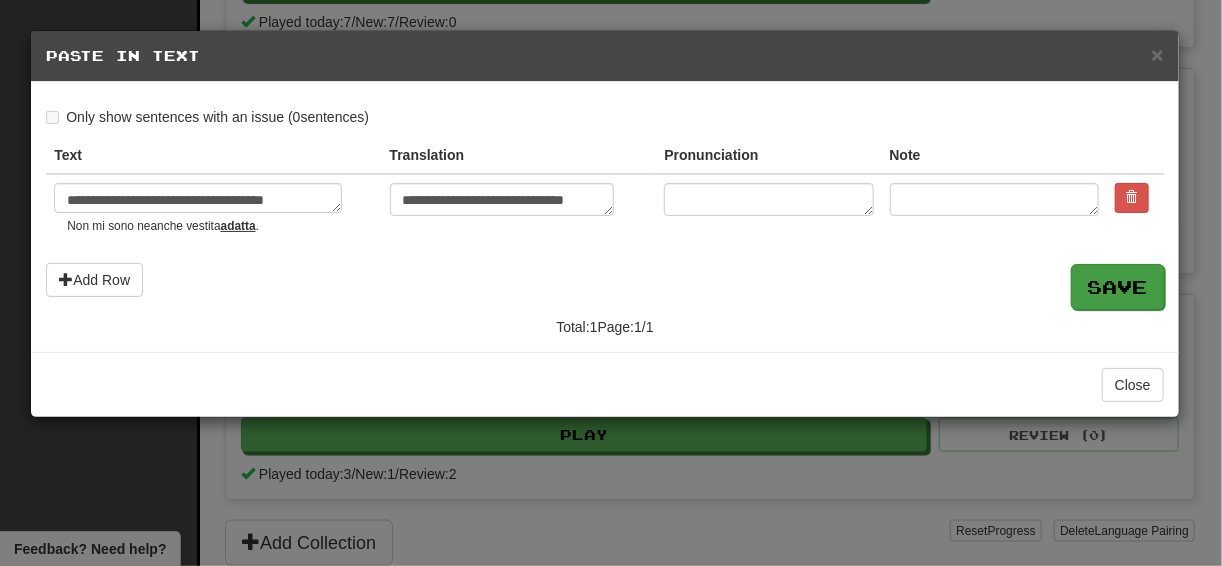 type on "*" 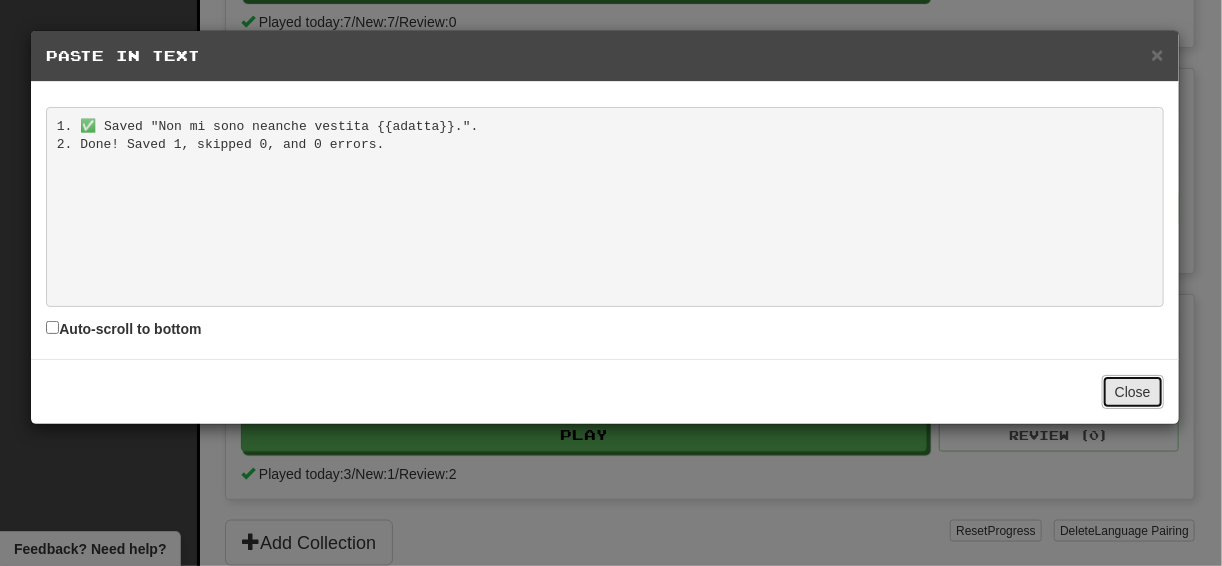 click on "Close" at bounding box center (1133, 392) 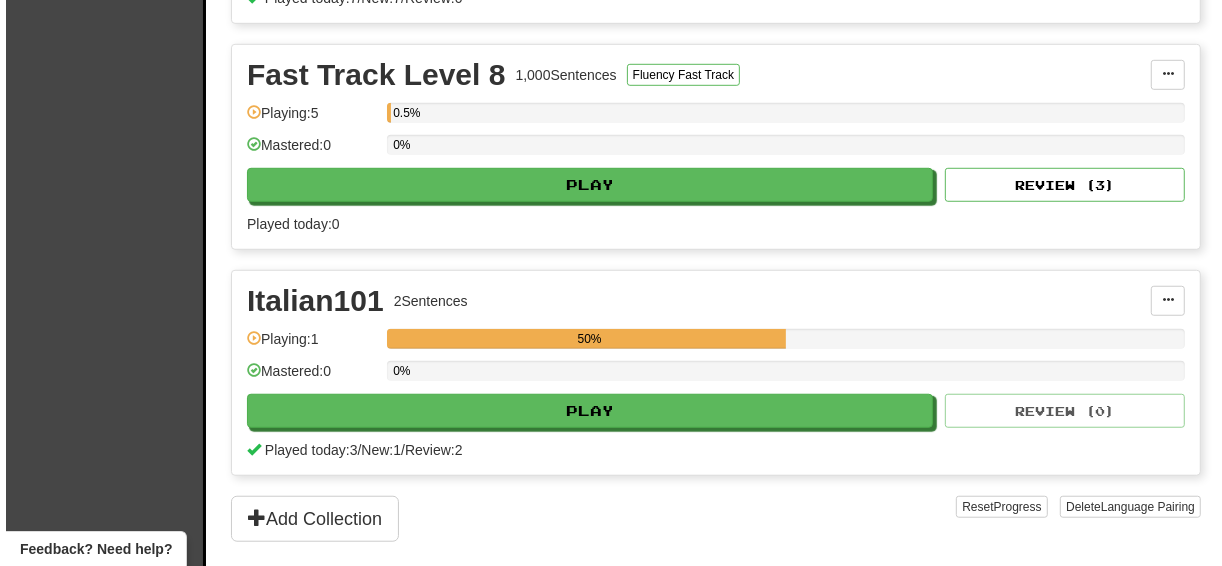 scroll, scrollTop: 880, scrollLeft: 0, axis: vertical 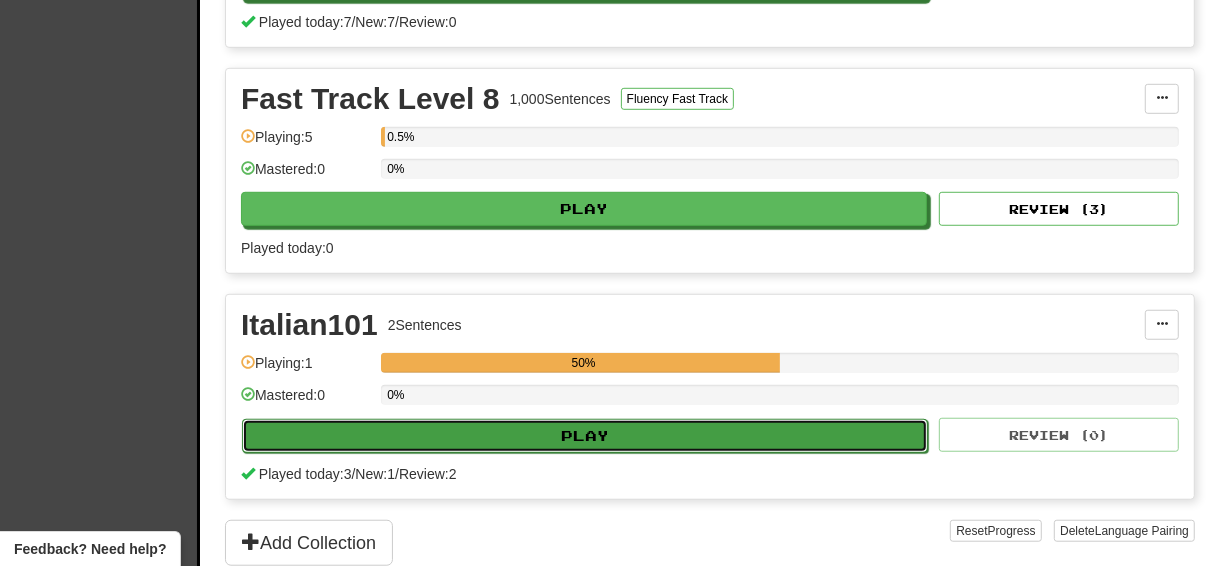 click on "Play" at bounding box center (585, 436) 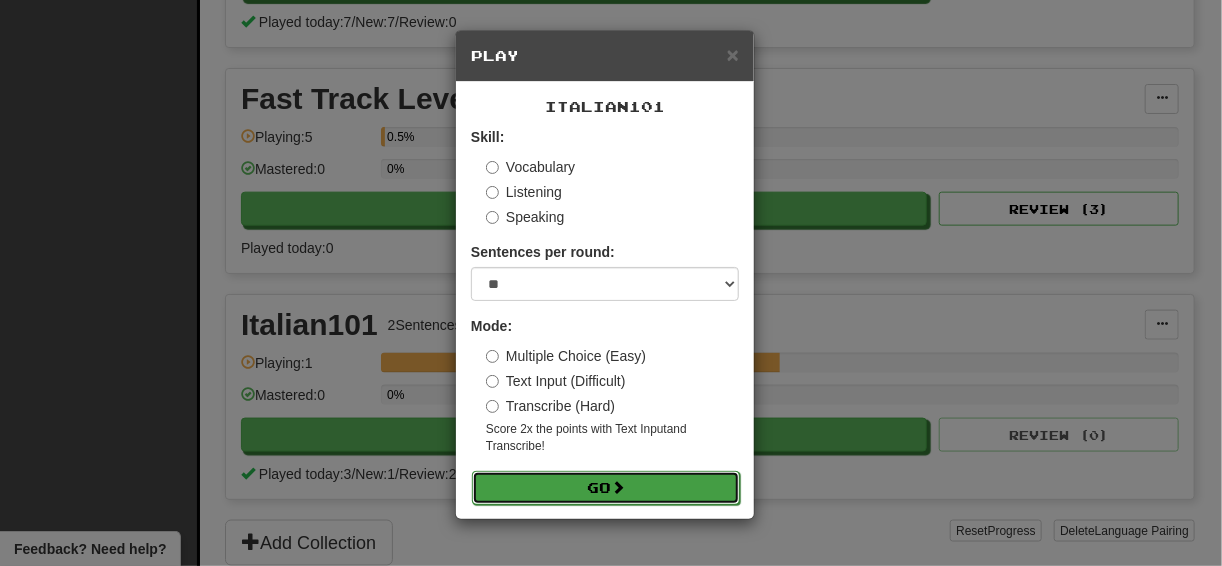 click on "Go" at bounding box center [606, 488] 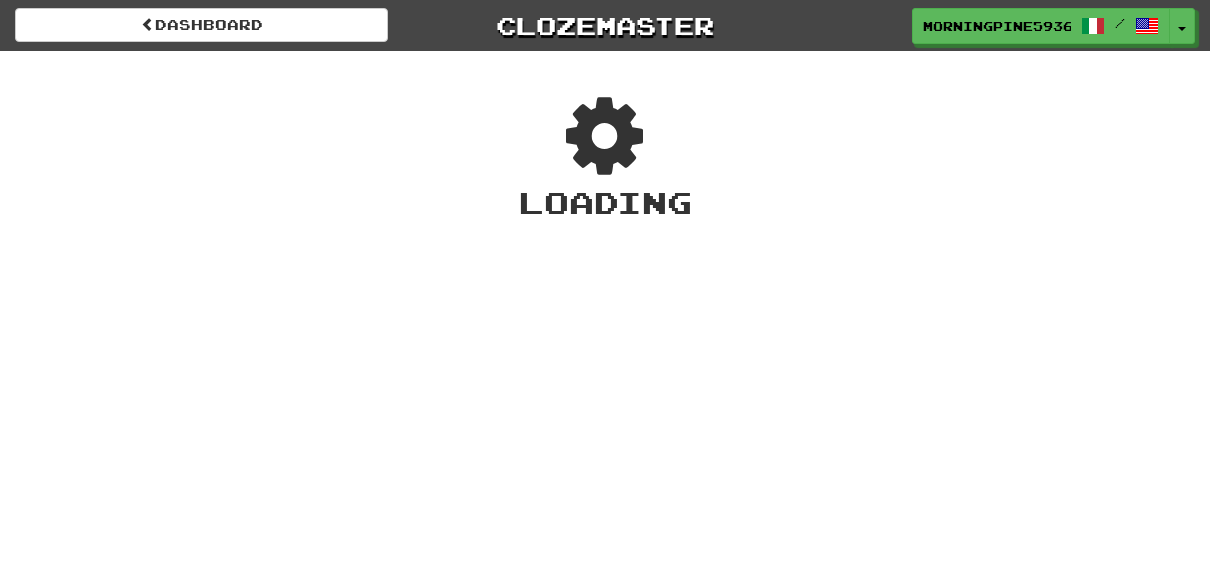 scroll, scrollTop: 0, scrollLeft: 0, axis: both 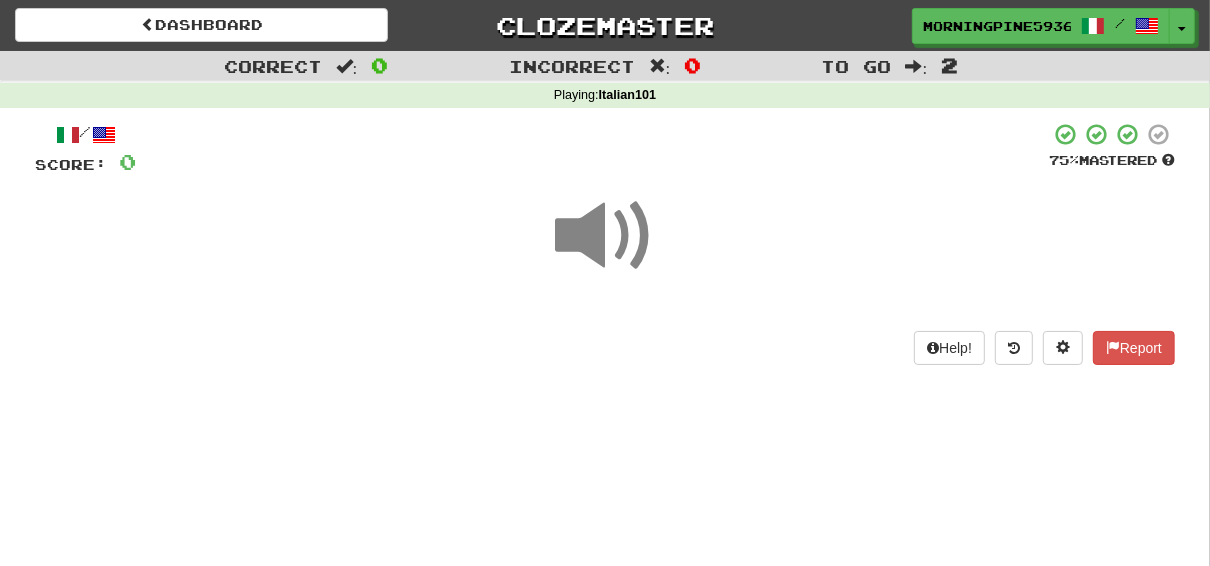 click at bounding box center [605, 236] 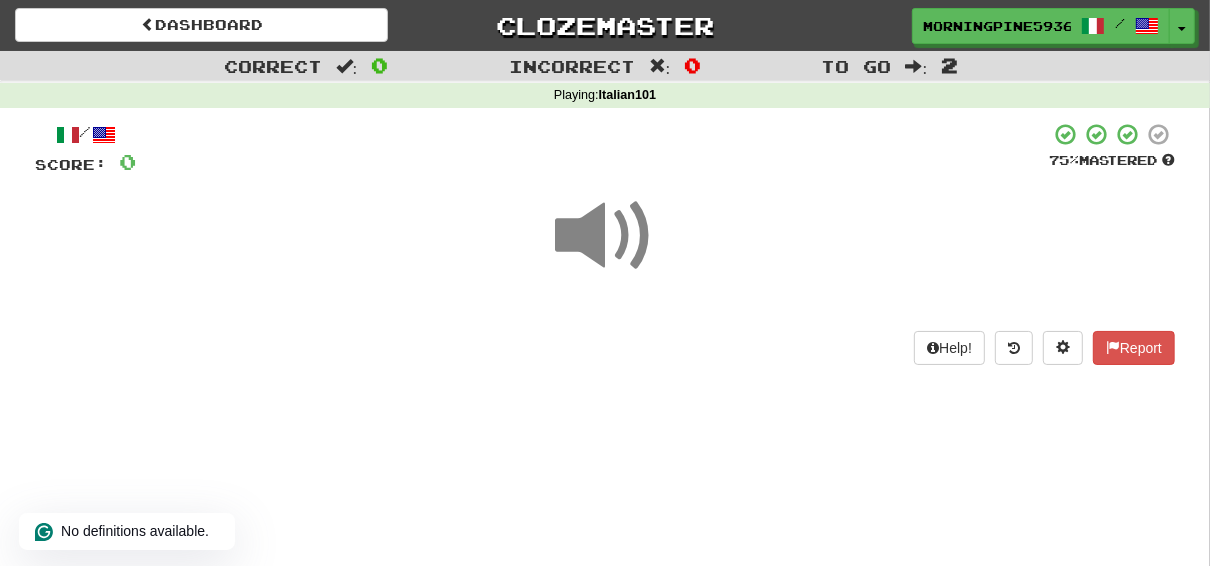 click at bounding box center [605, 249] 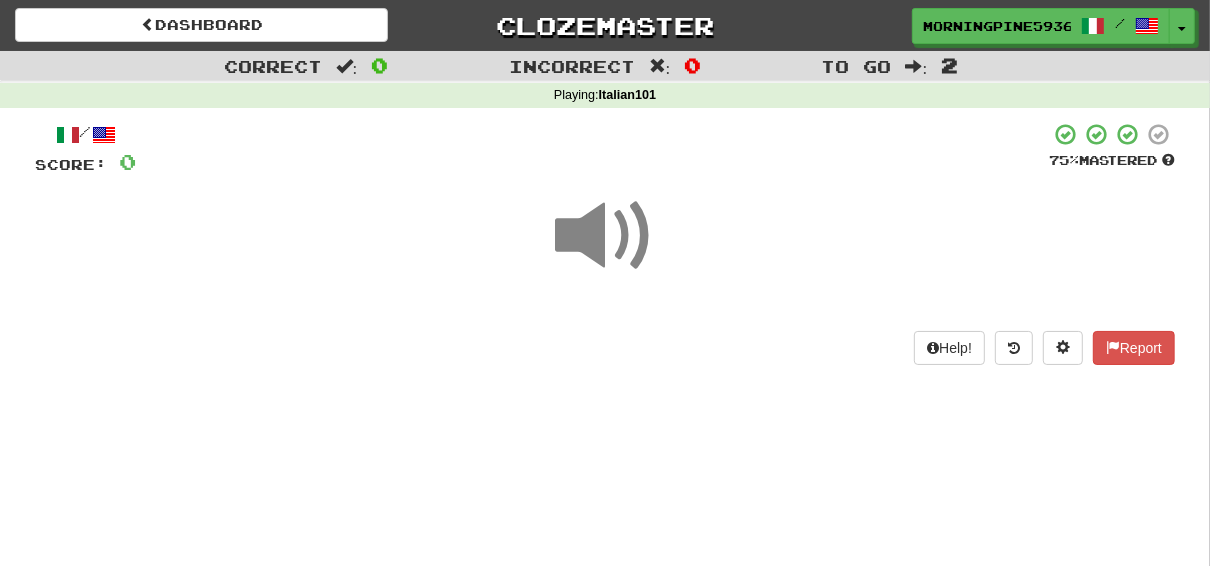 click at bounding box center [605, 236] 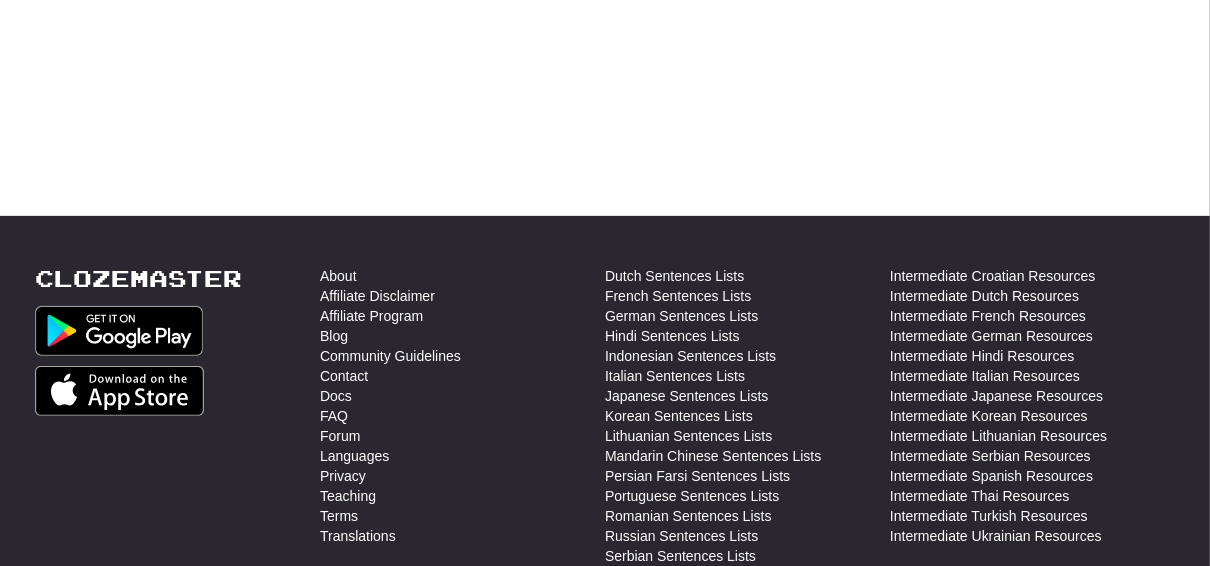 scroll, scrollTop: 0, scrollLeft: 0, axis: both 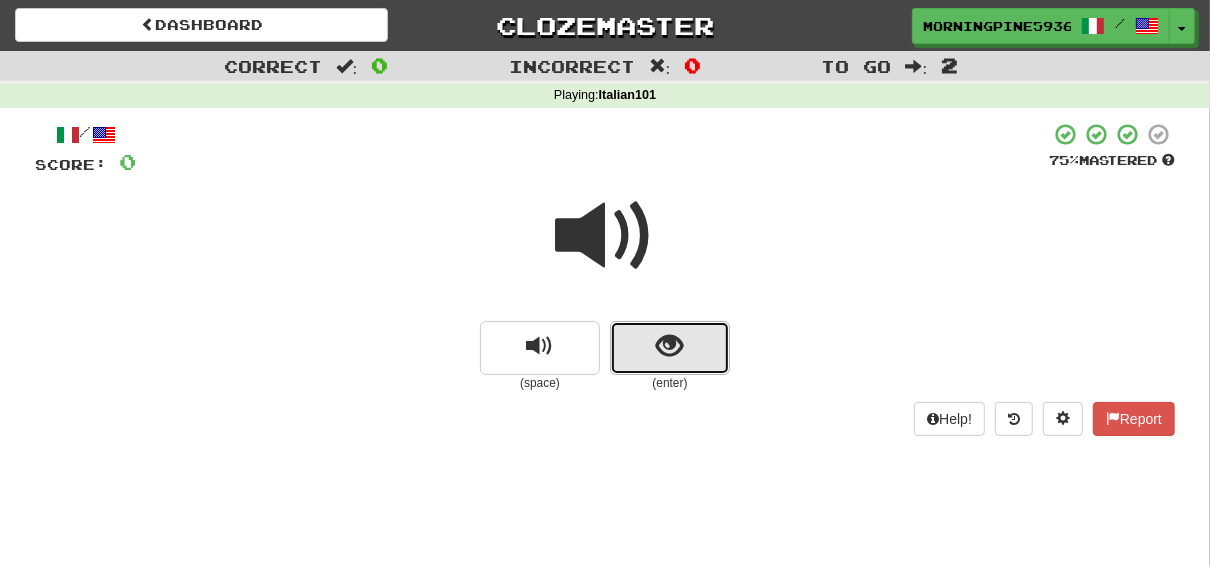 click at bounding box center (670, 348) 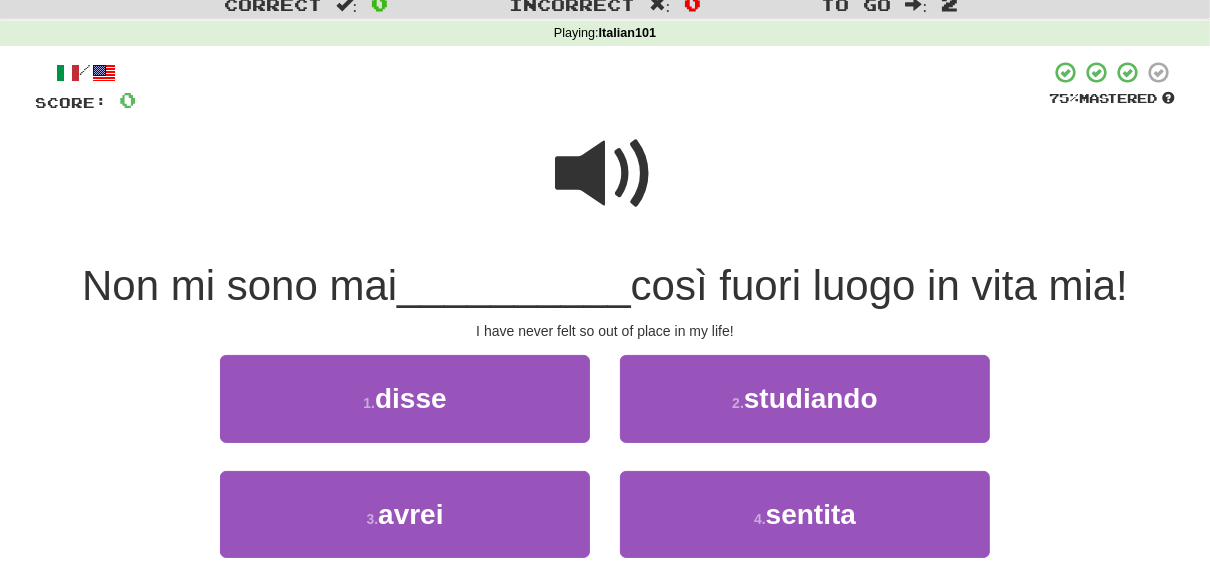 scroll, scrollTop: 0, scrollLeft: 0, axis: both 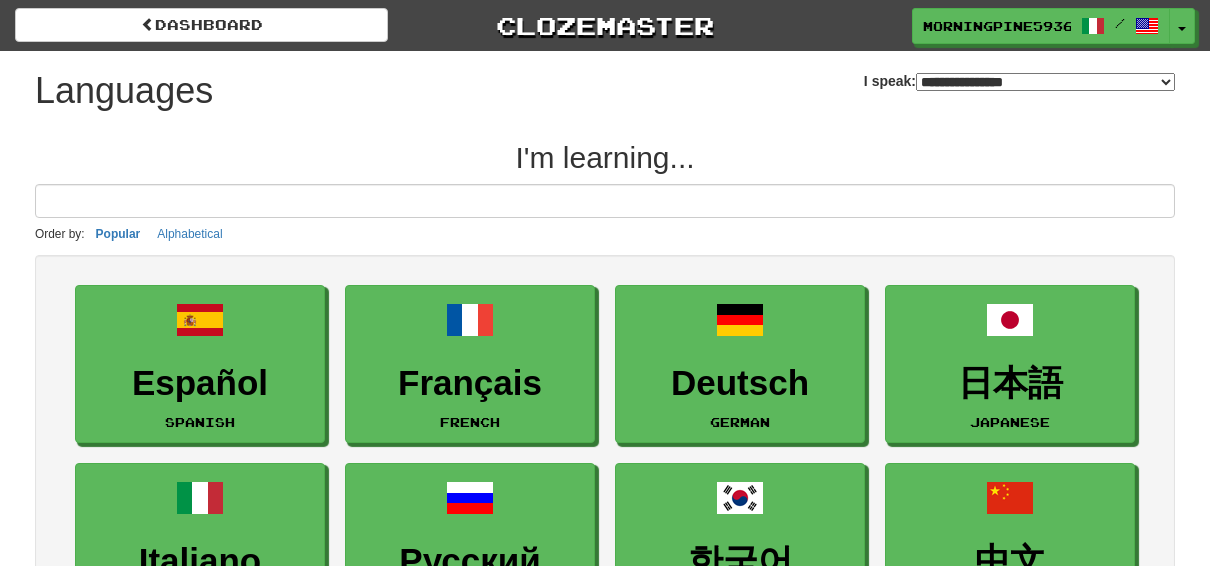 select on "*******" 